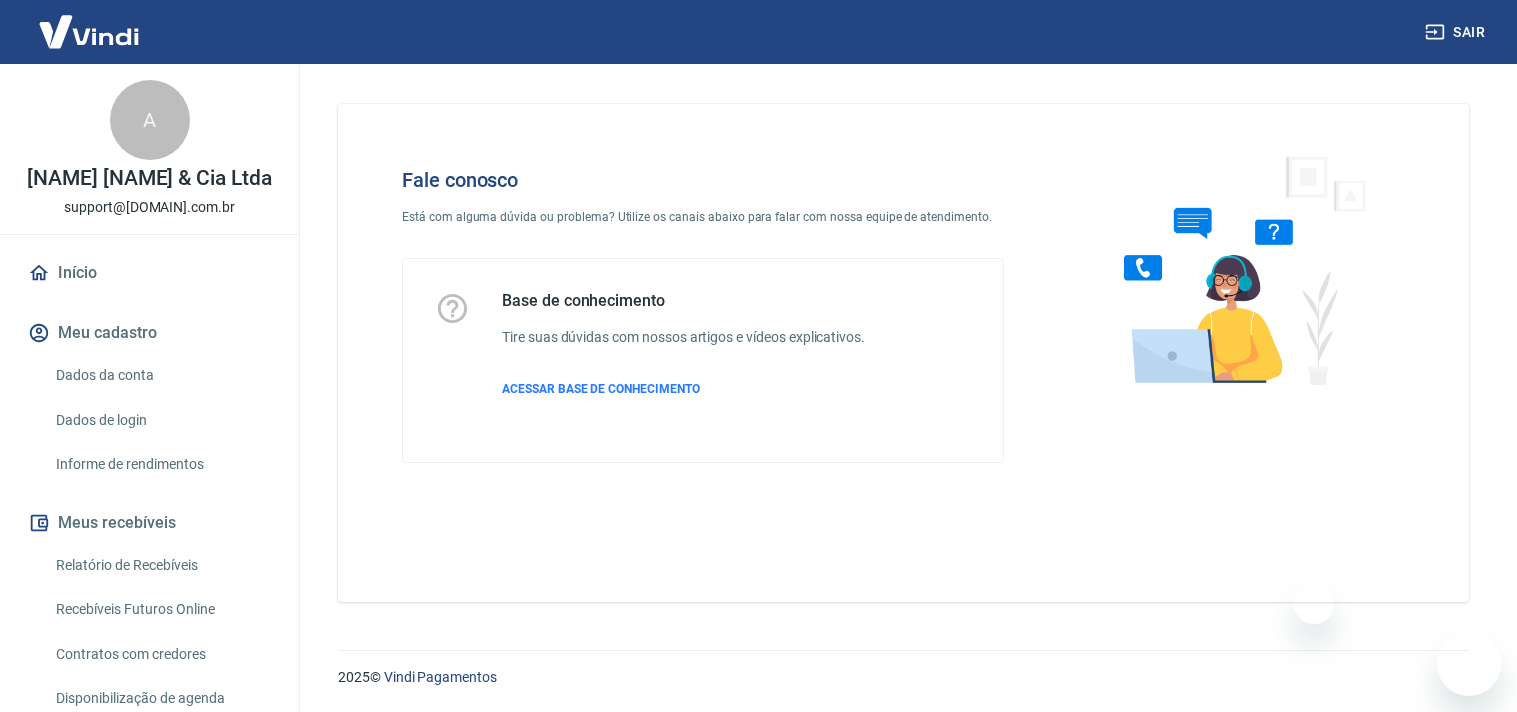 scroll, scrollTop: 0, scrollLeft: 0, axis: both 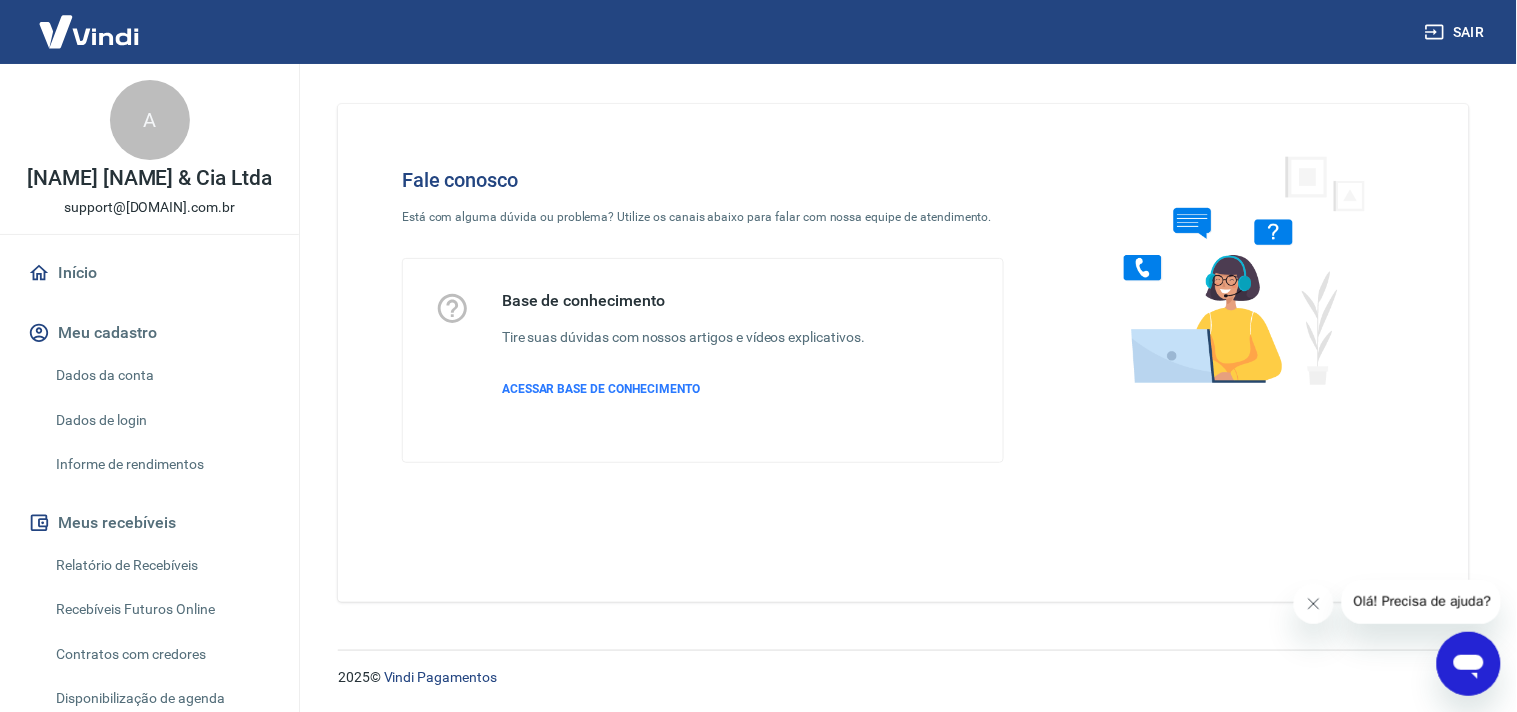 click on "Olá! Precisa de ajuda?" at bounding box center (1422, 601) 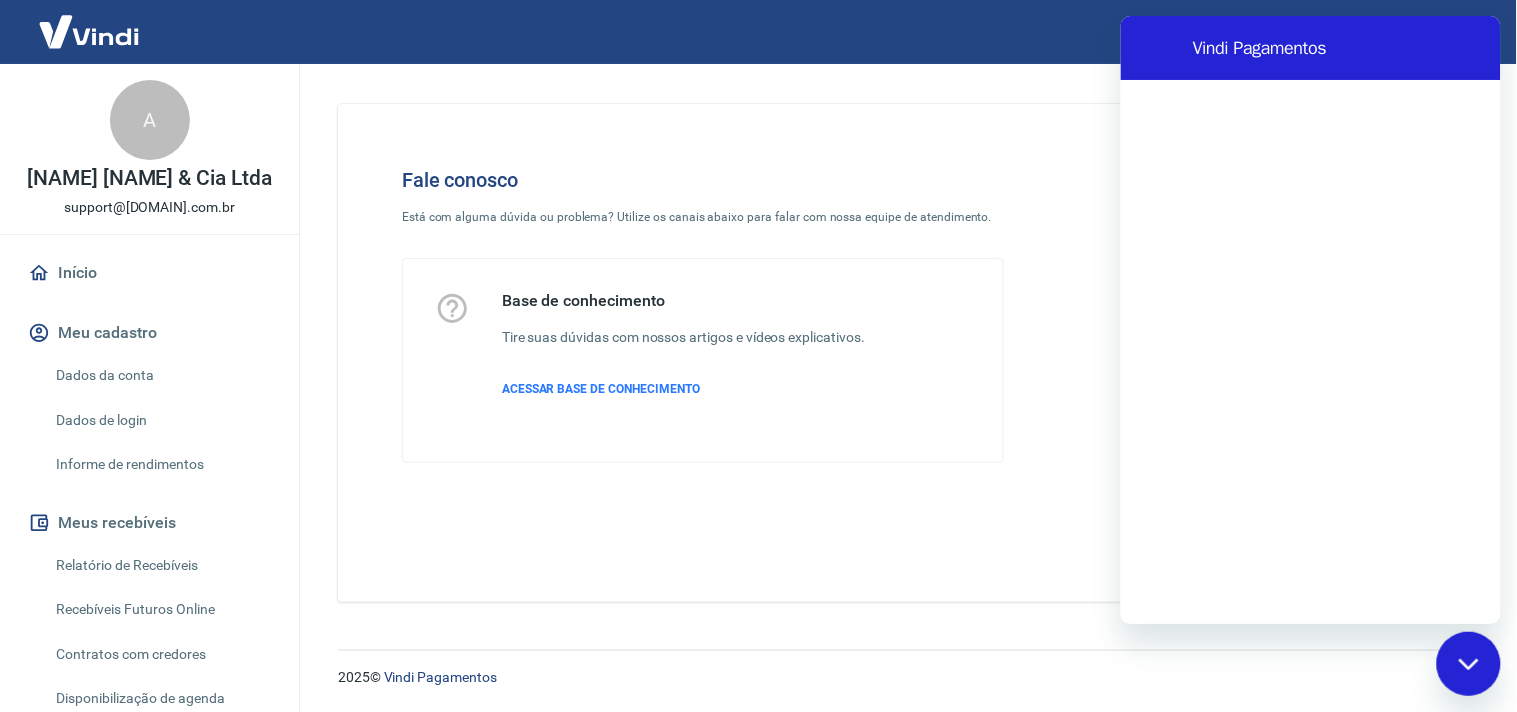 scroll, scrollTop: 0, scrollLeft: 0, axis: both 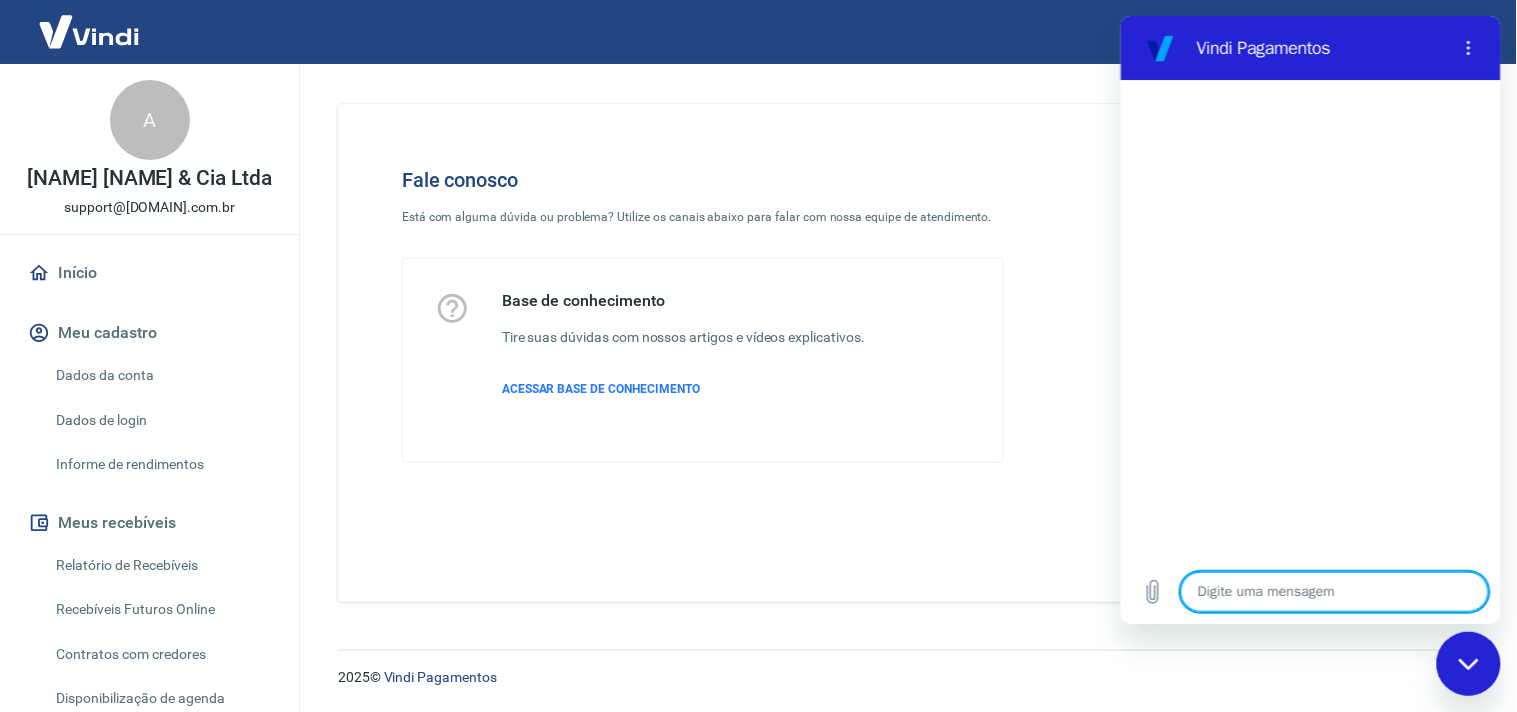 click at bounding box center [1334, 591] 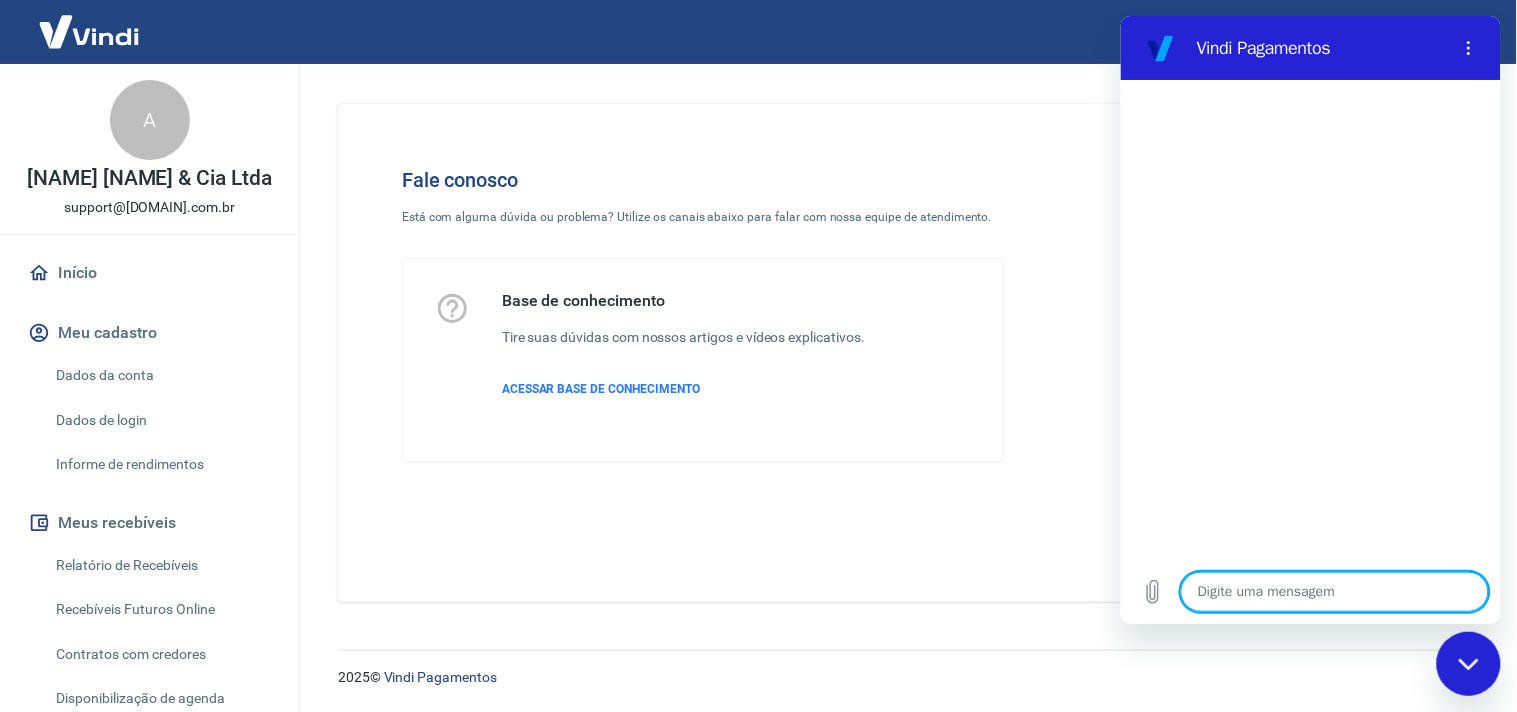 type on "F" 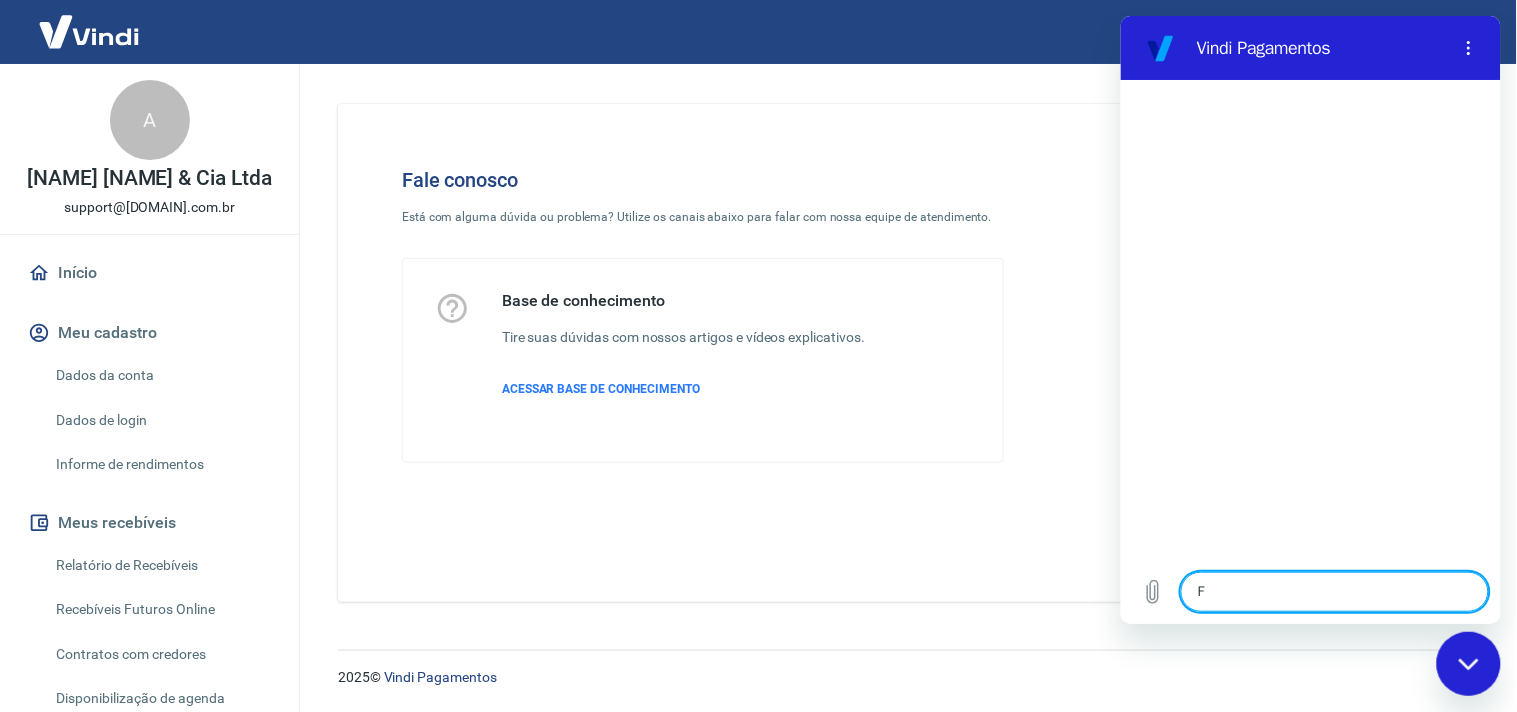 type on "Fa" 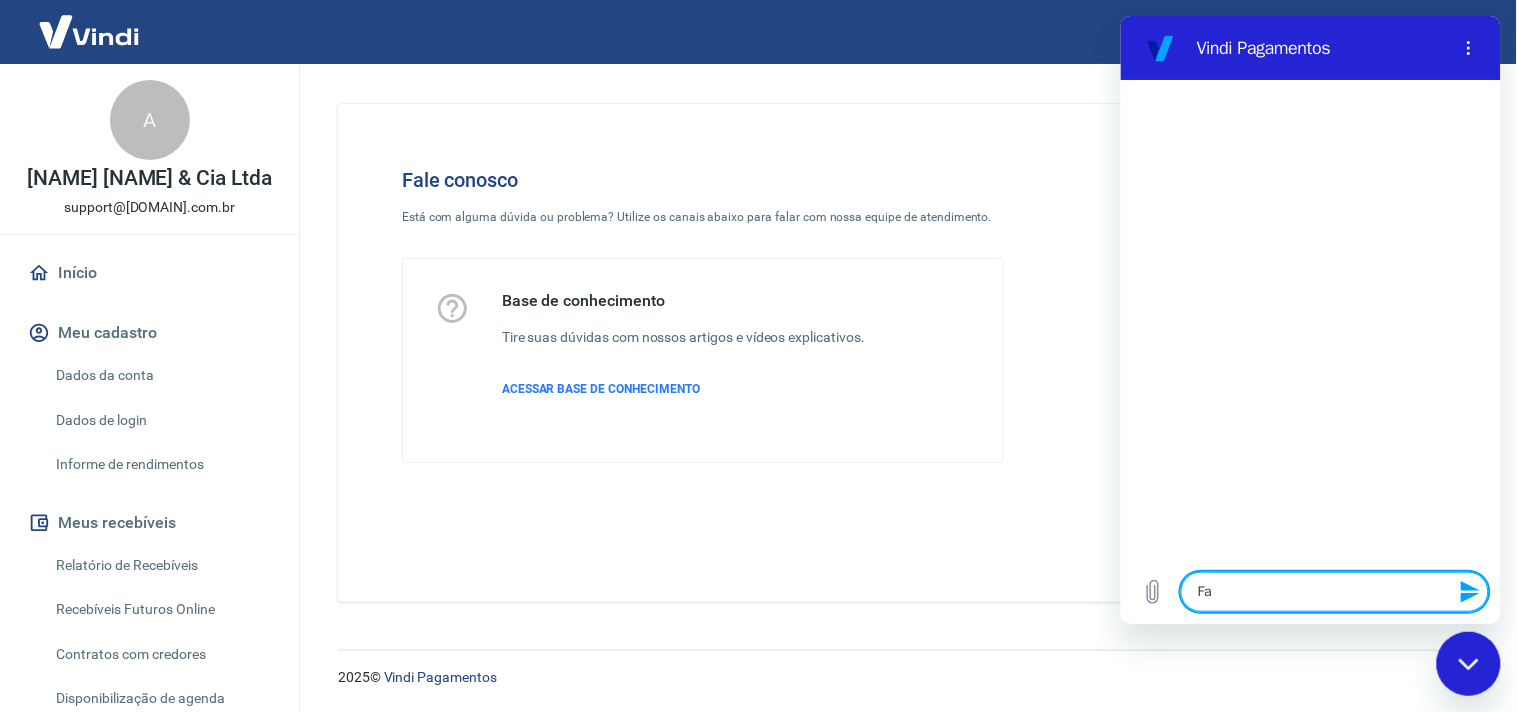 type on "Fal" 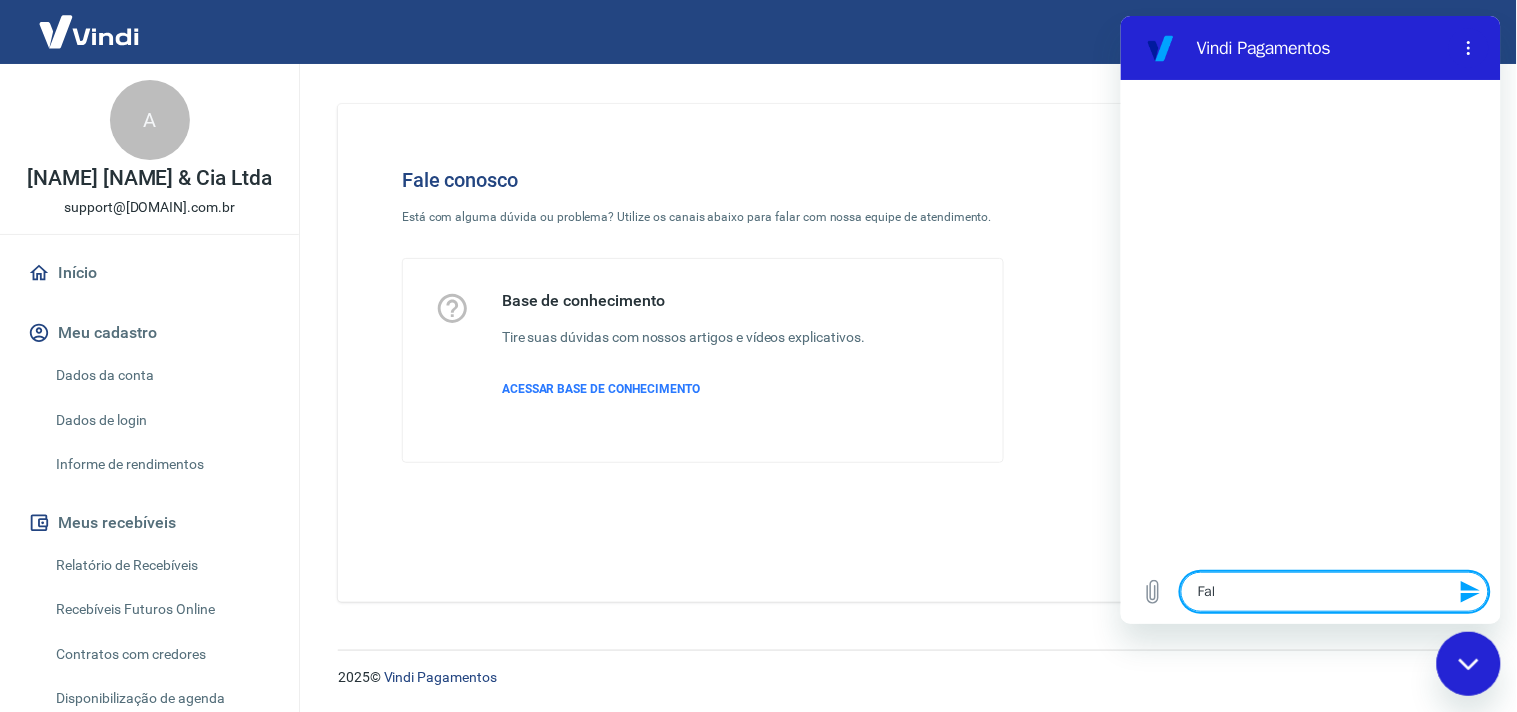 type on "Fala" 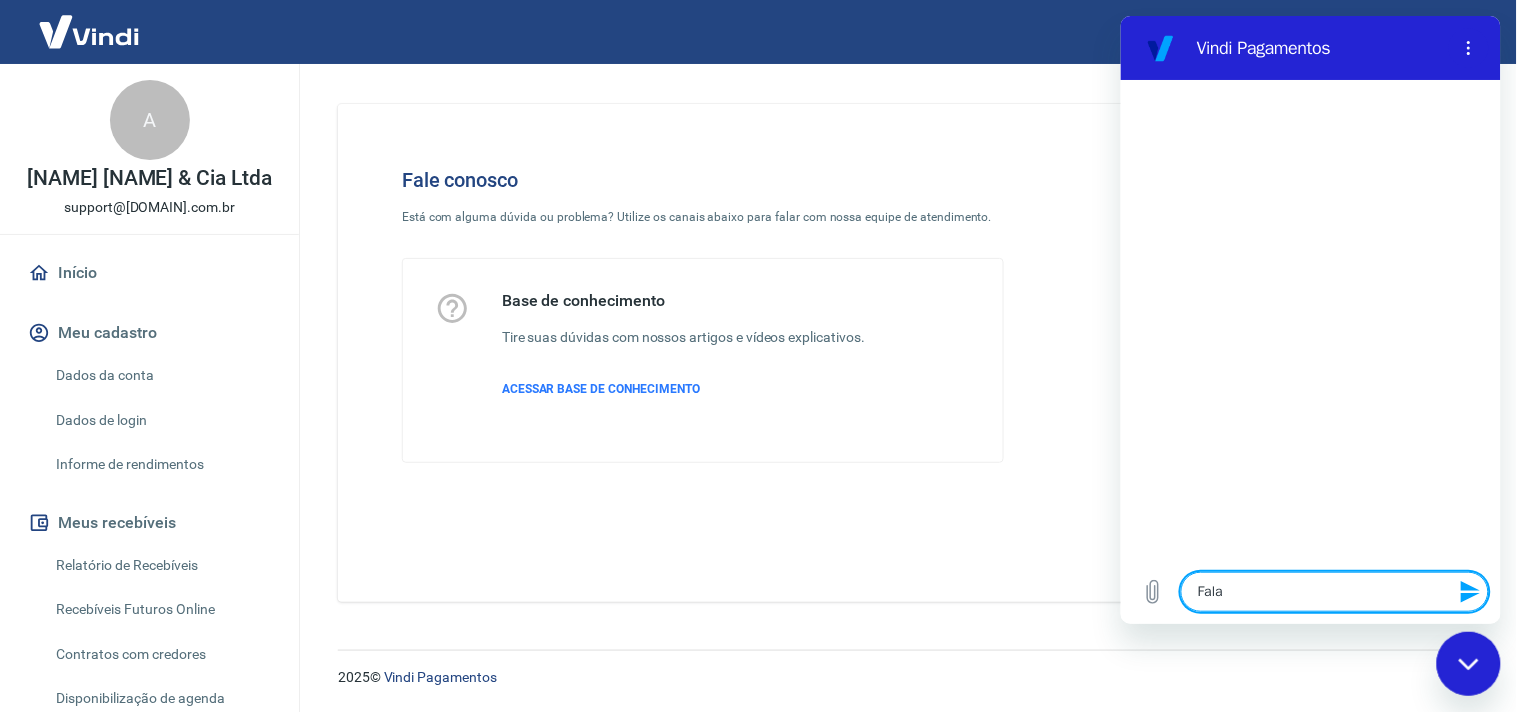 type on "Falar" 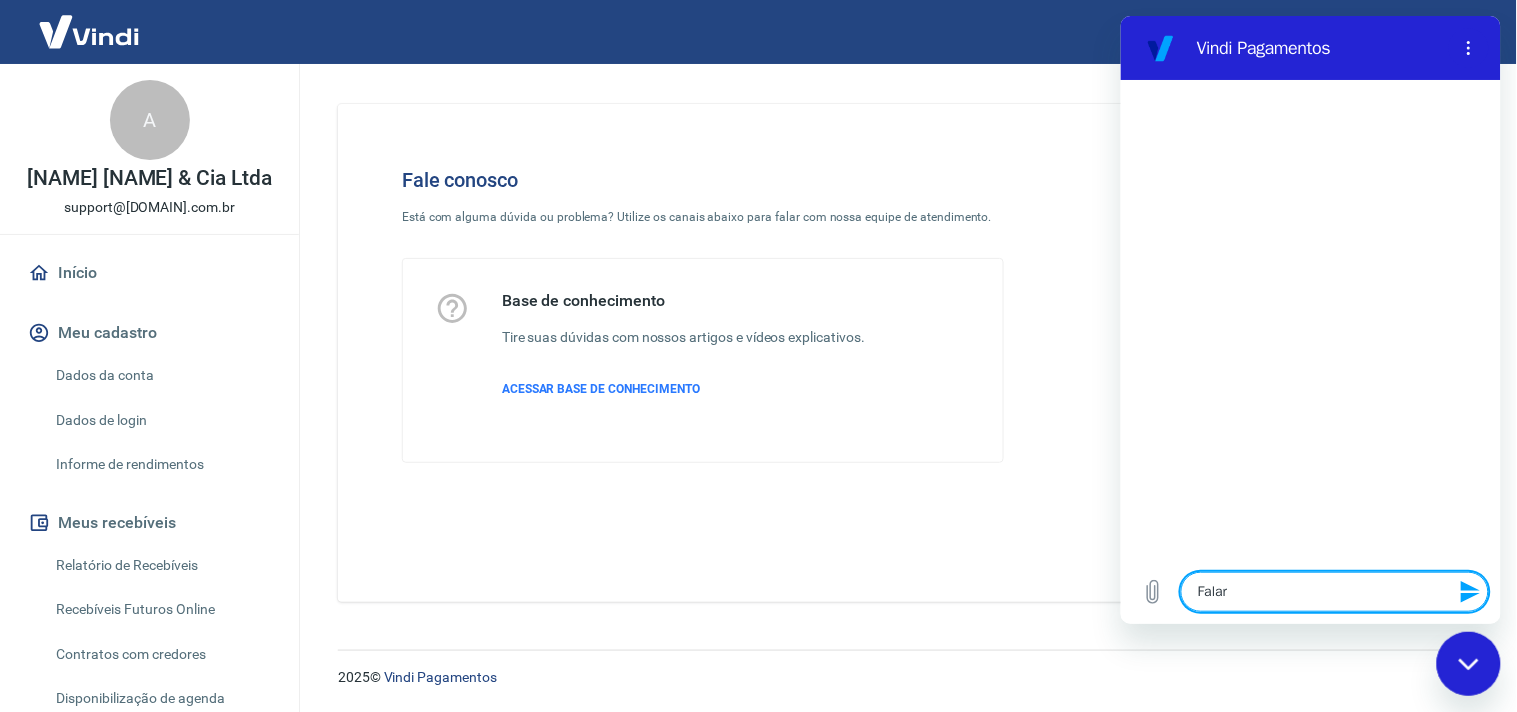 type on "x" 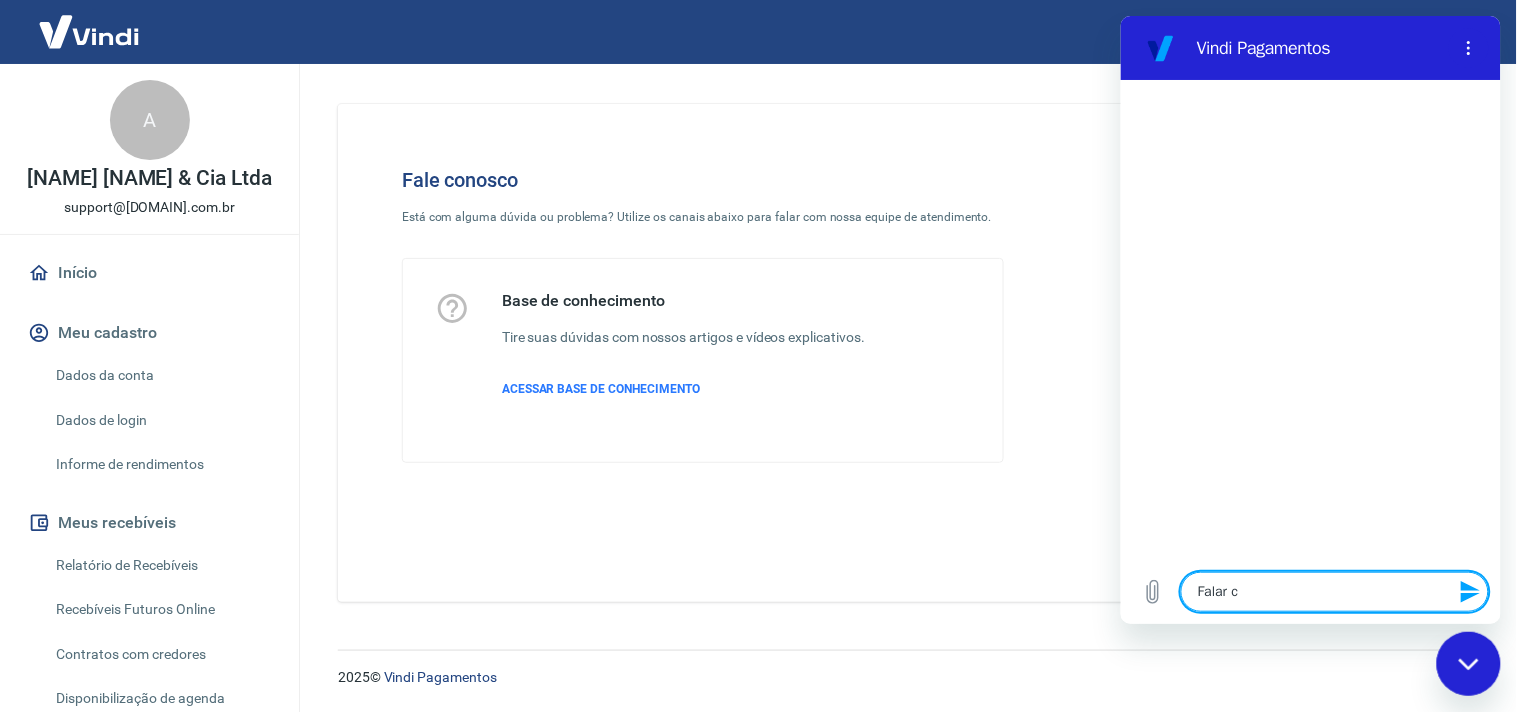 type on "Falar co" 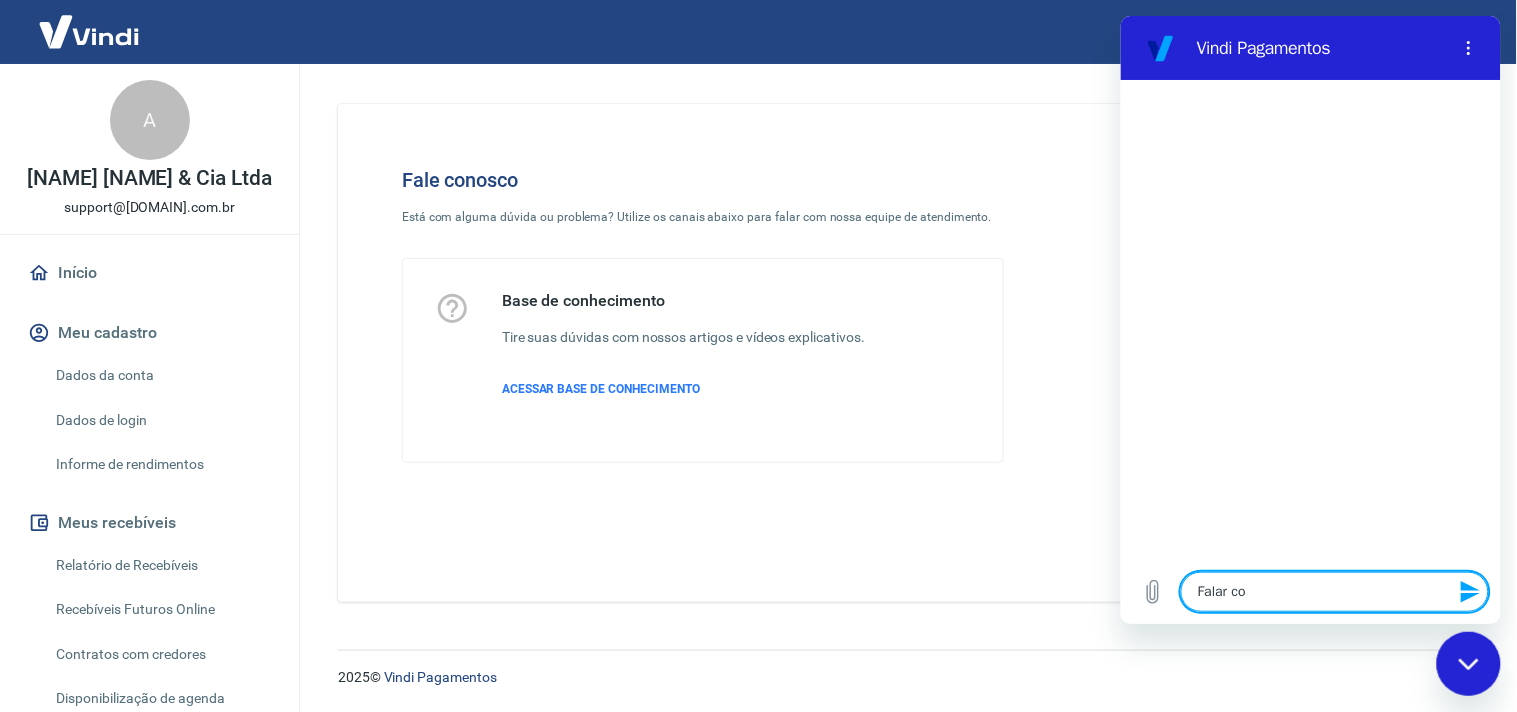 type on "Falar com" 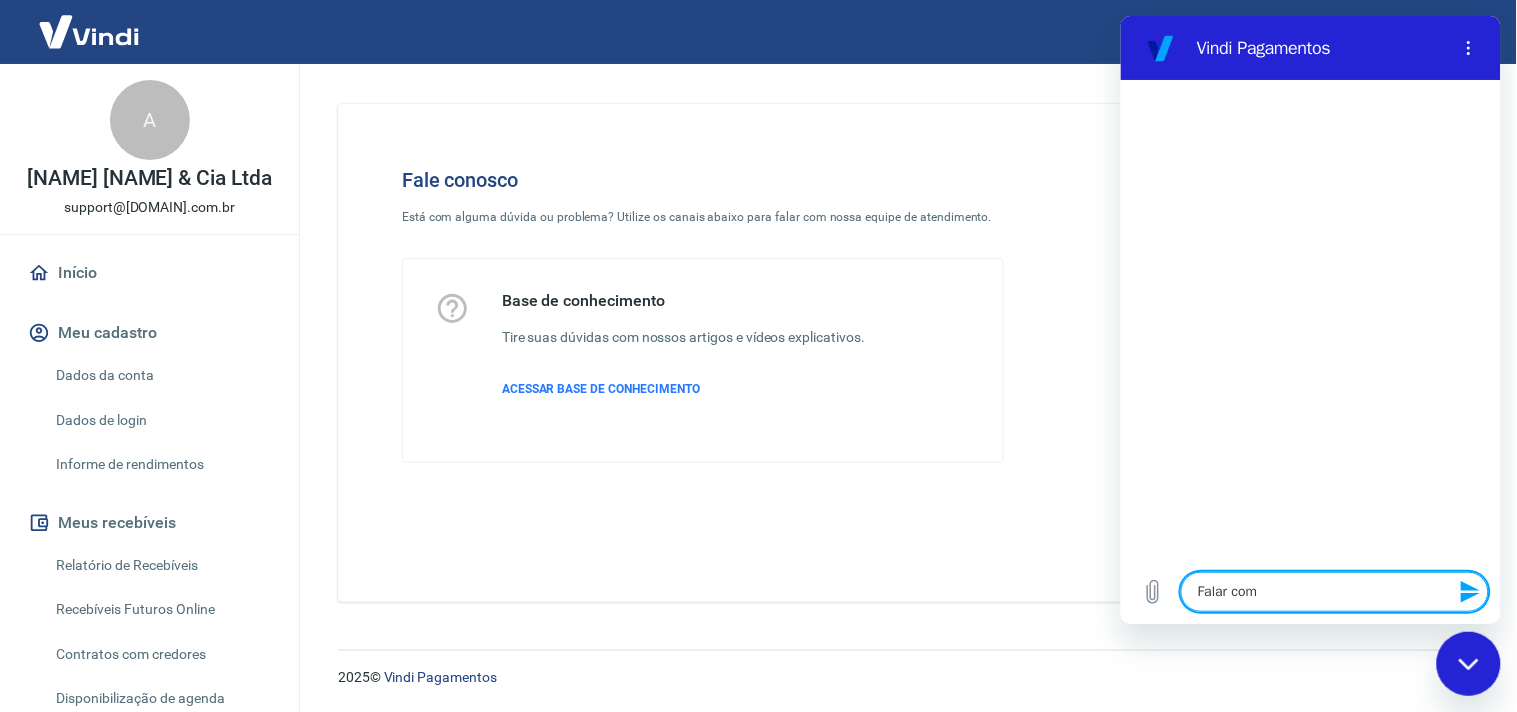 type on "Falar com" 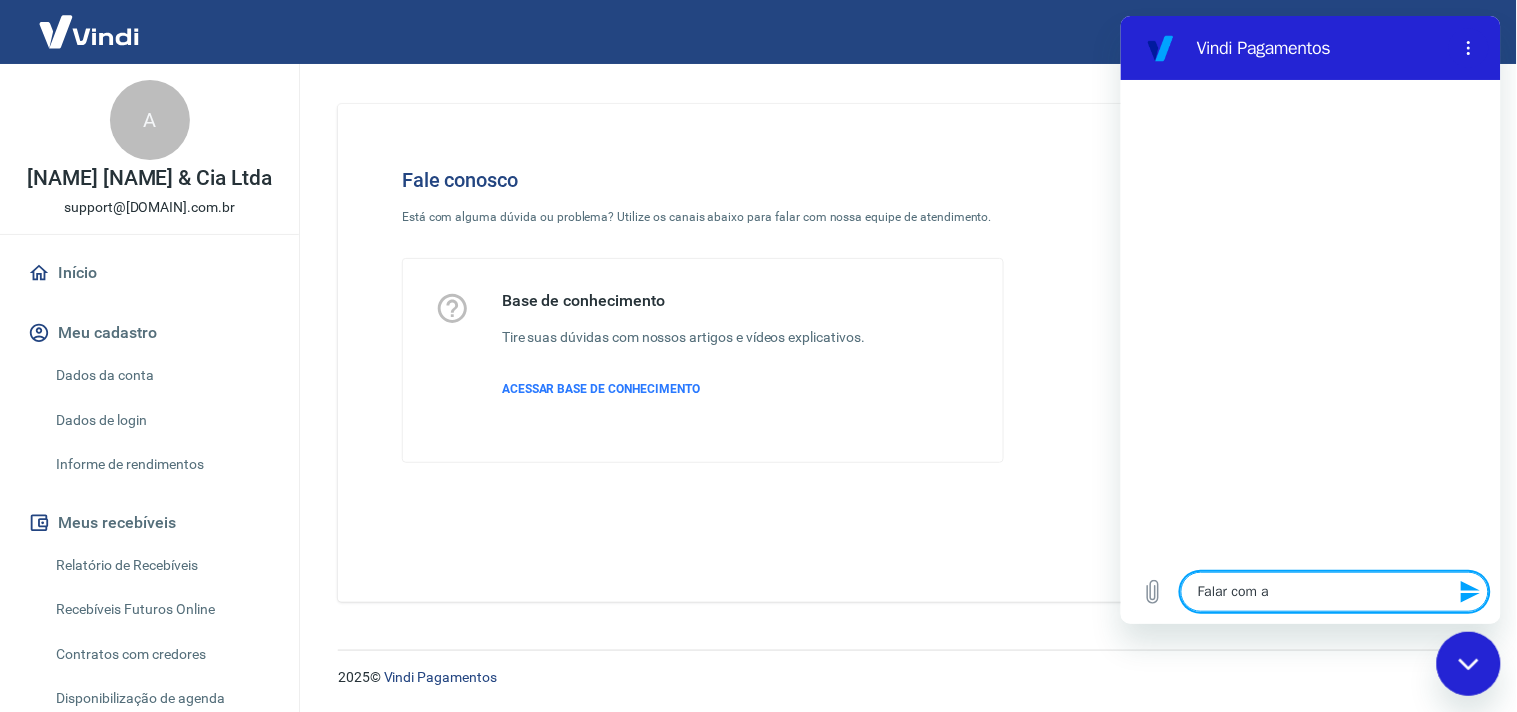 type on "Falar com at" 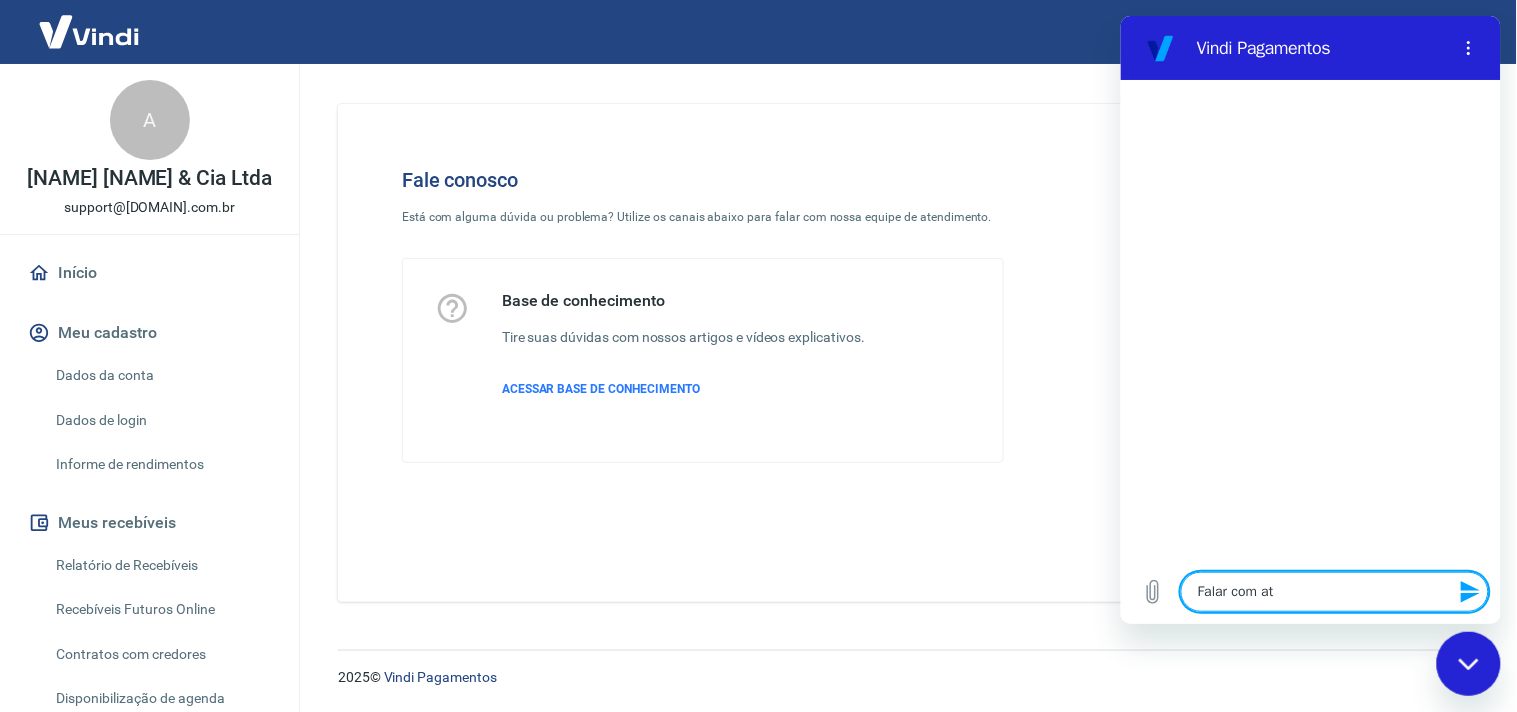 type on "Falar com ate" 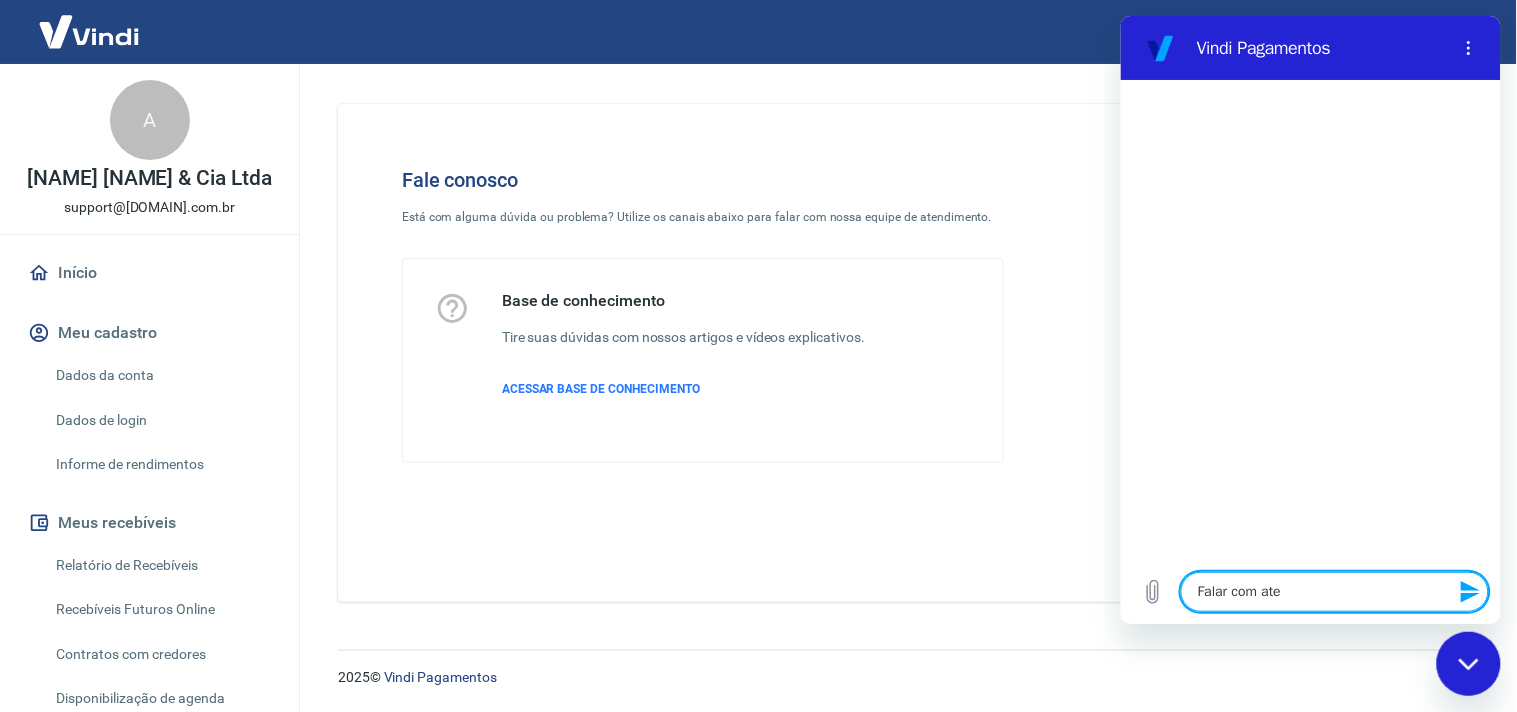 type on "Falar com aten" 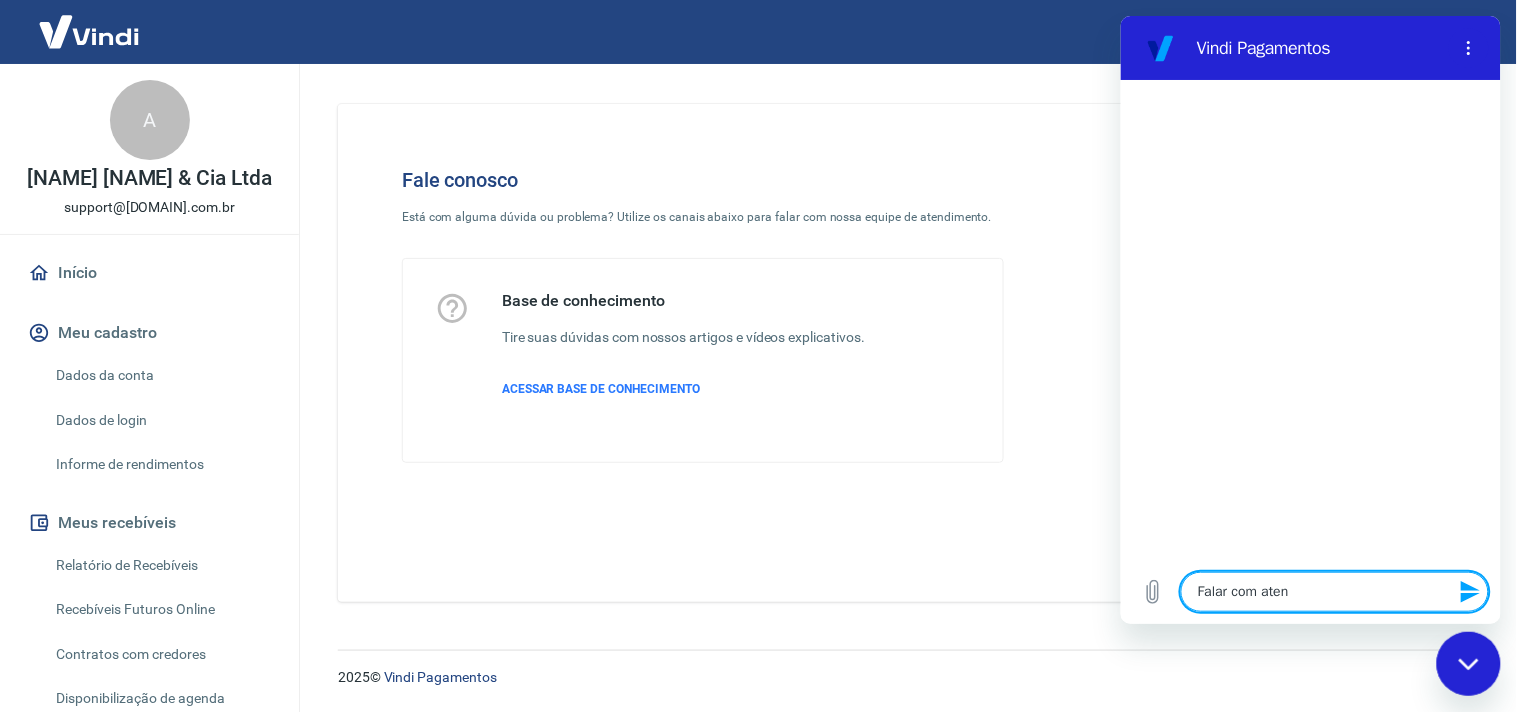 type on "Falar com atend" 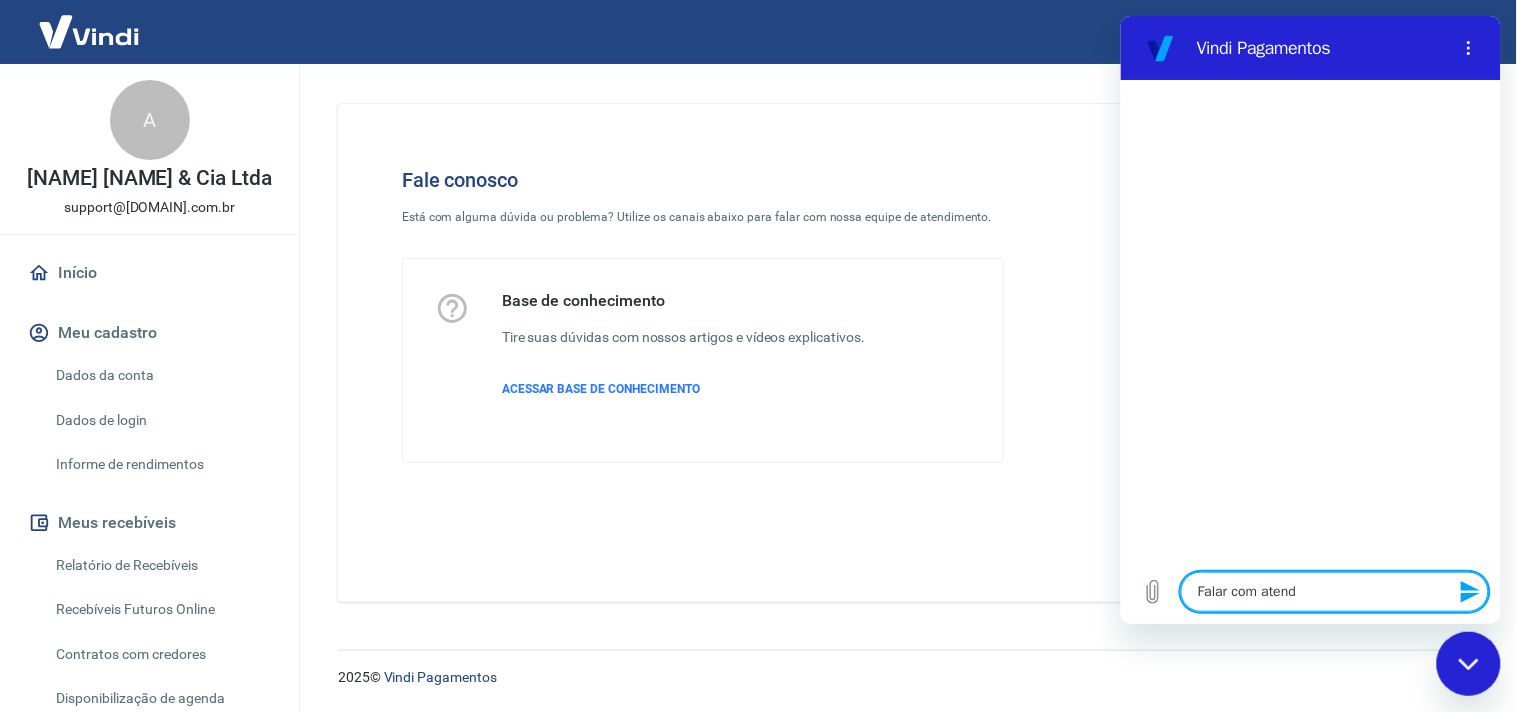 type on "Falar com atende" 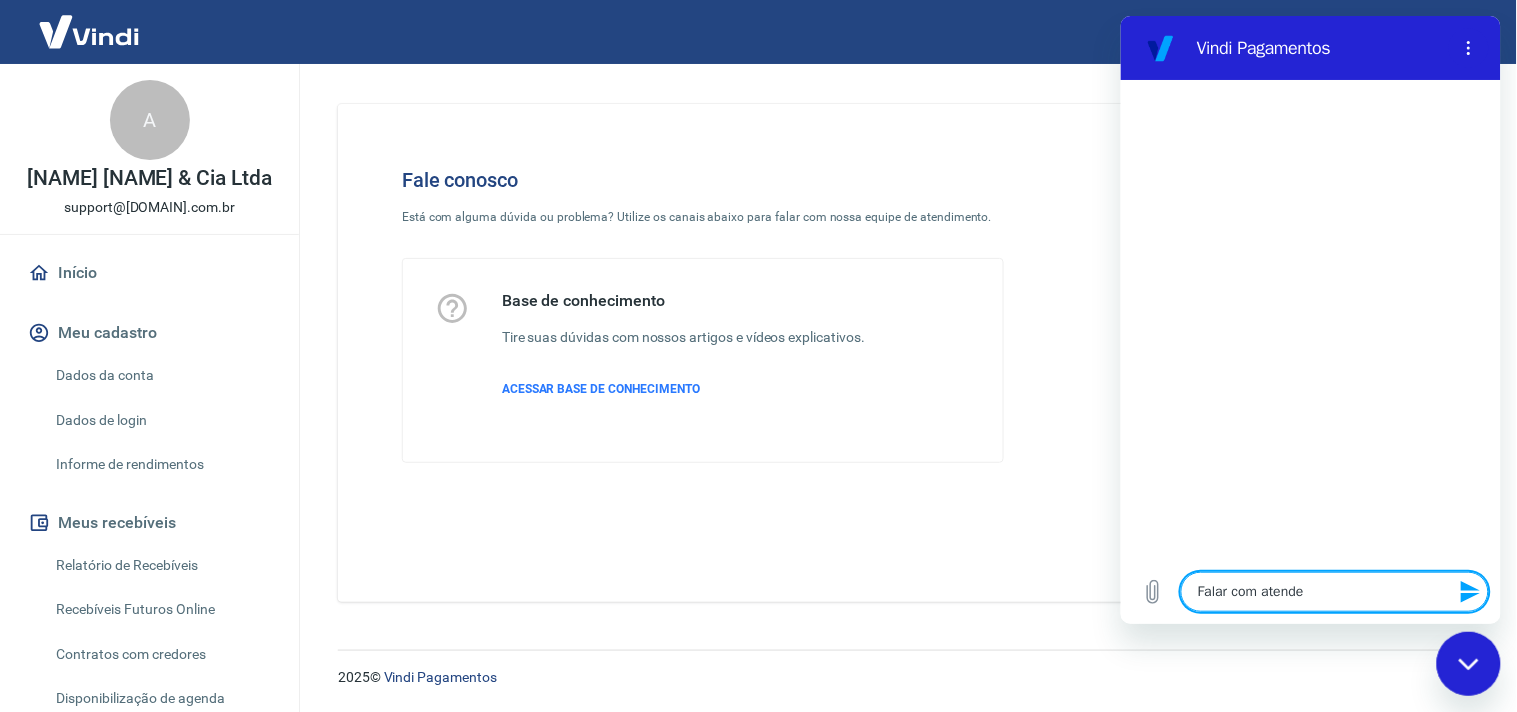 type on "Falar com atenden" 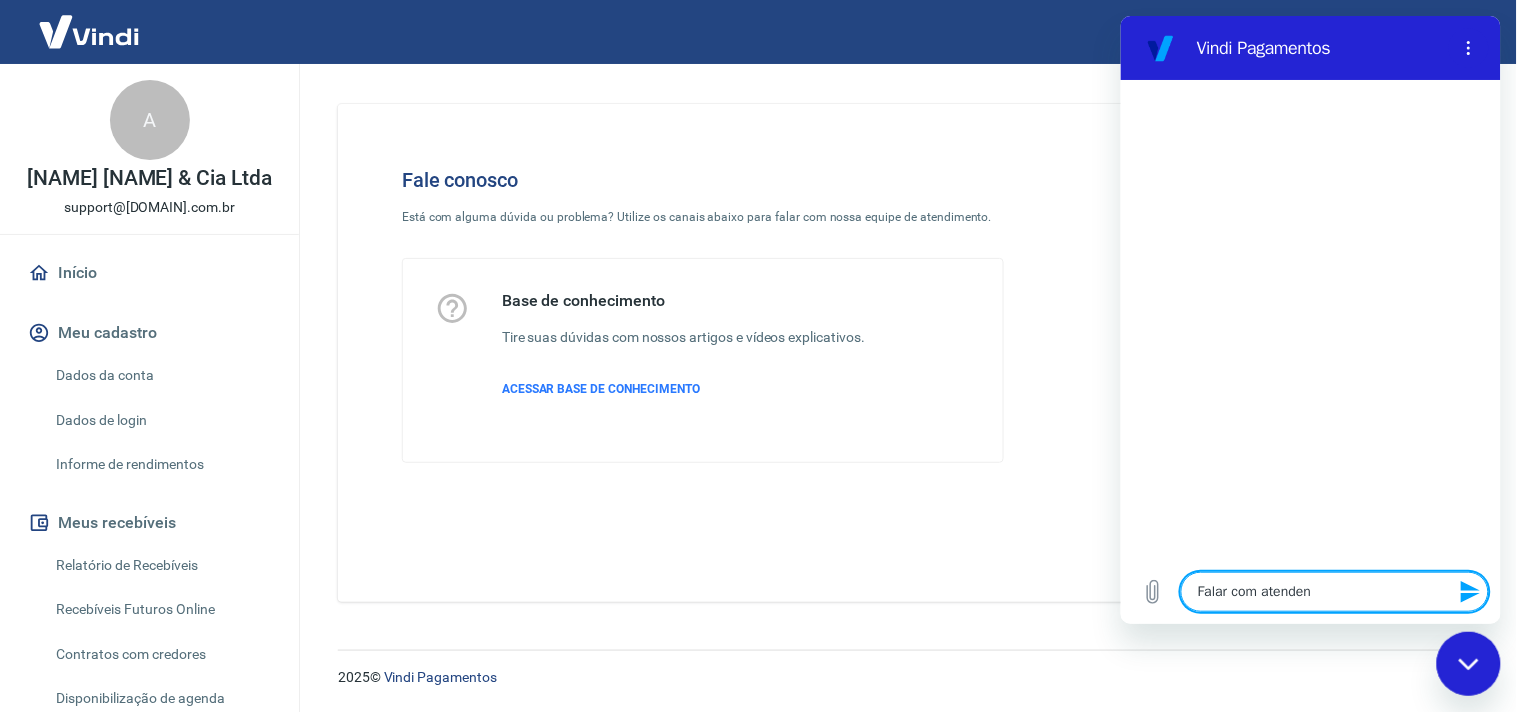 type on "Falar com atendent" 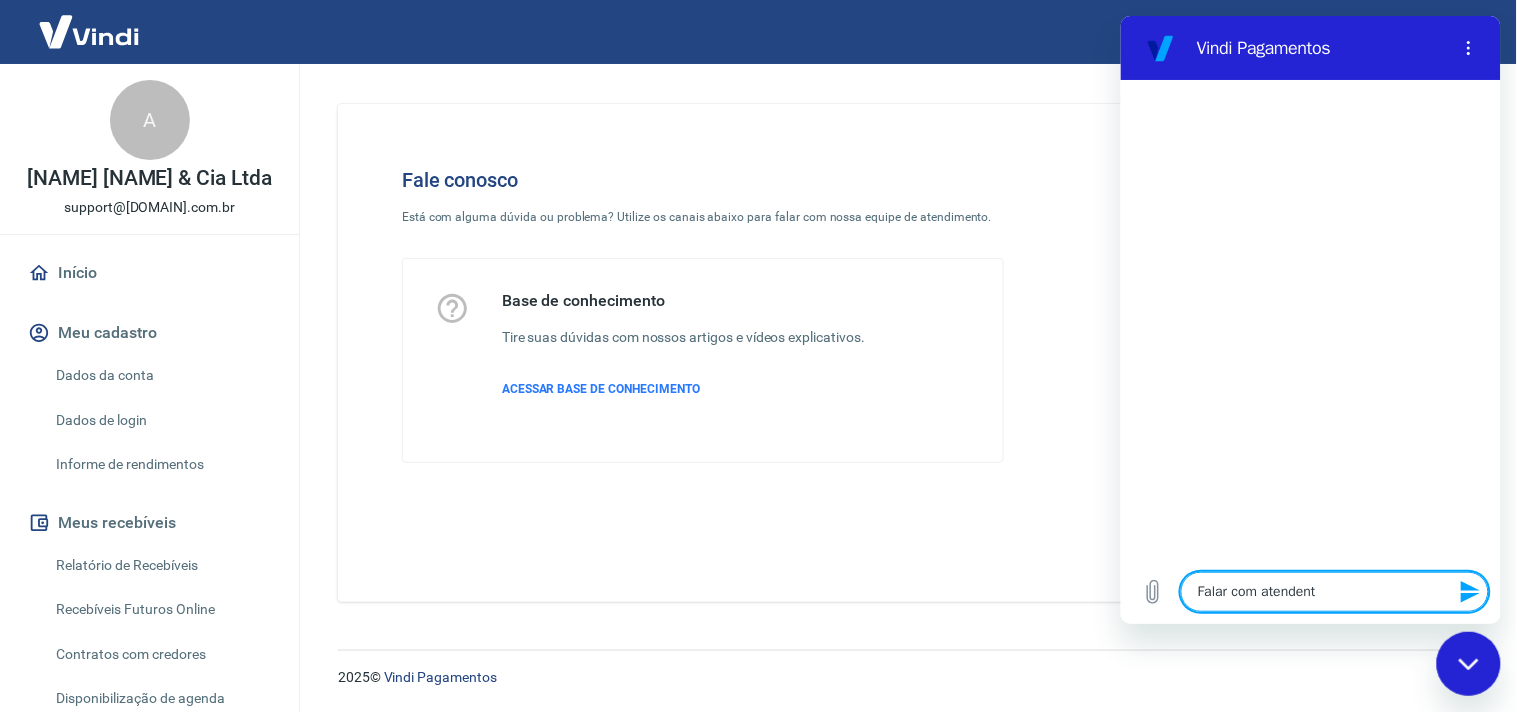 type on "Falar com atendente" 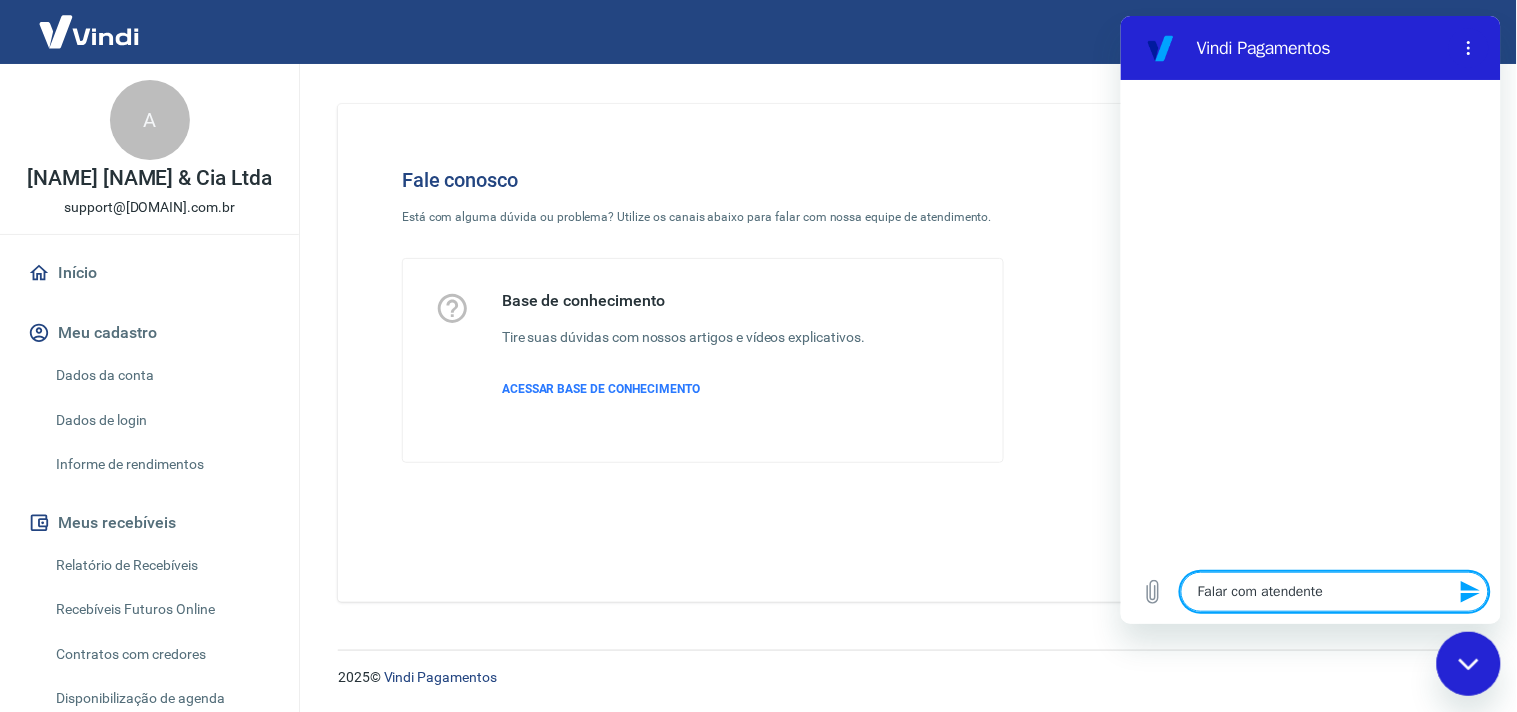 type 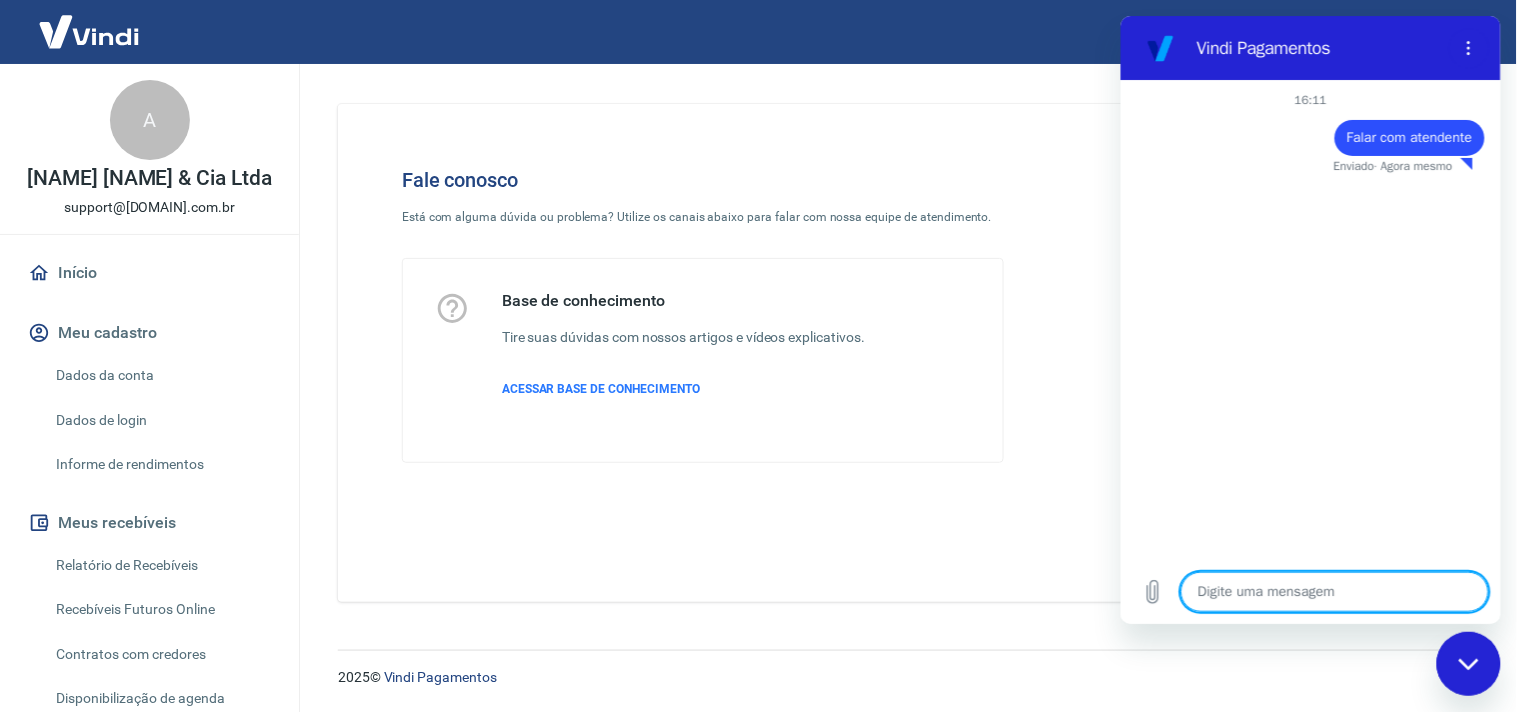 type on "x" 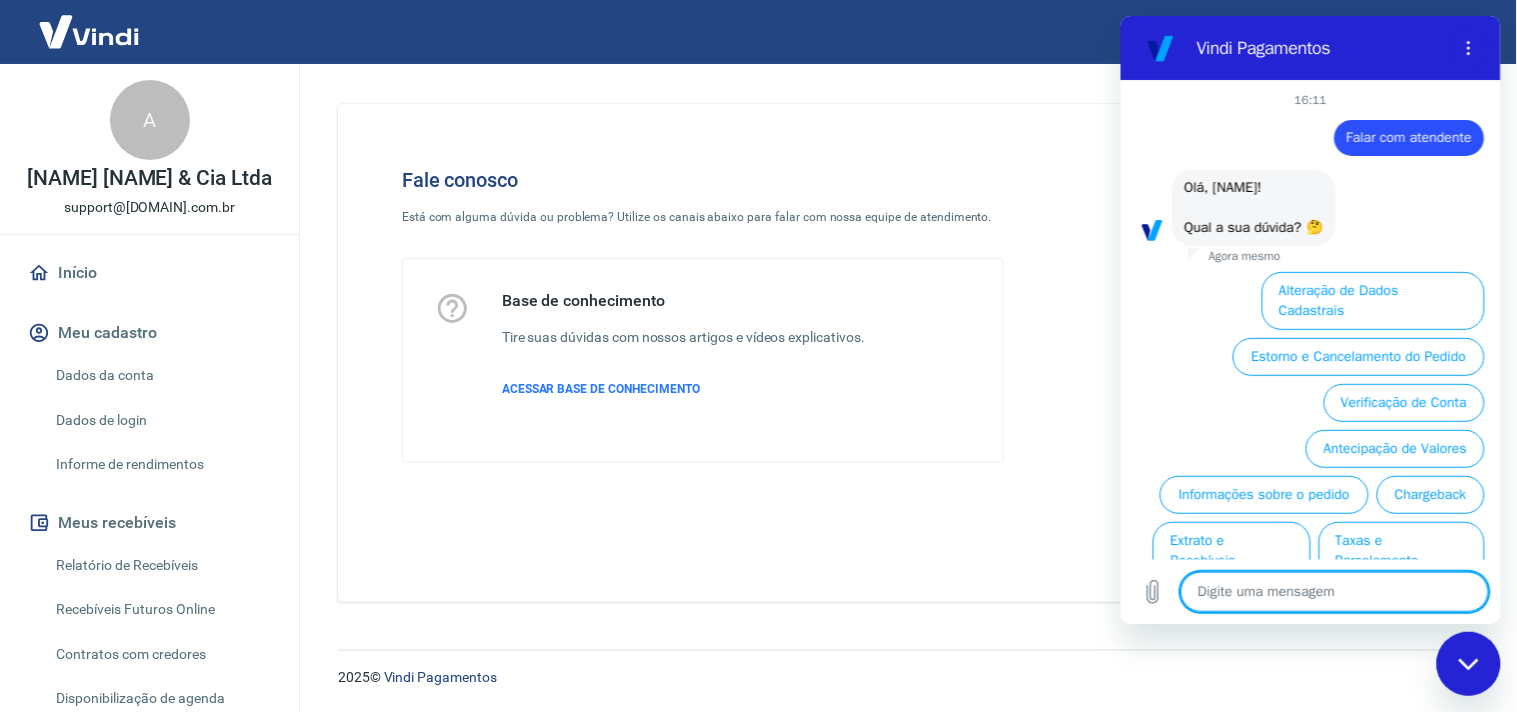 scroll, scrollTop: 78, scrollLeft: 0, axis: vertical 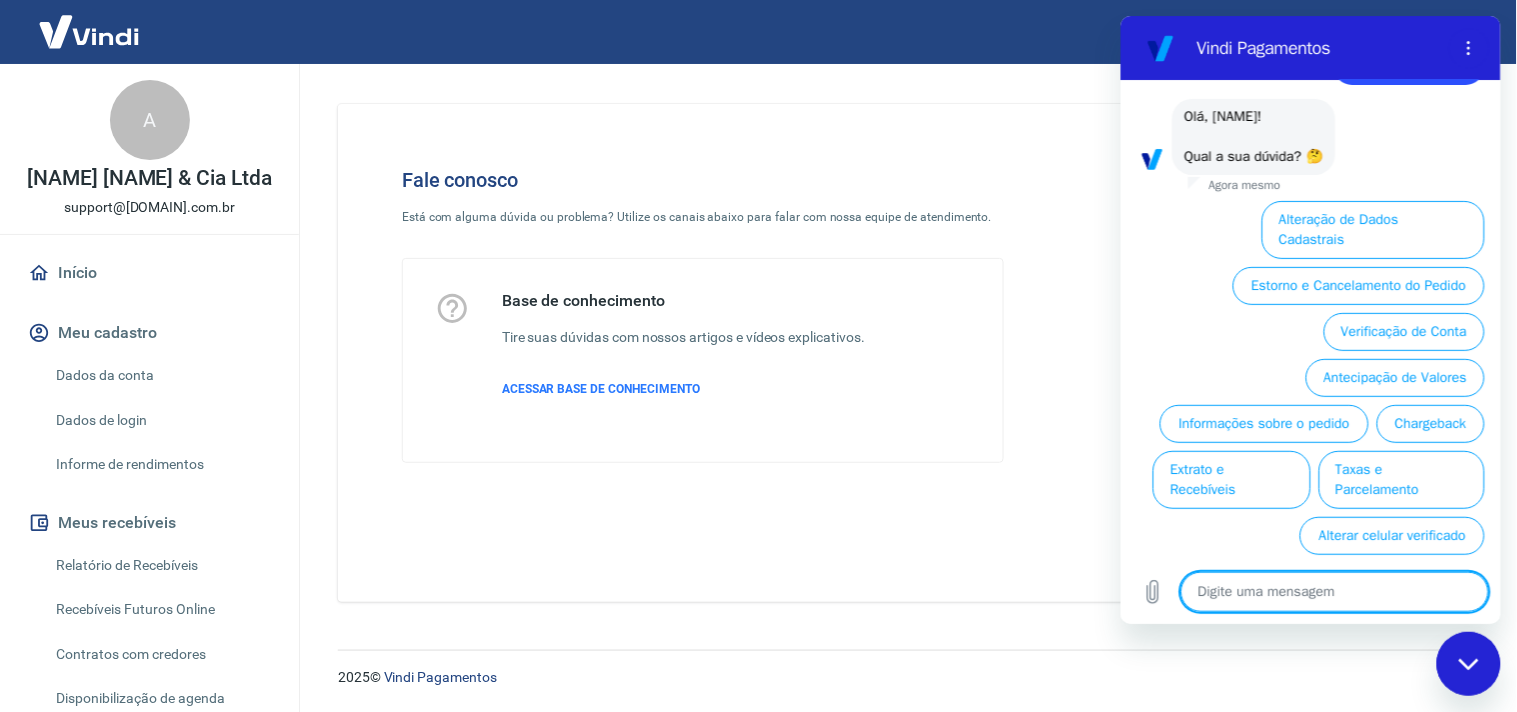 click at bounding box center [1334, 591] 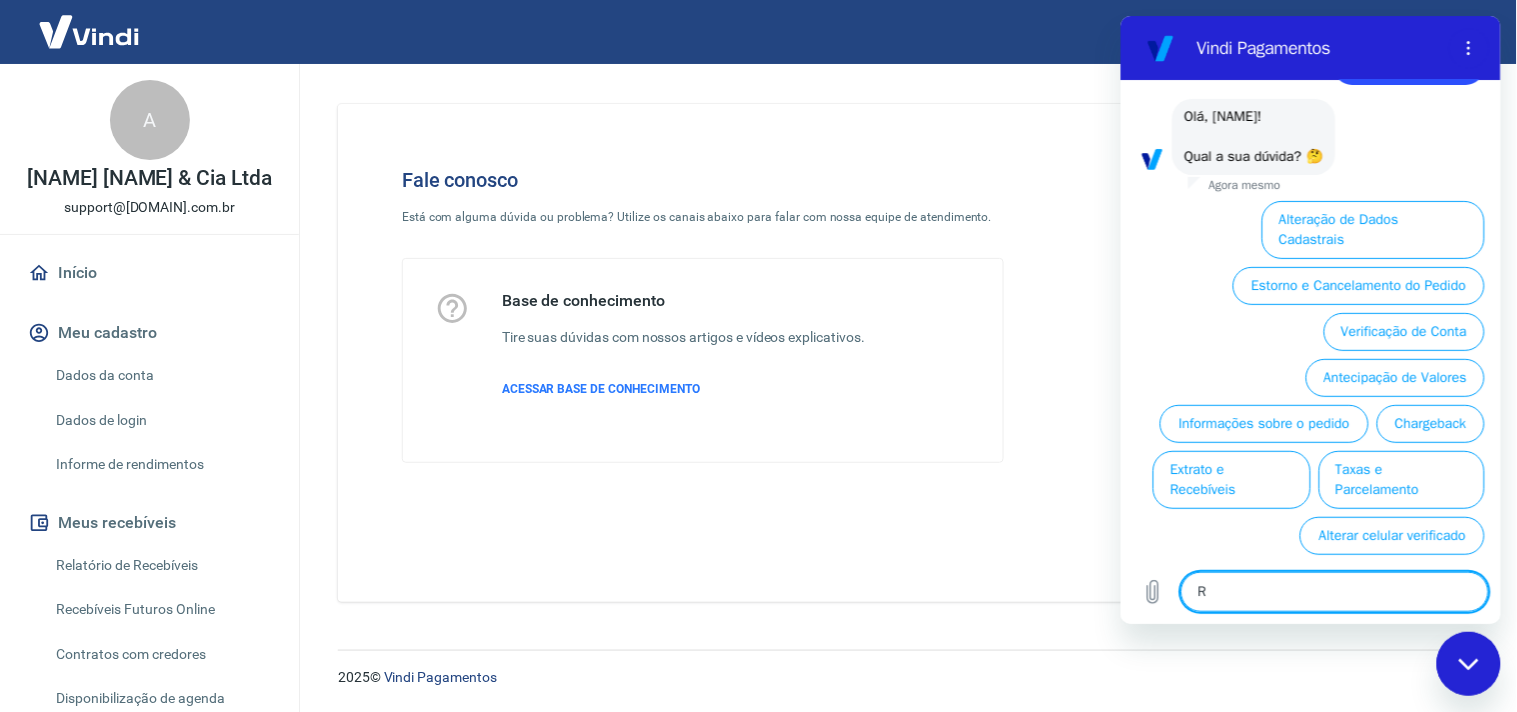 type on "Re" 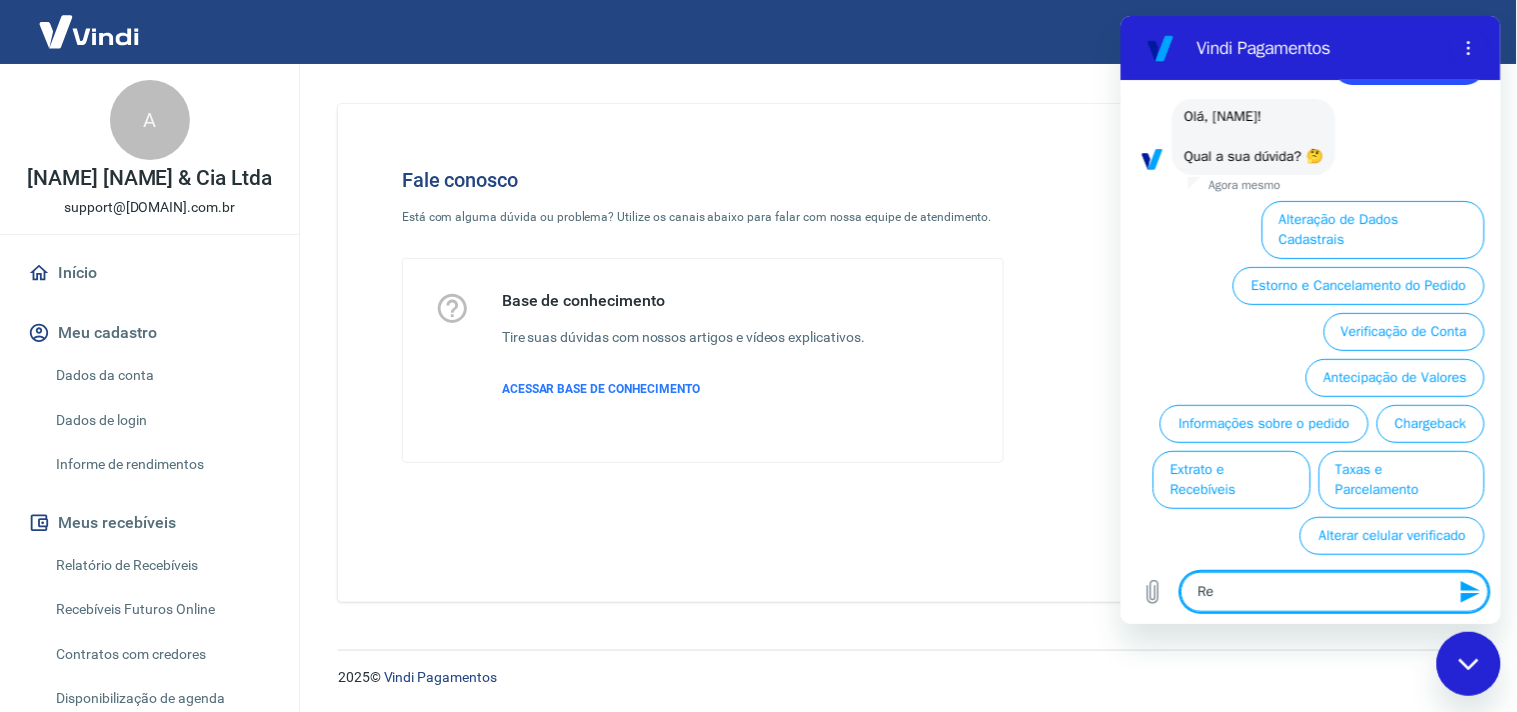 type on "Ret" 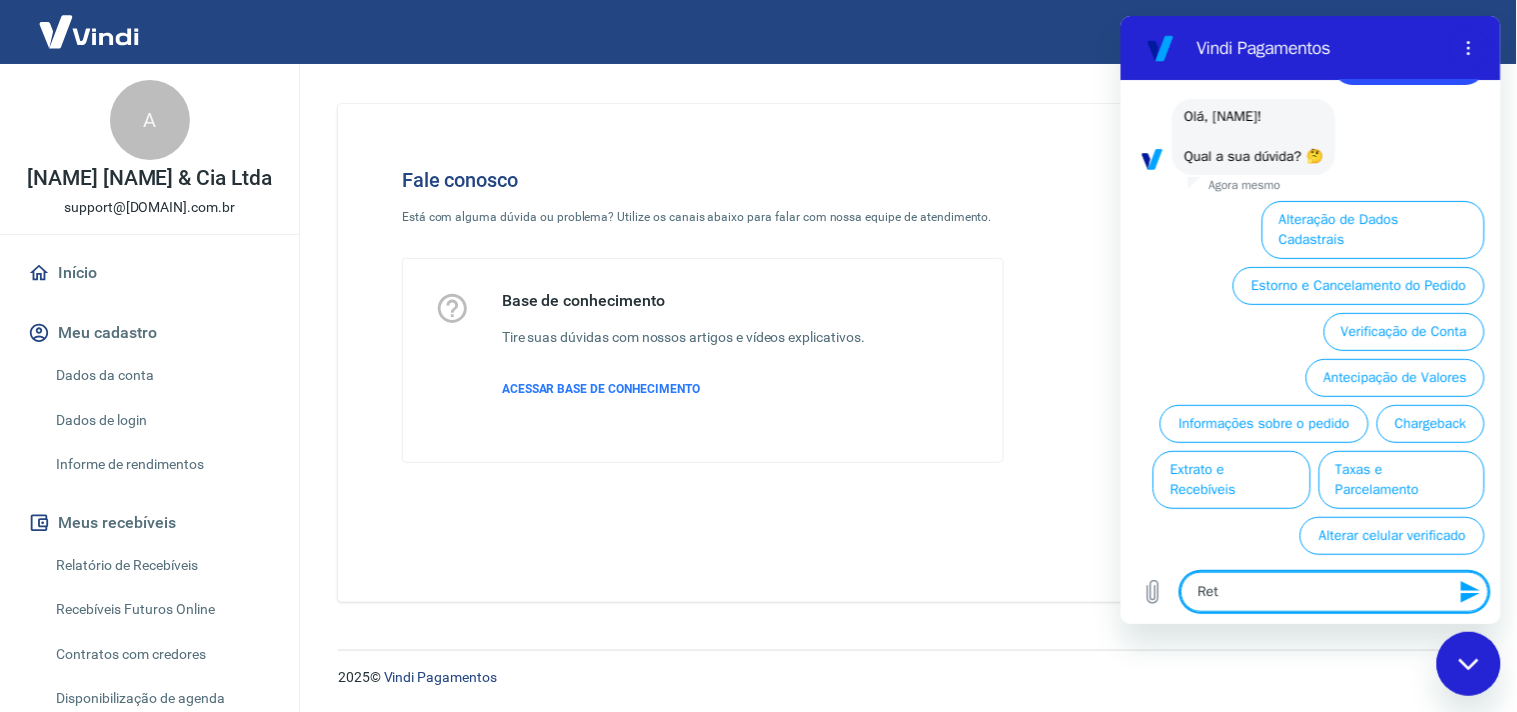type on "Reto" 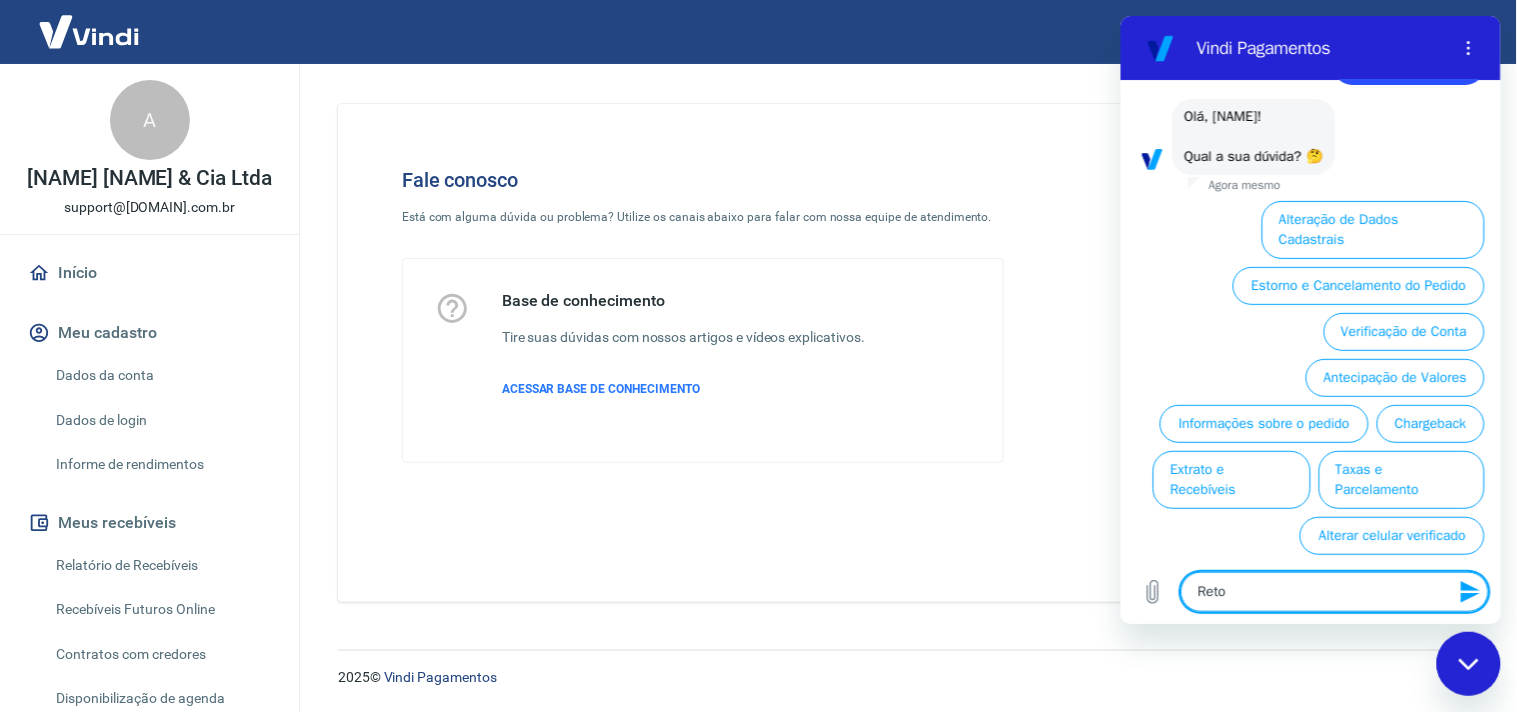 type on "Retor" 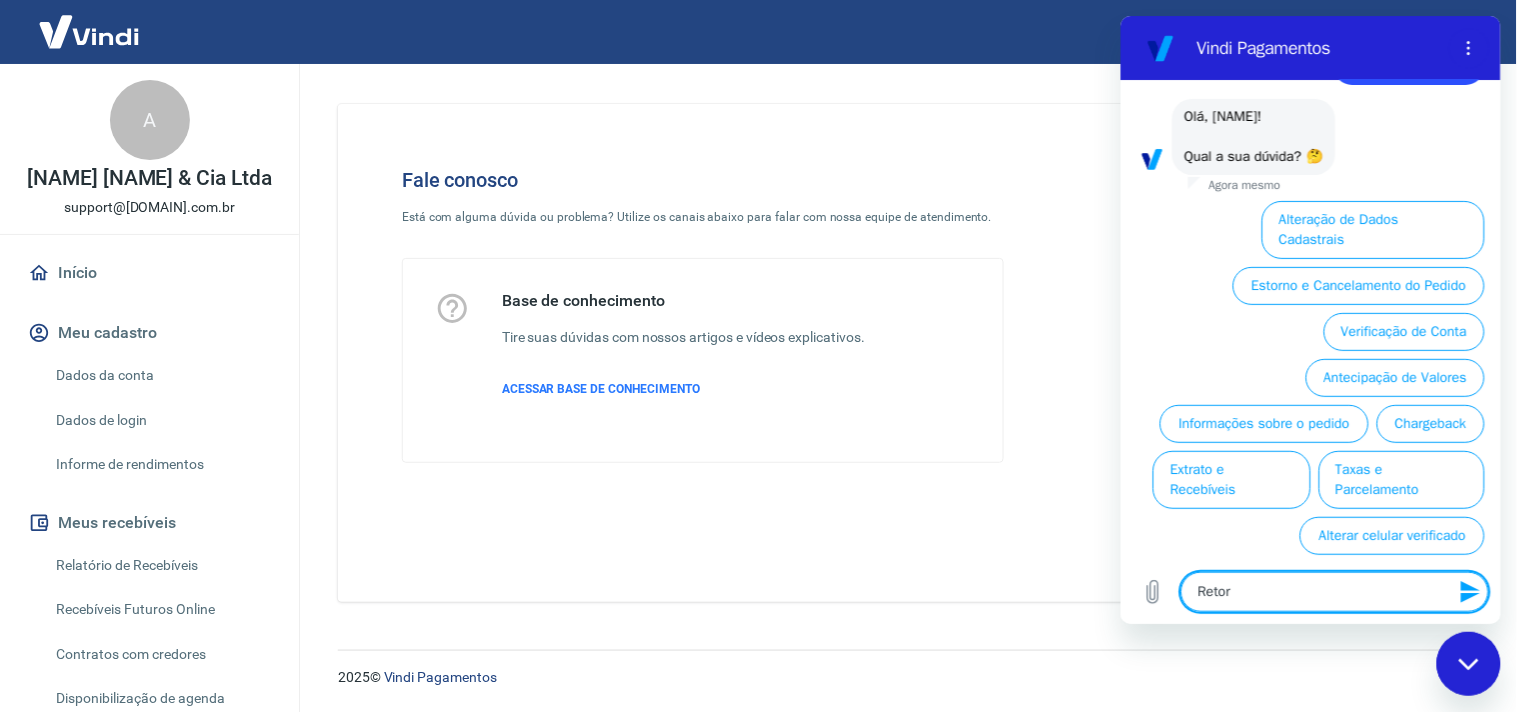 type on "Retorn" 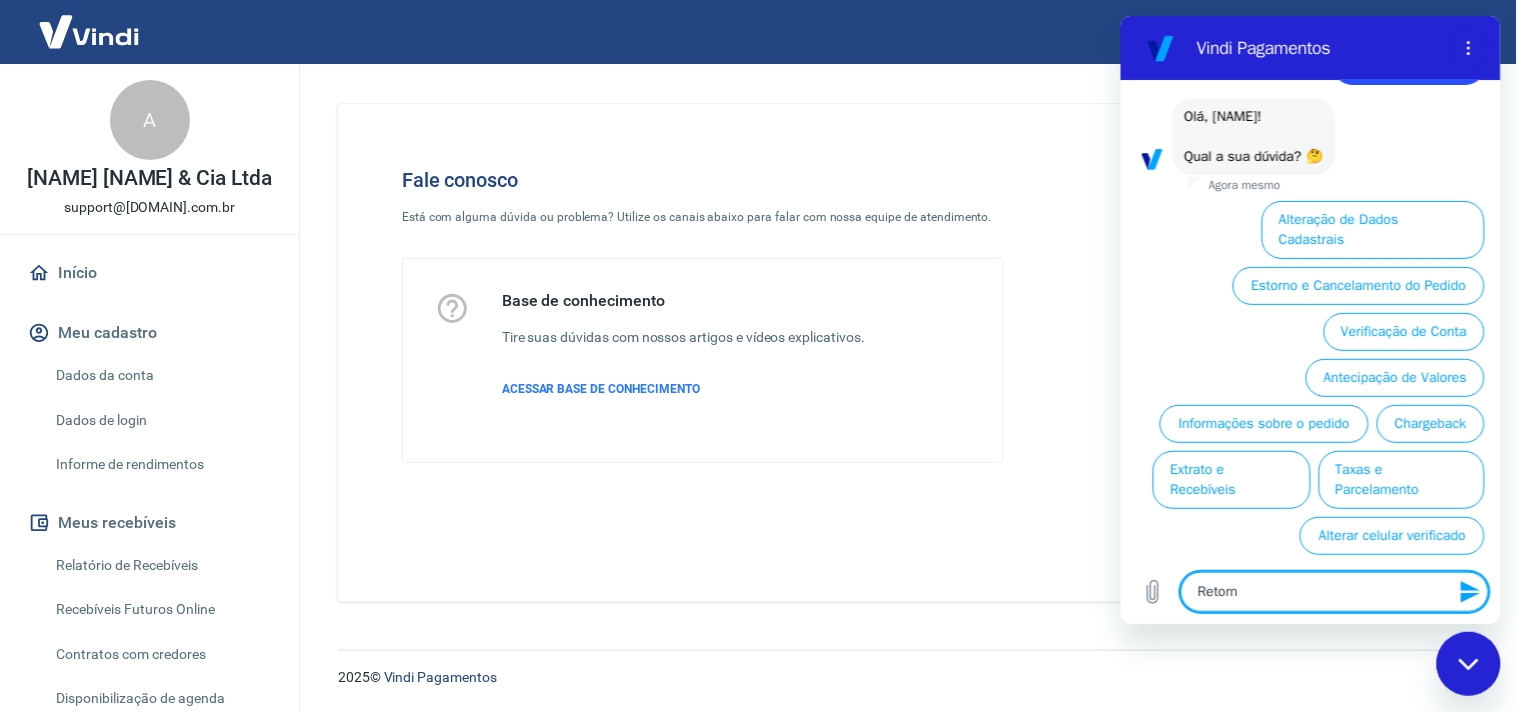 type on "Retorno" 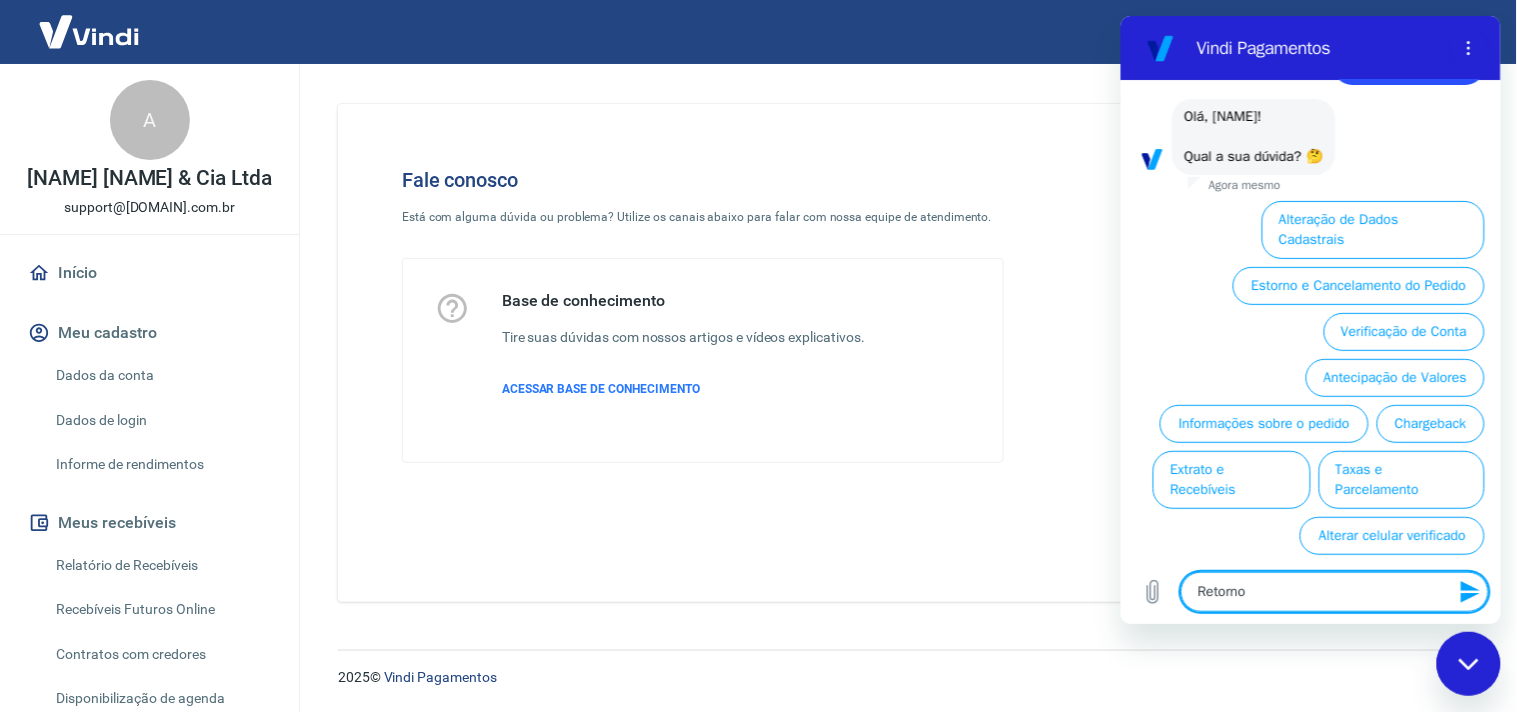 type on "Retorno" 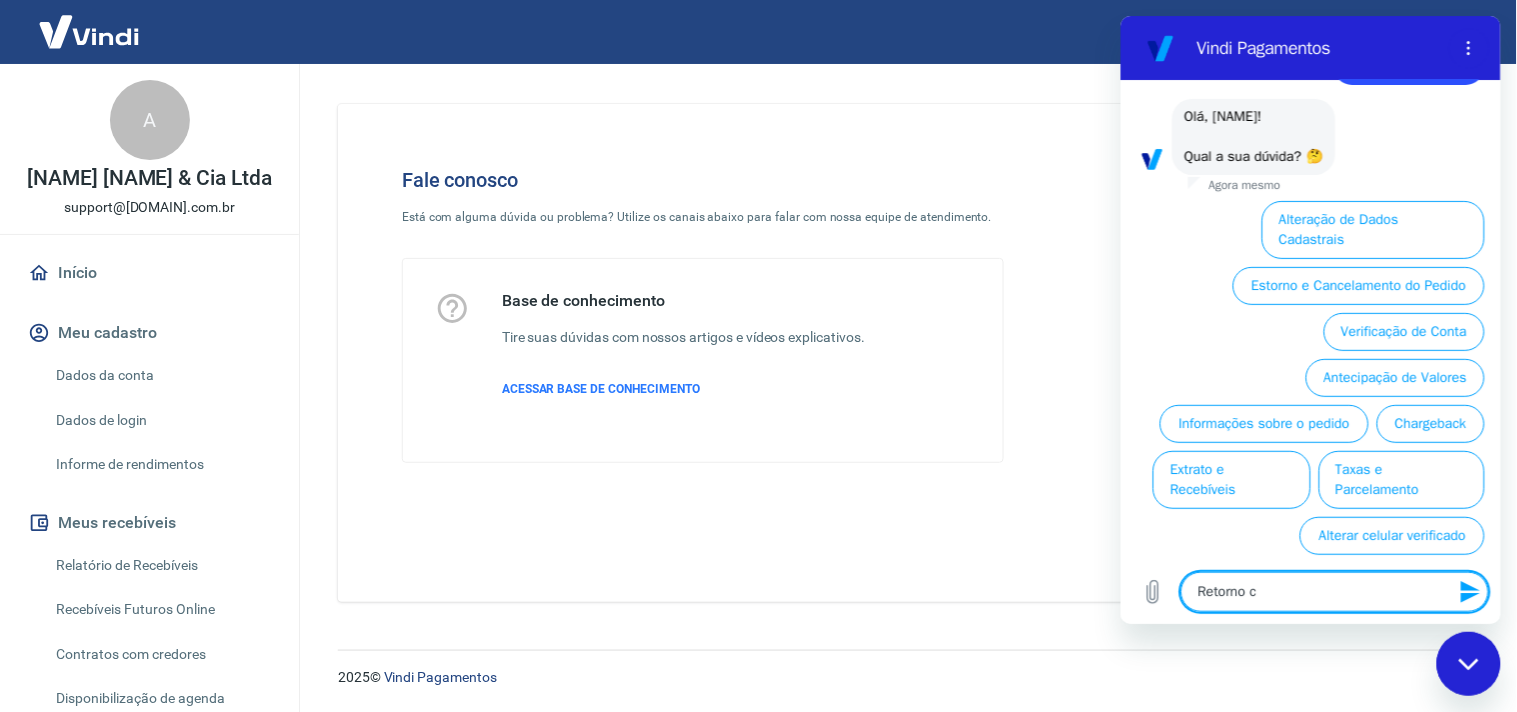 type on "Retorno ch" 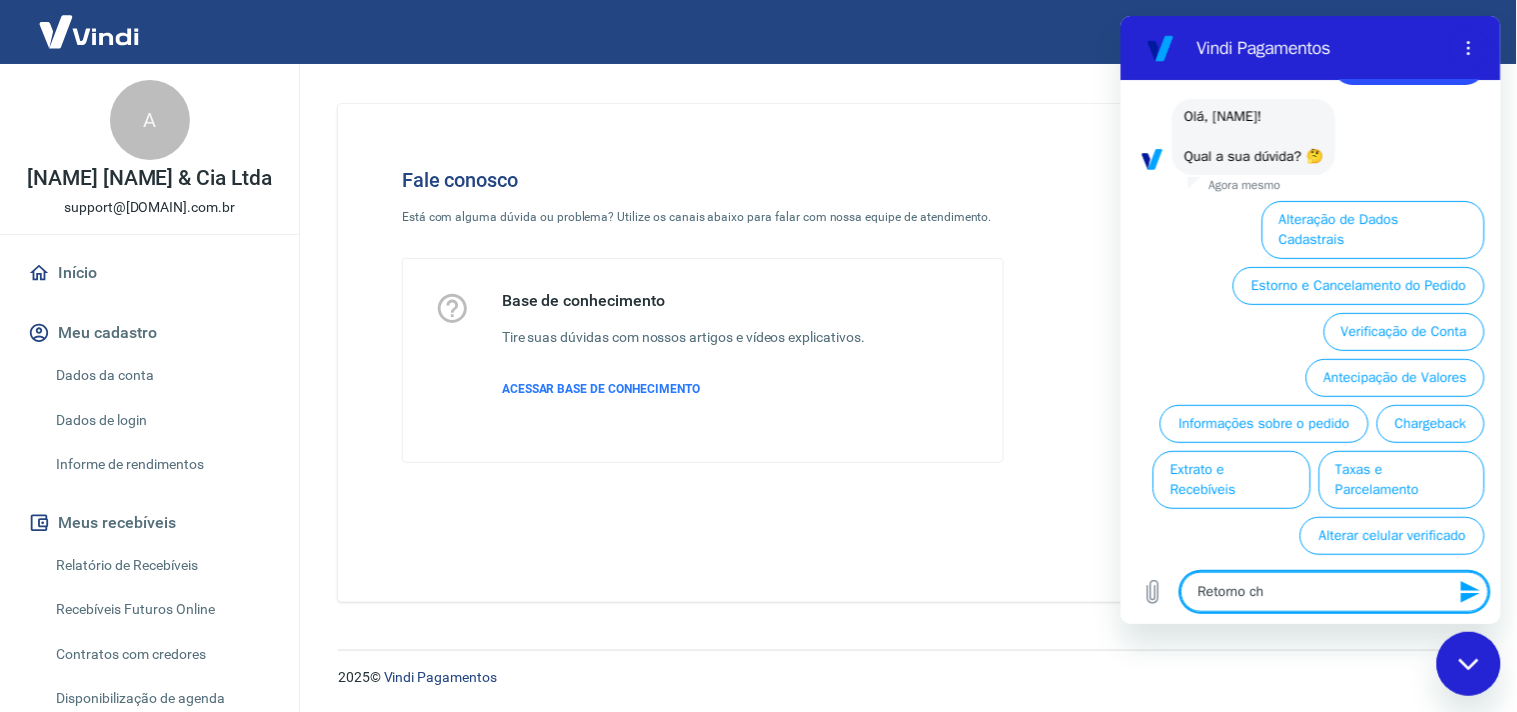 type on "Retorno cha" 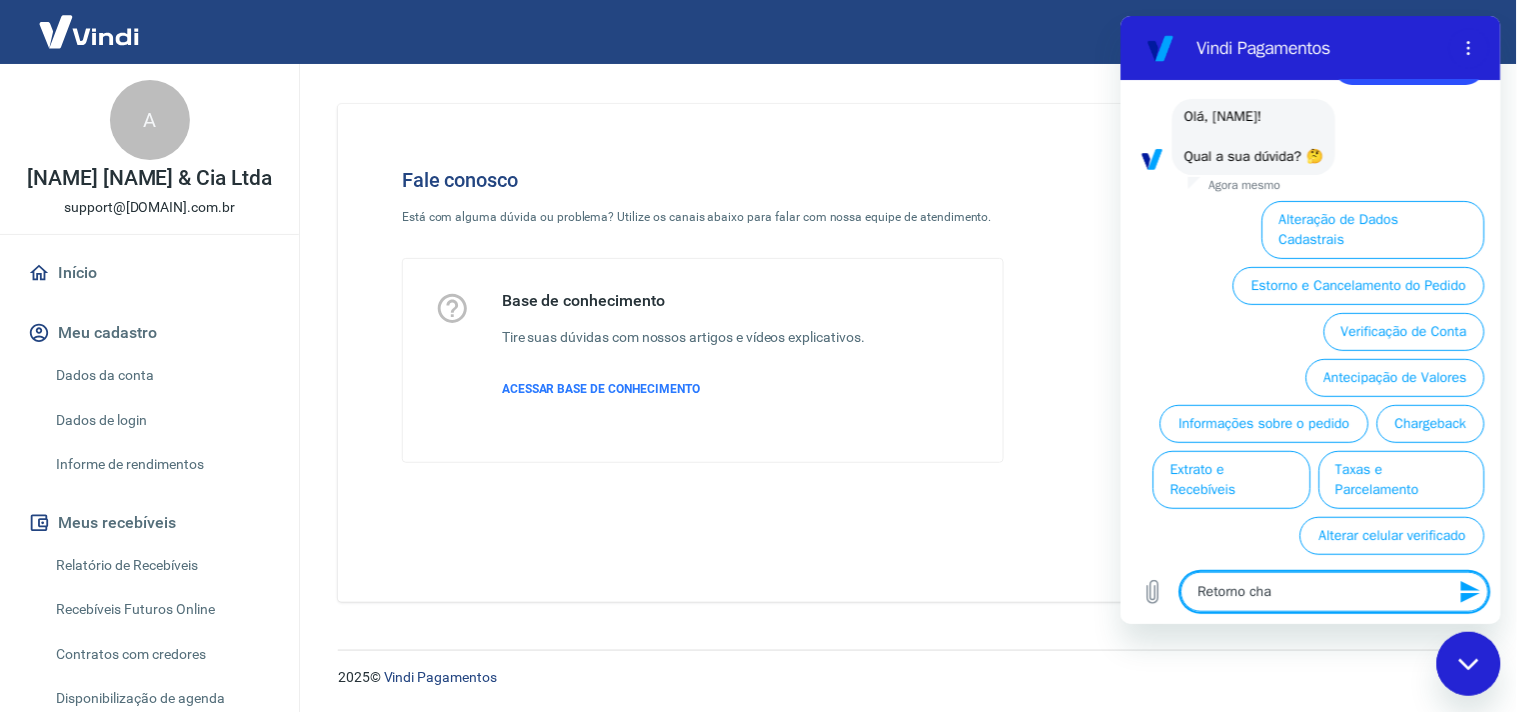 type on "Retorno cham" 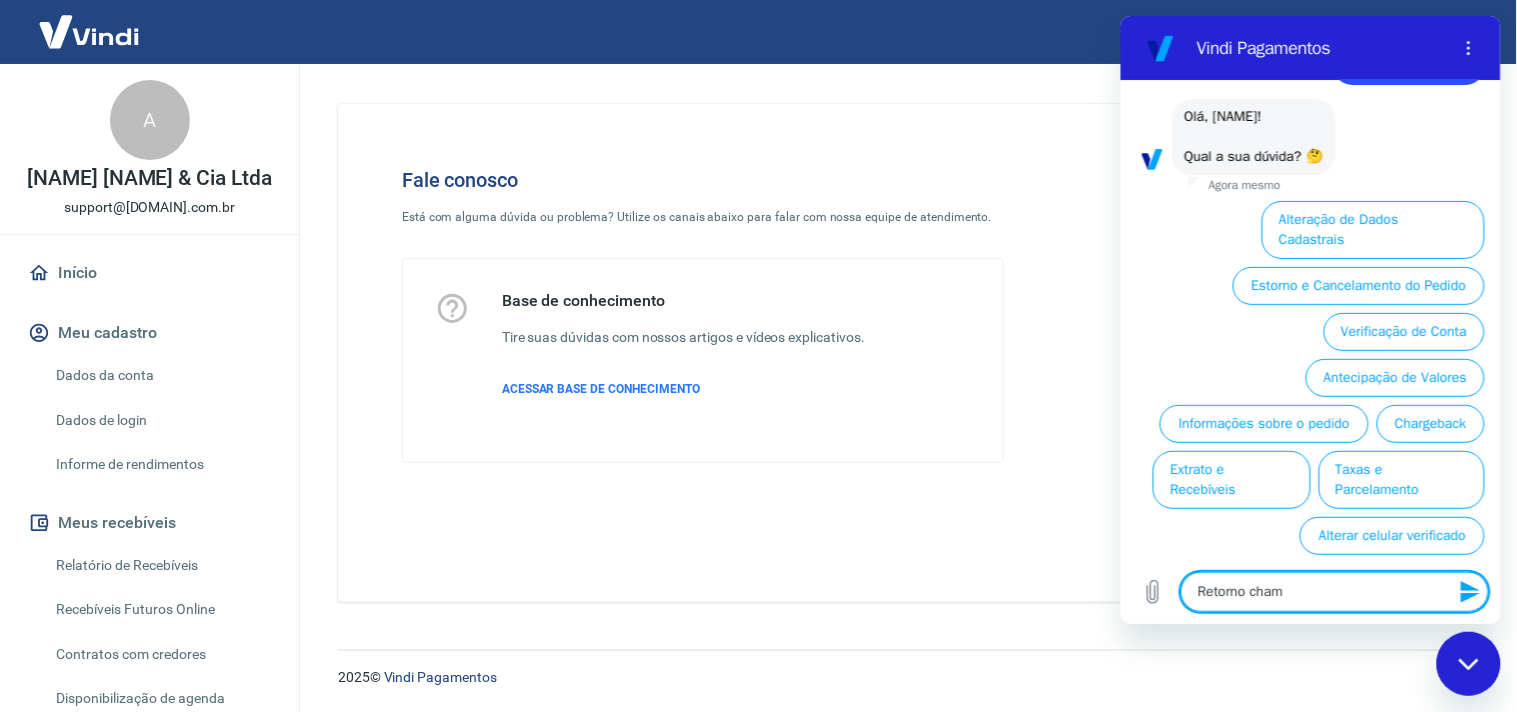 type on "Retorno chama" 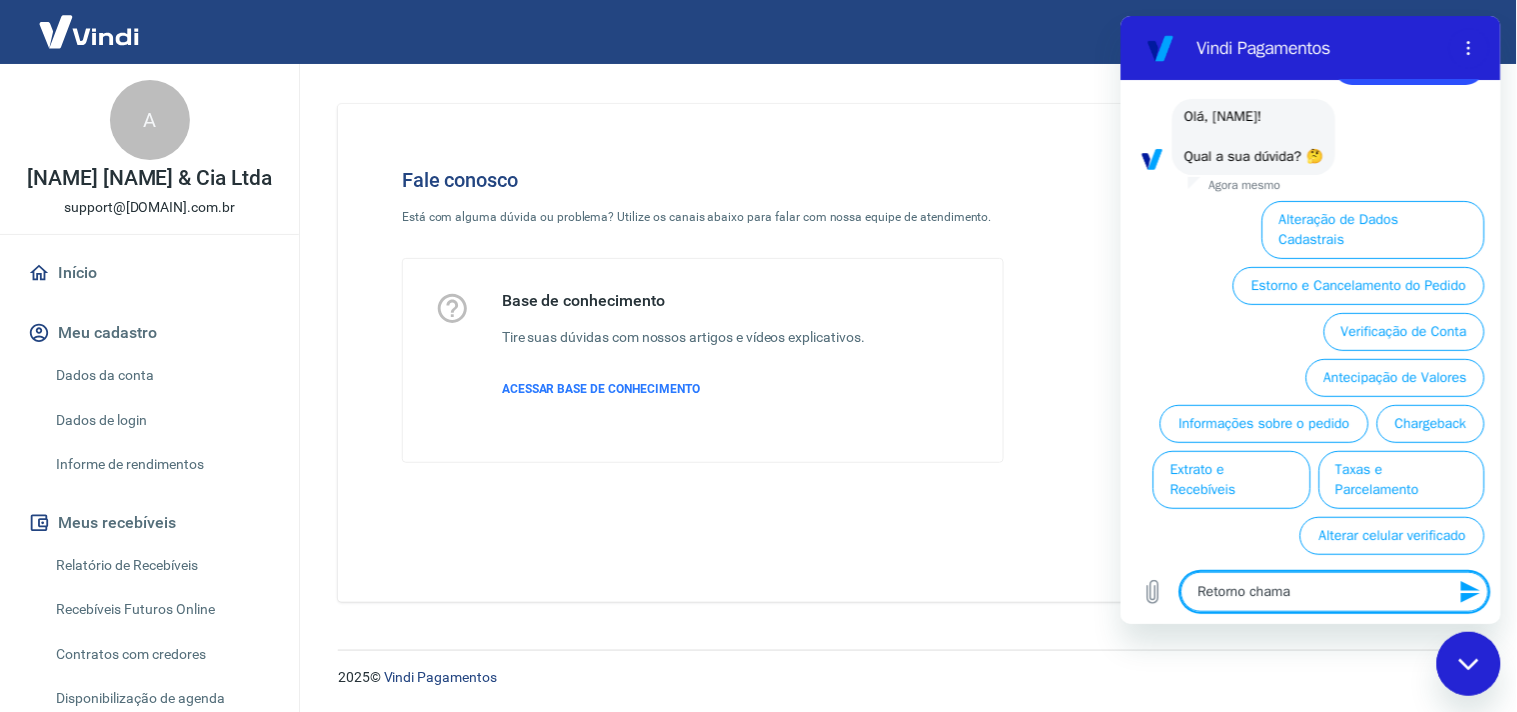 type on "Retorno chamad" 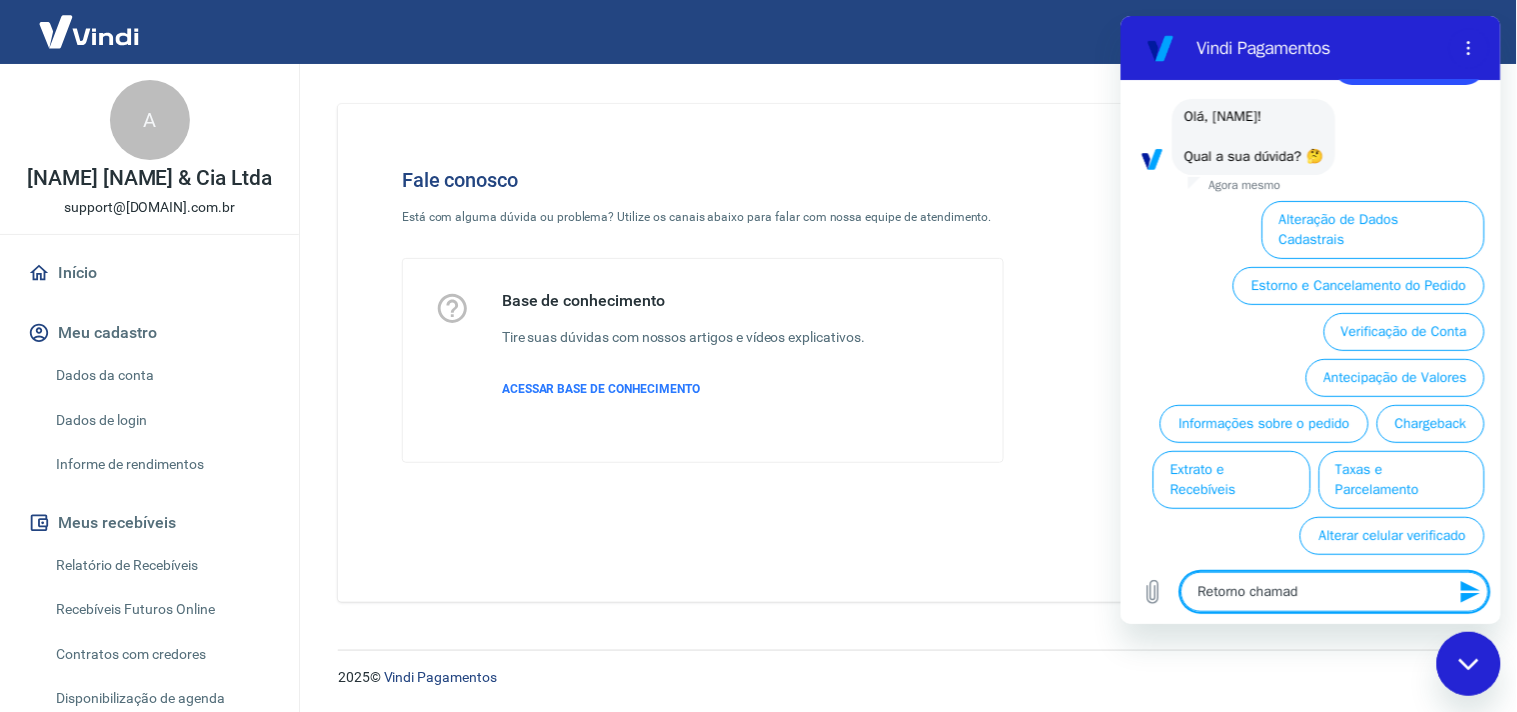 type on "Retorno chamado" 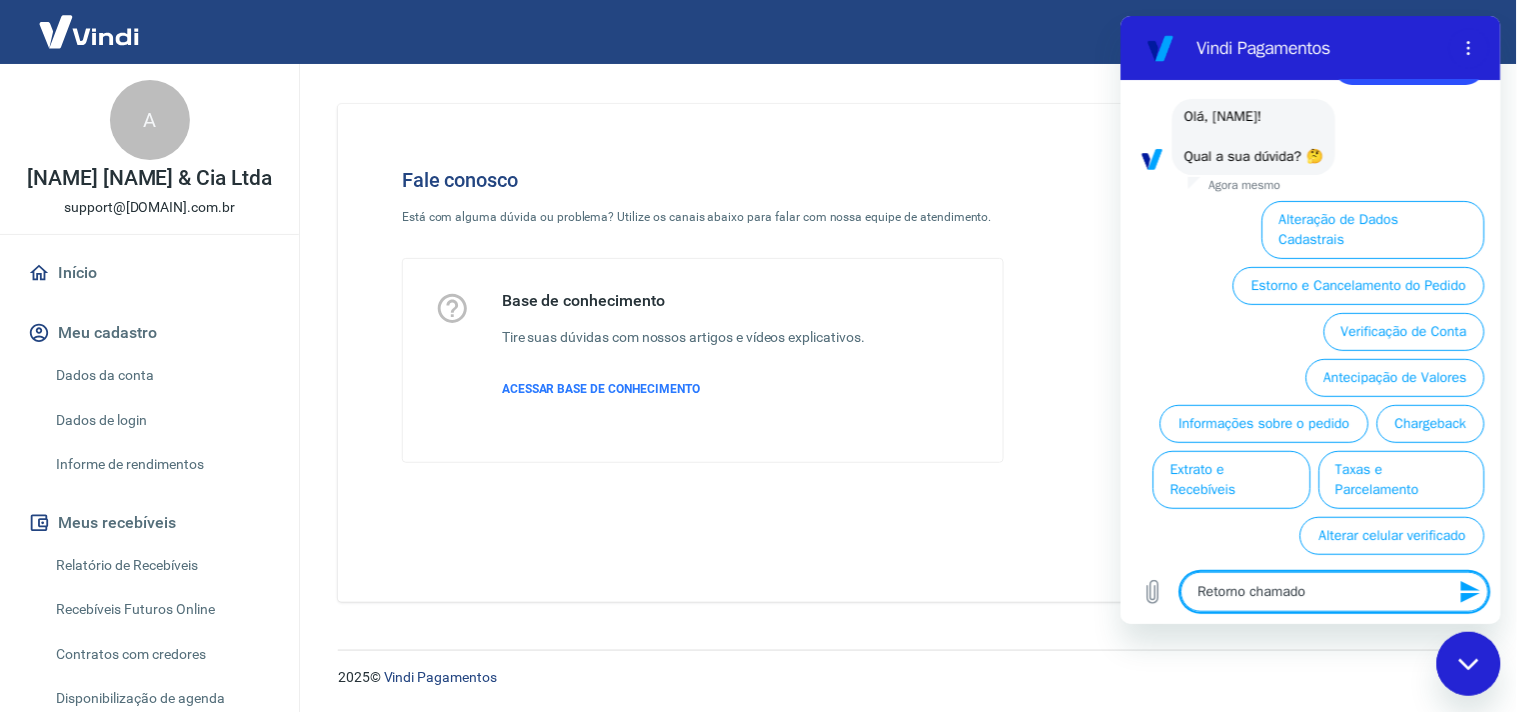 type 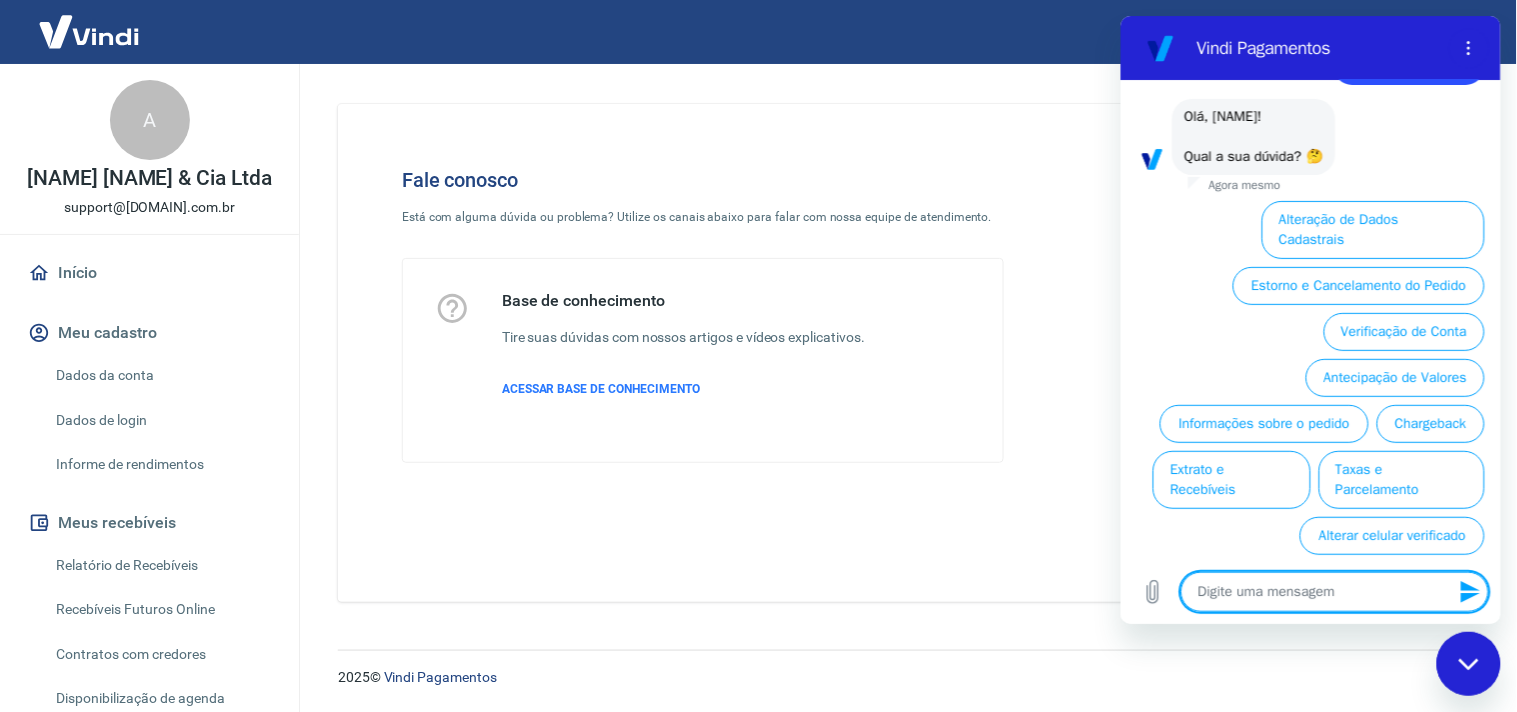 scroll, scrollTop: 0, scrollLeft: 0, axis: both 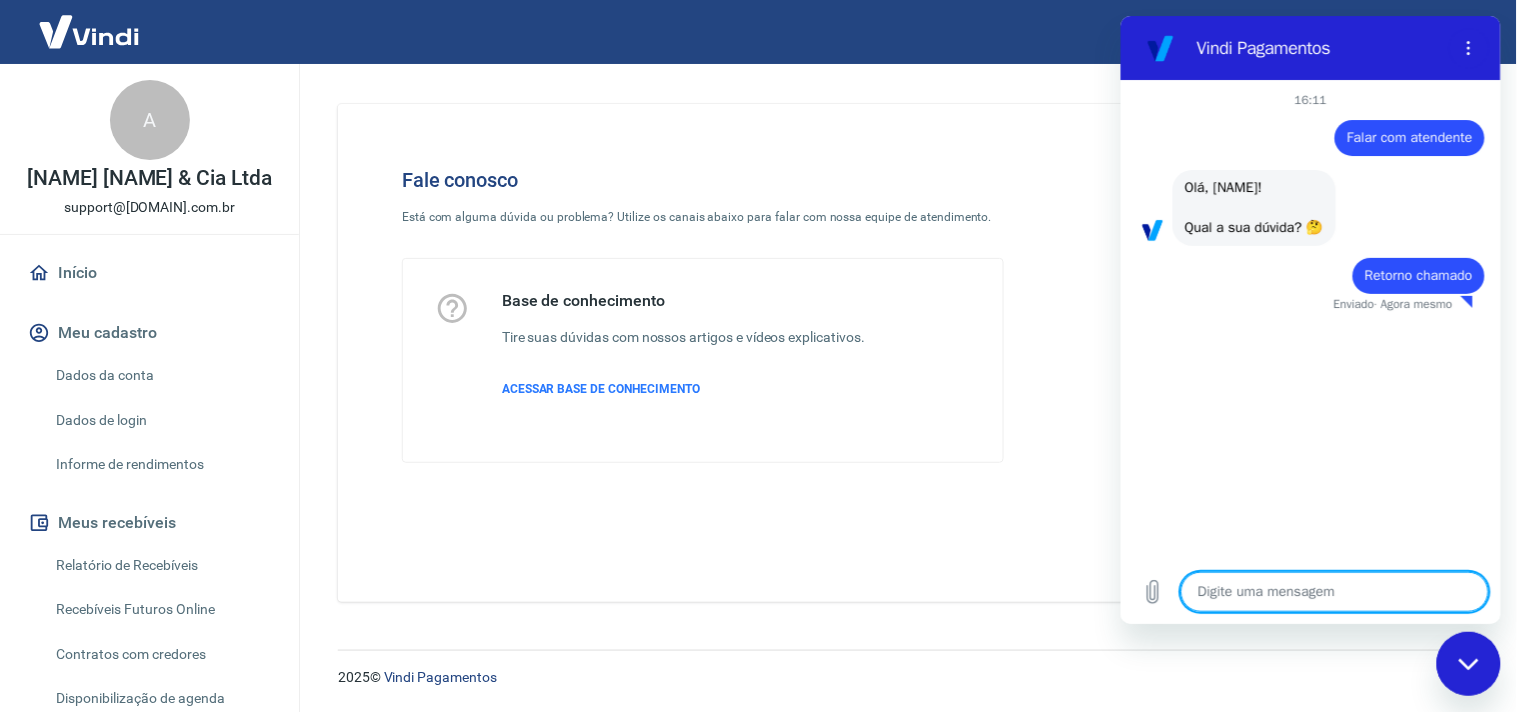type on "x" 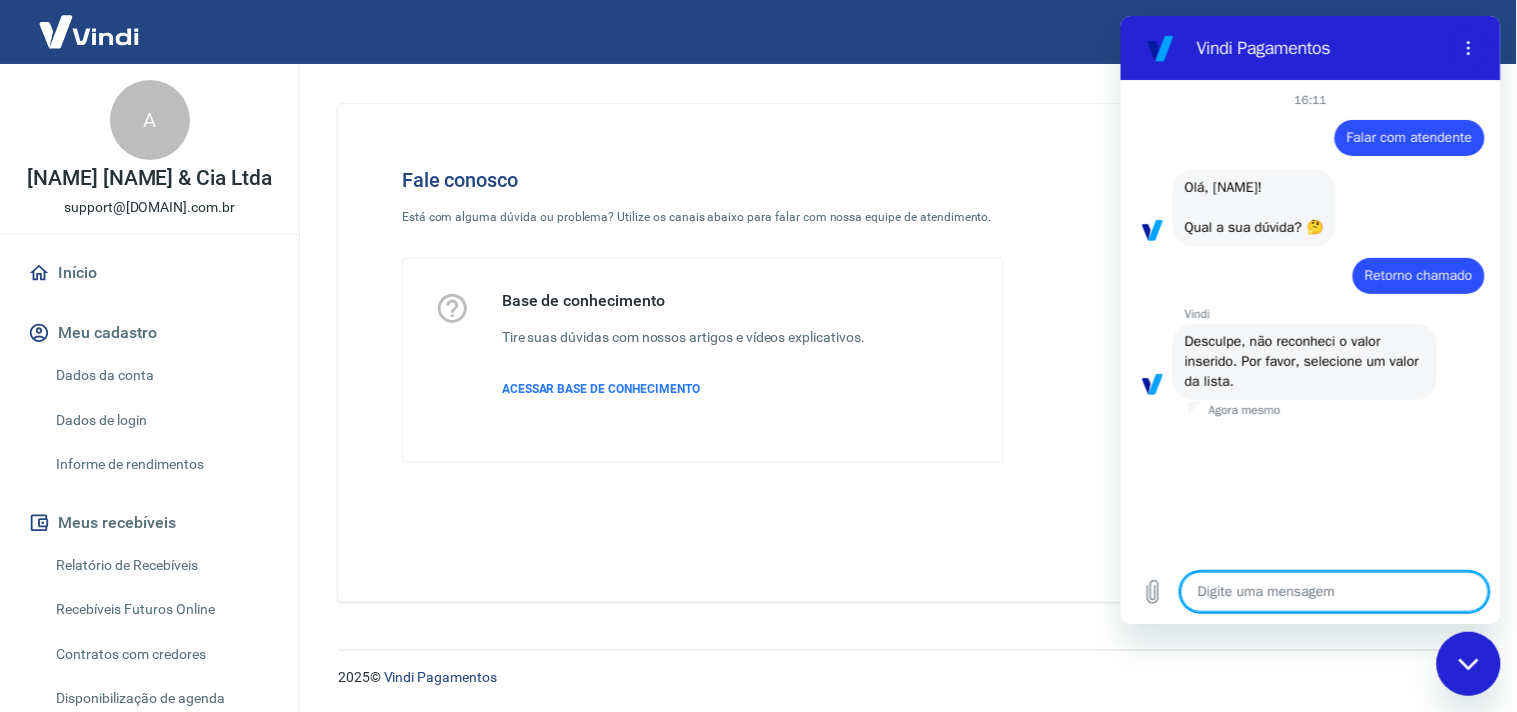 click on "Falar com atendente" at bounding box center [1409, 136] 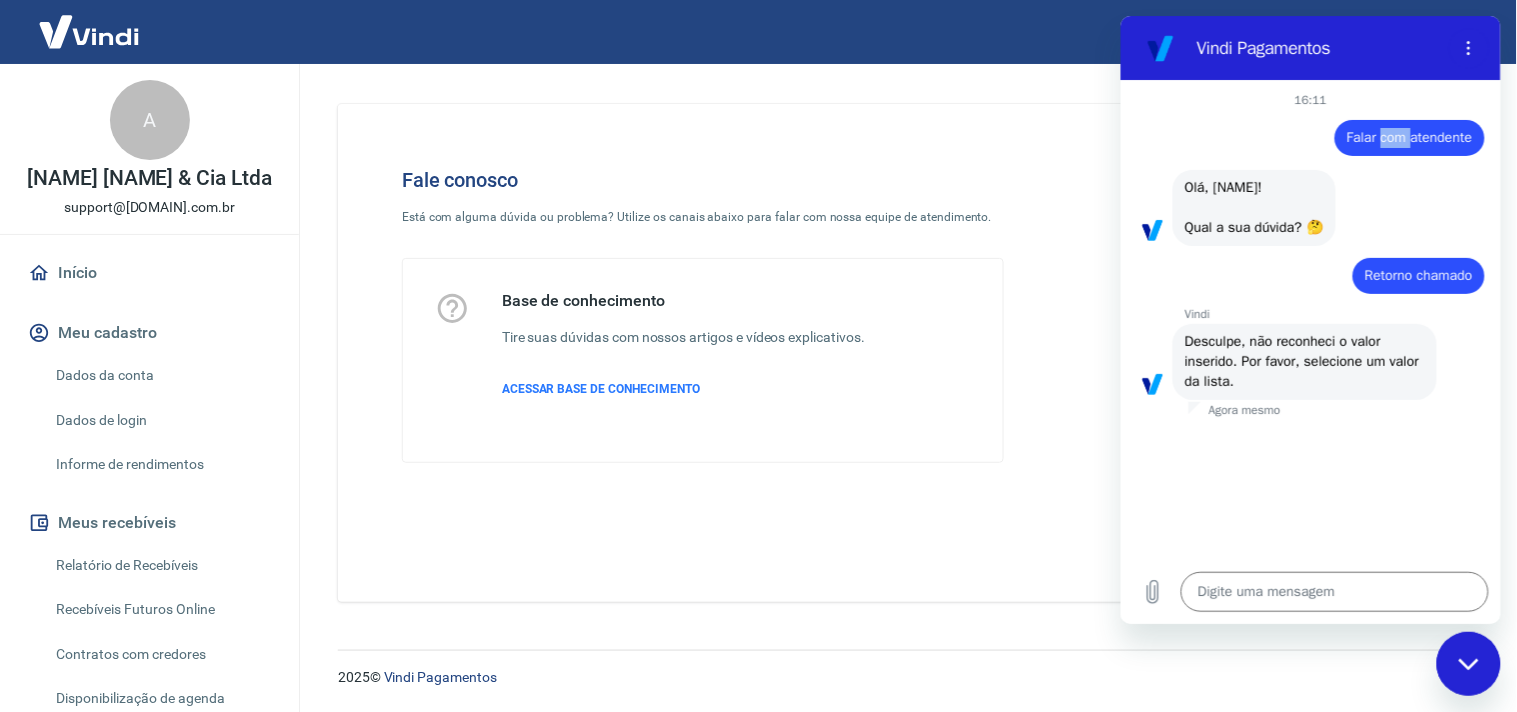 click on "Falar com atendente" at bounding box center (1409, 136) 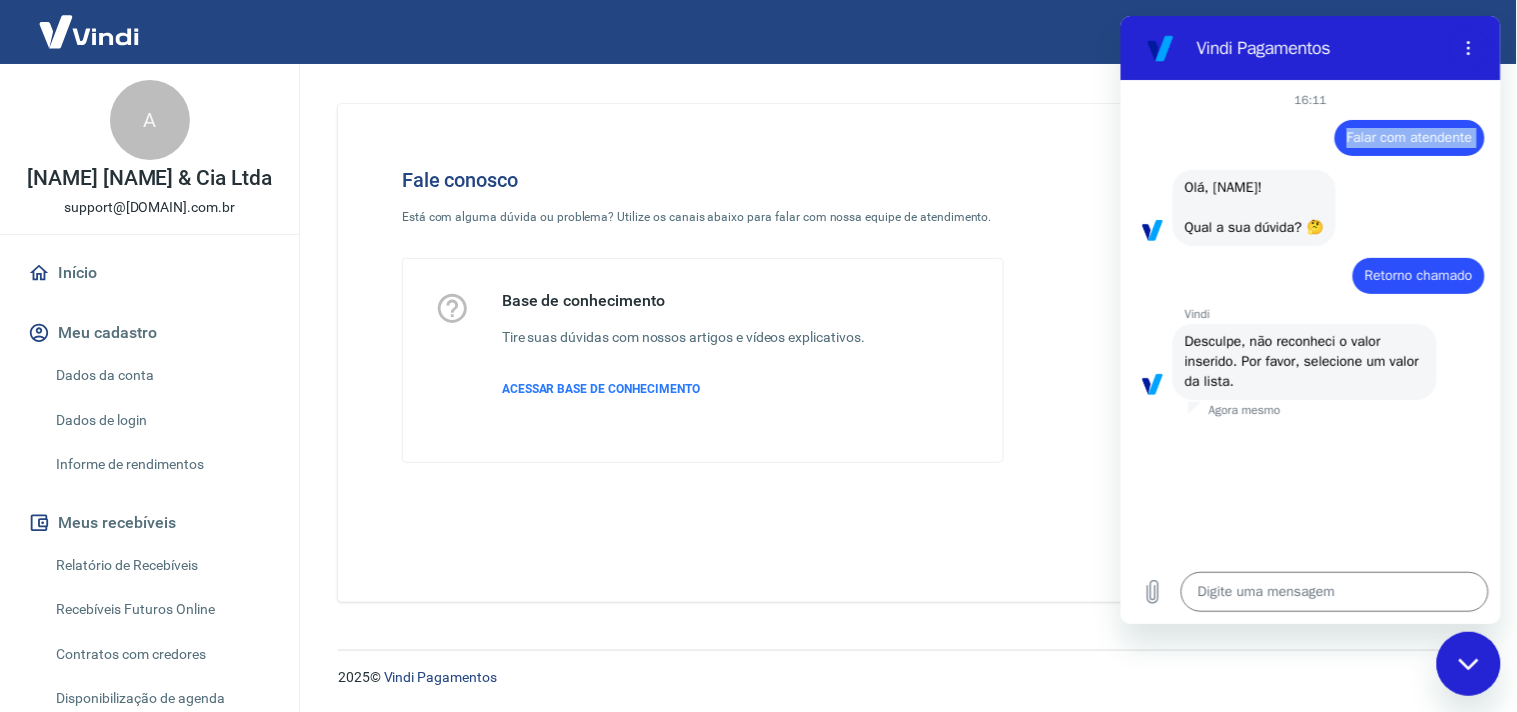 click on "Falar com atendente" at bounding box center [1409, 136] 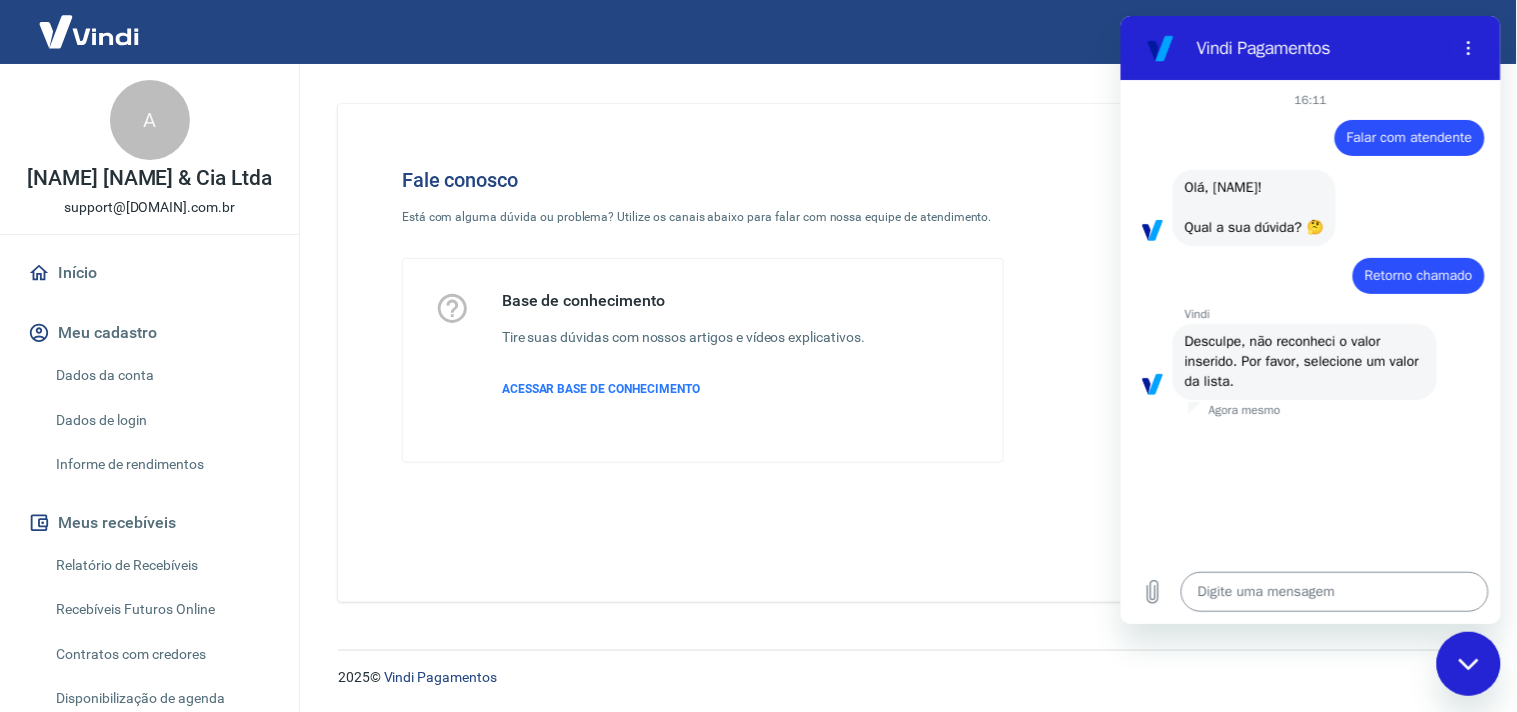 click at bounding box center [1334, 591] 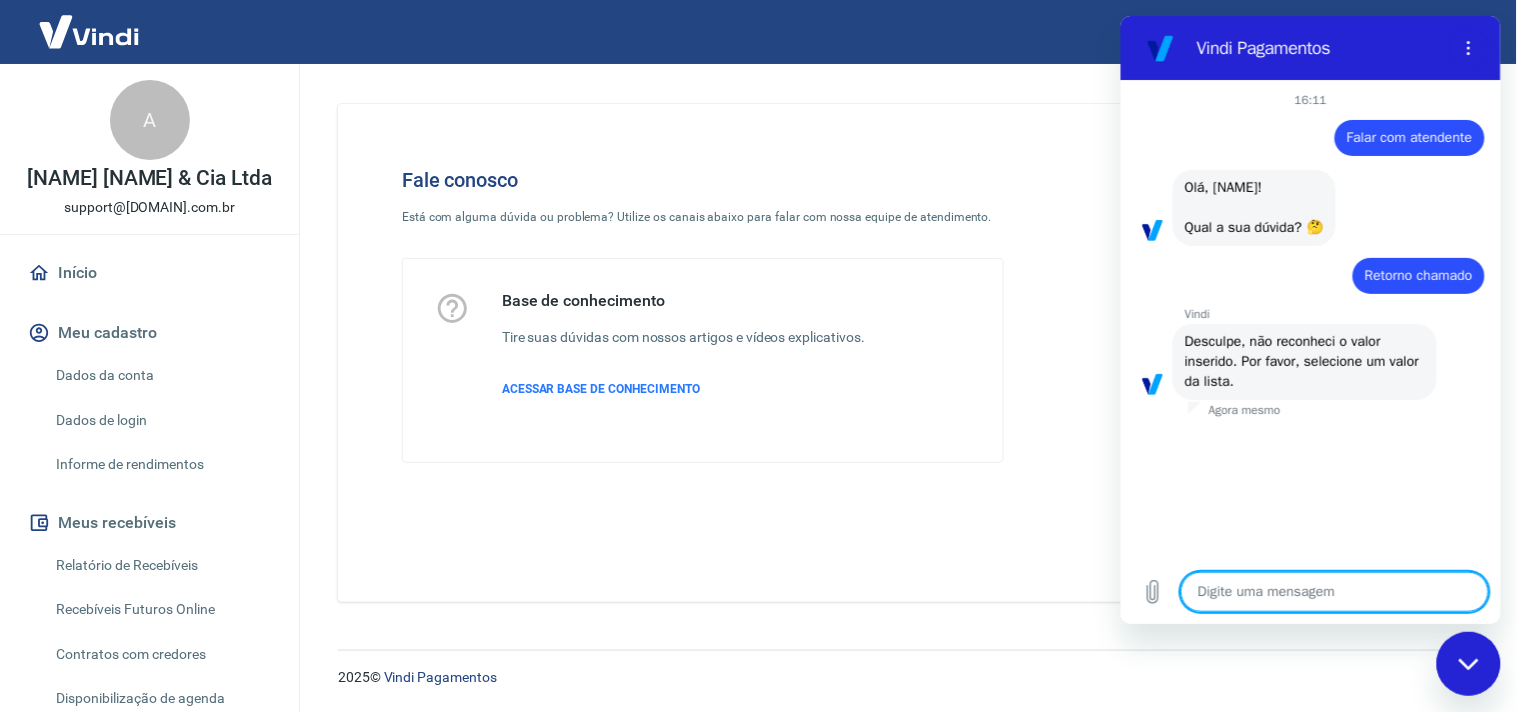 paste on "Falar com atendente" 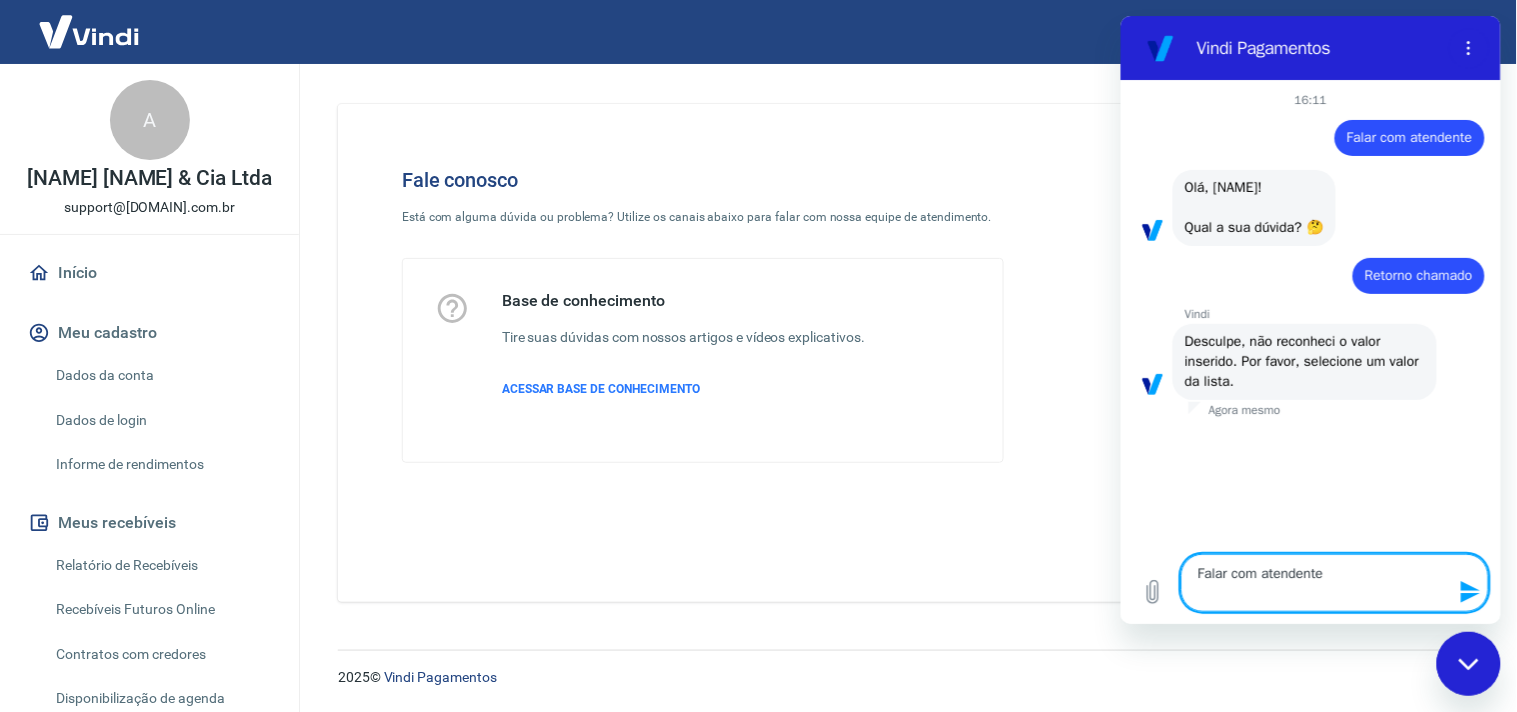 type 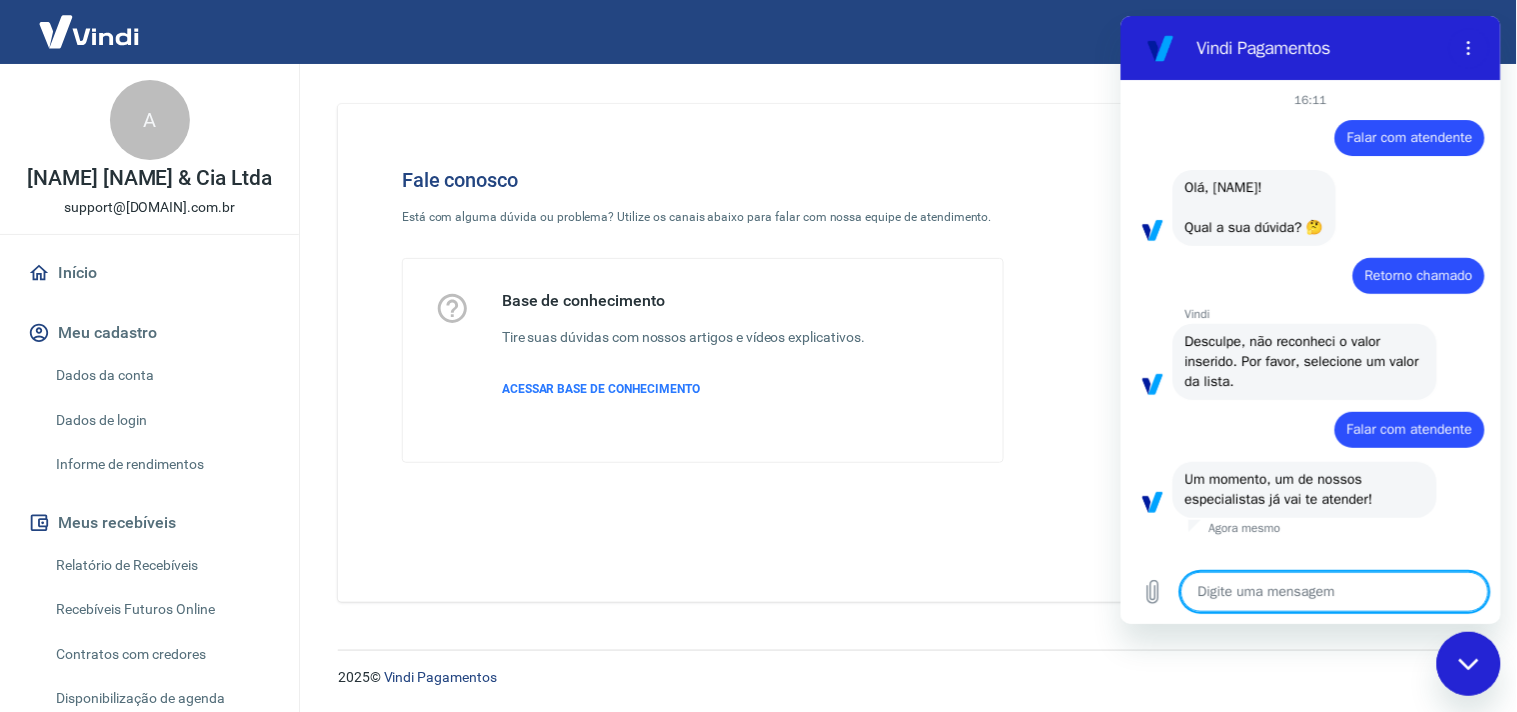 type on "x" 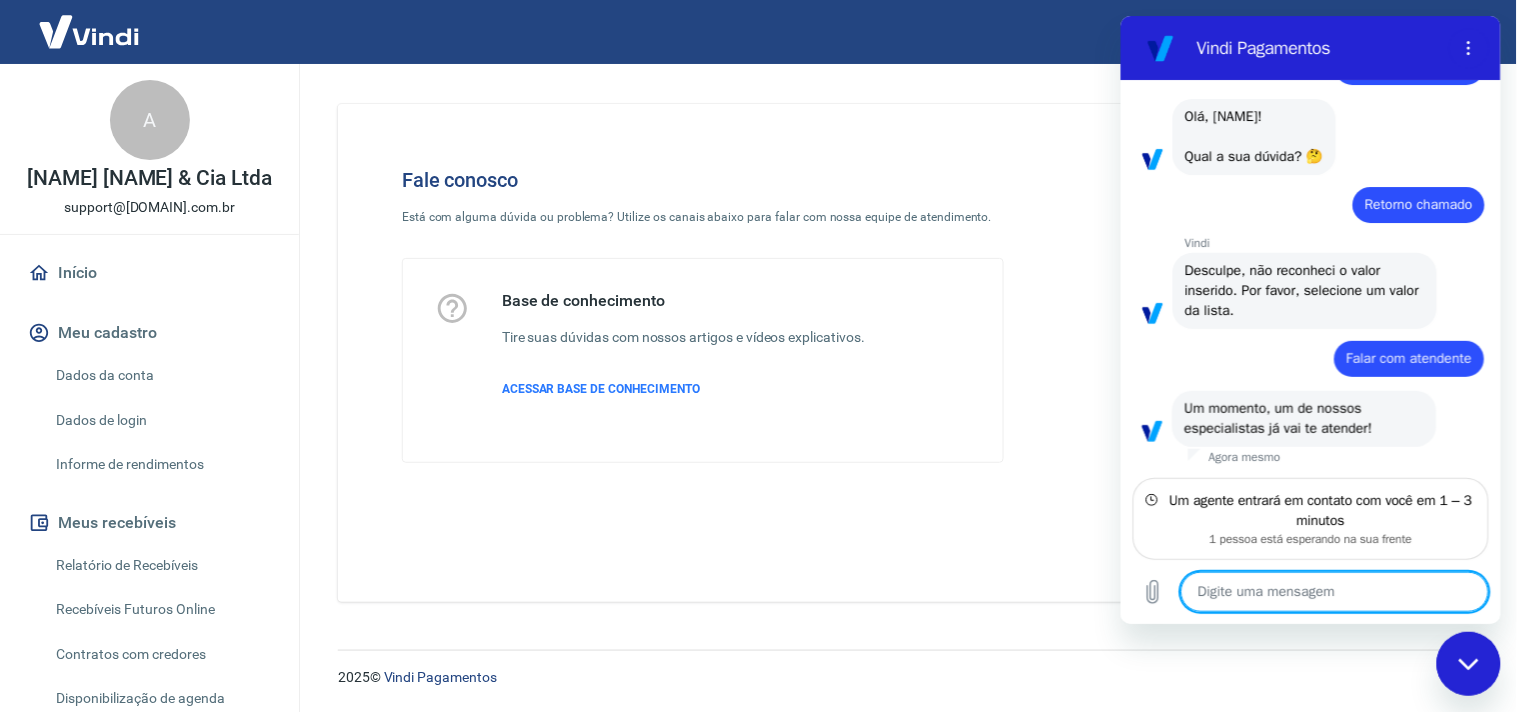 click at bounding box center (1334, 591) 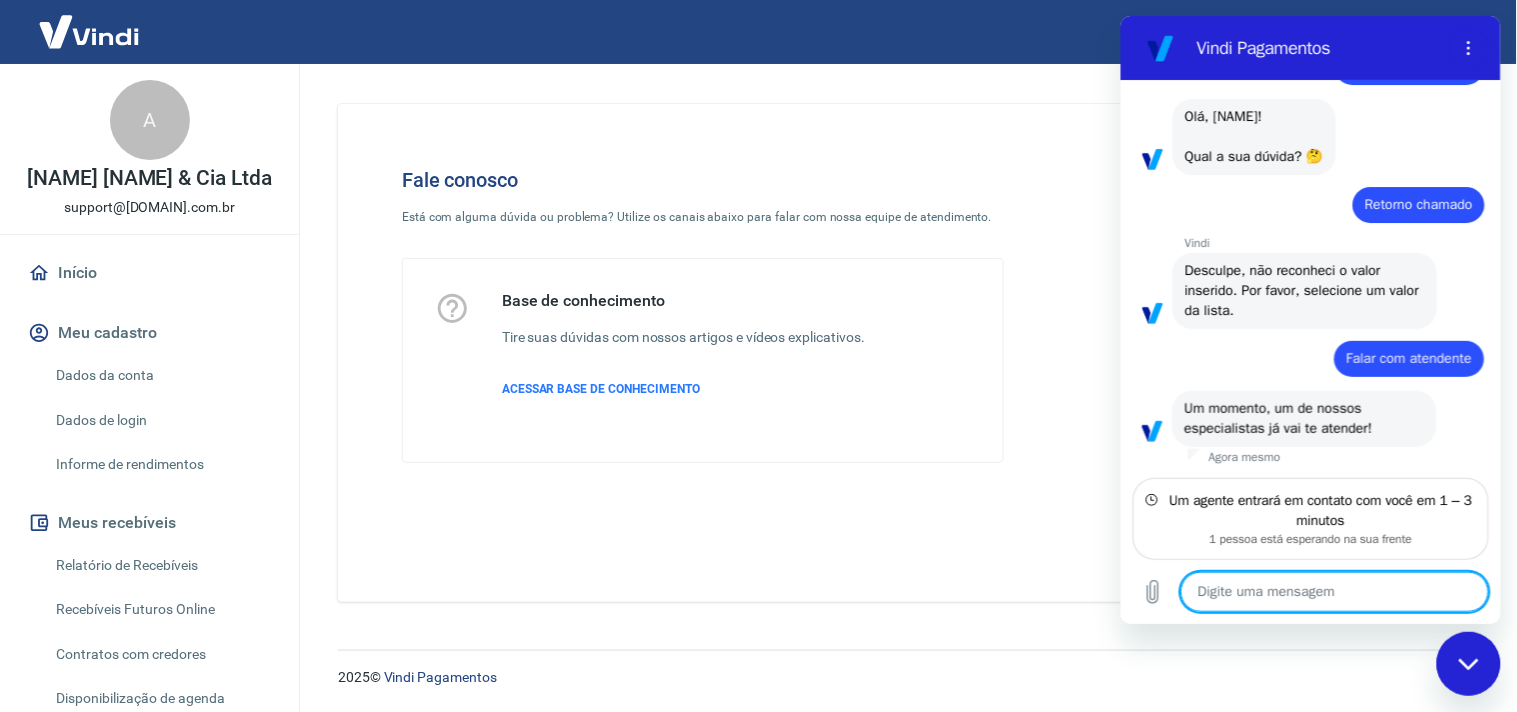 type on "O" 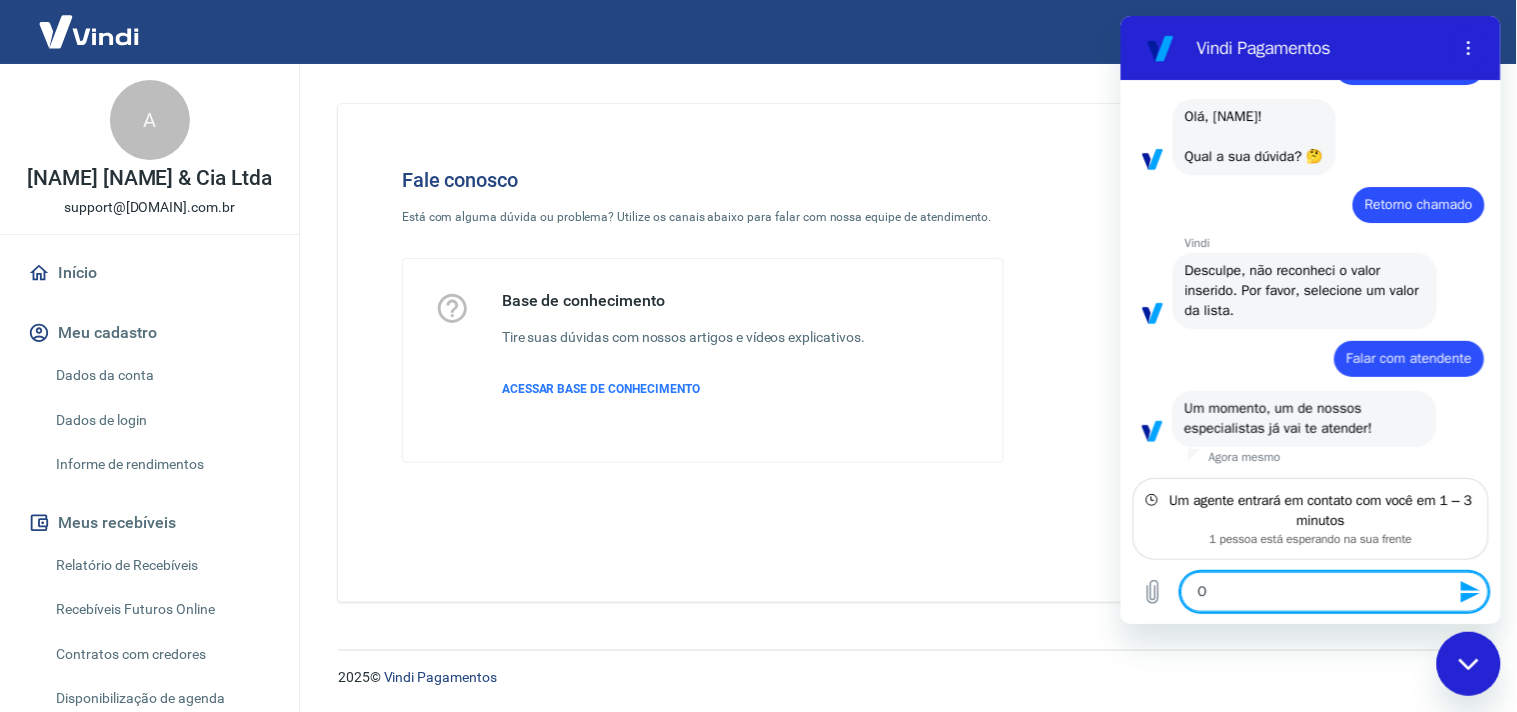 type on "Ol" 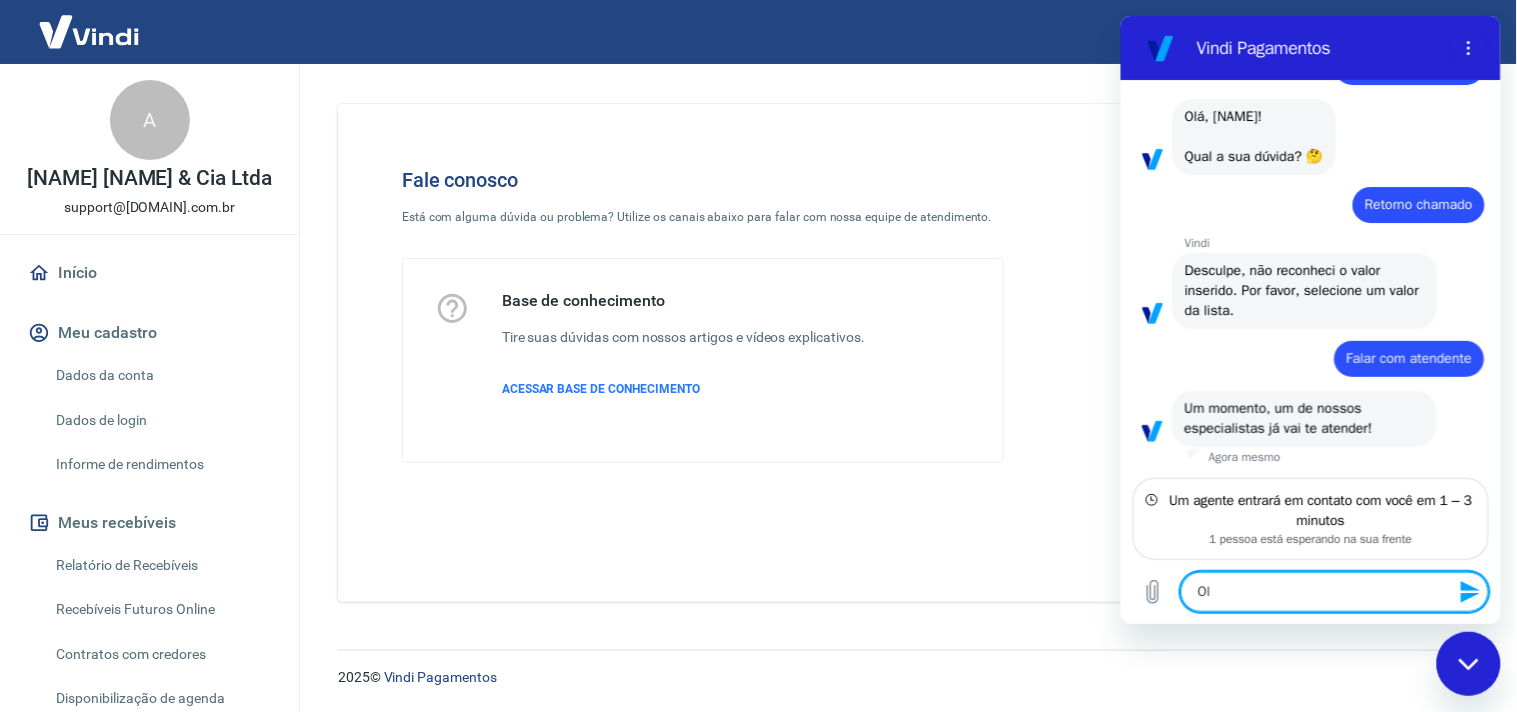 type on "Olá" 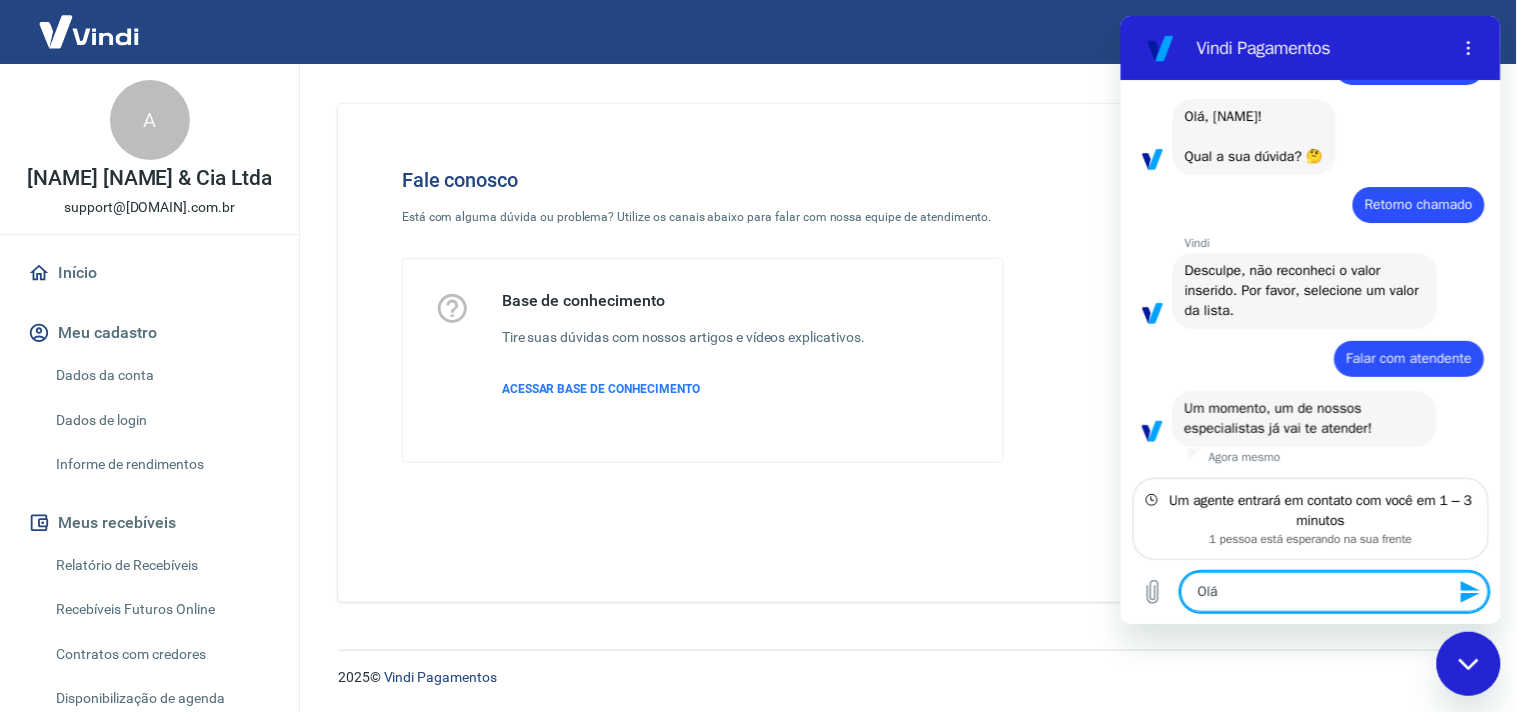 type on "x" 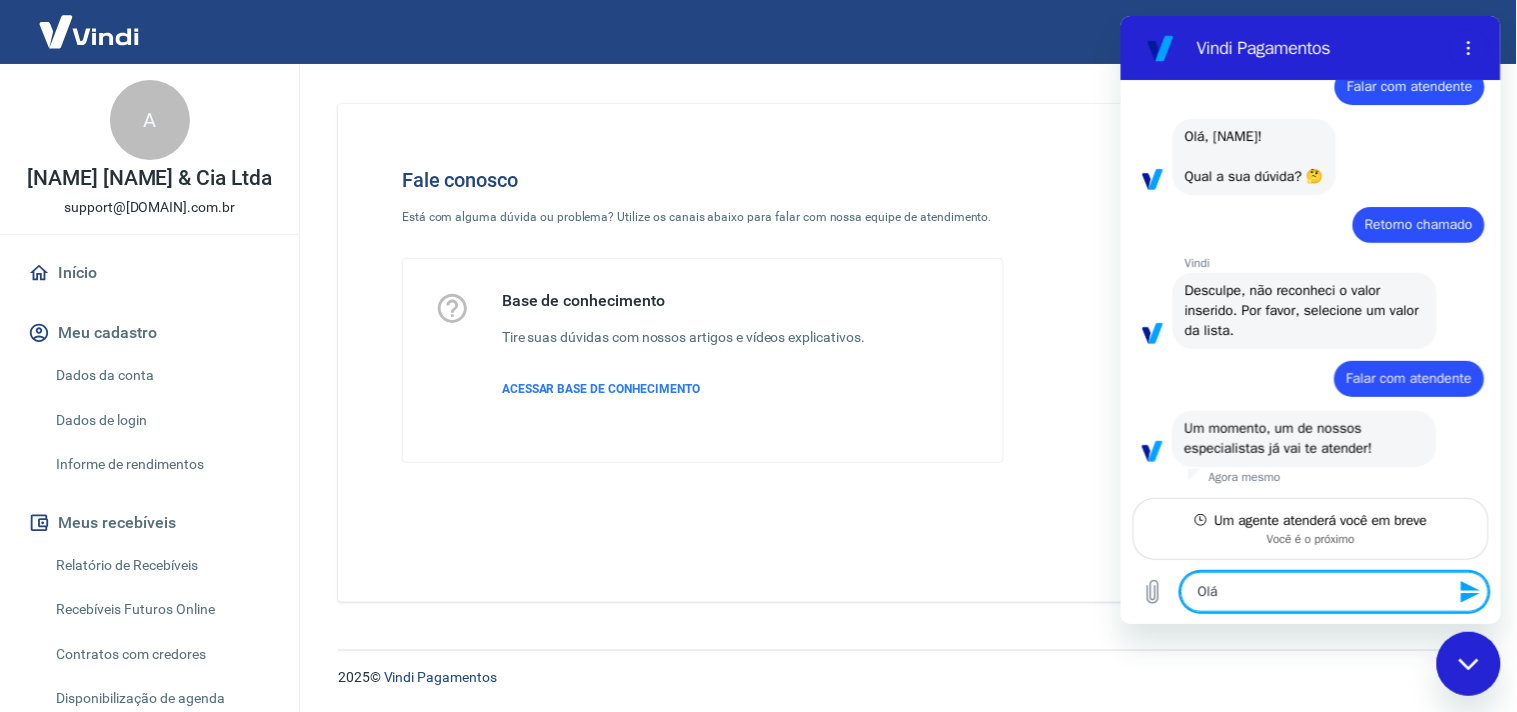 scroll, scrollTop: 51, scrollLeft: 0, axis: vertical 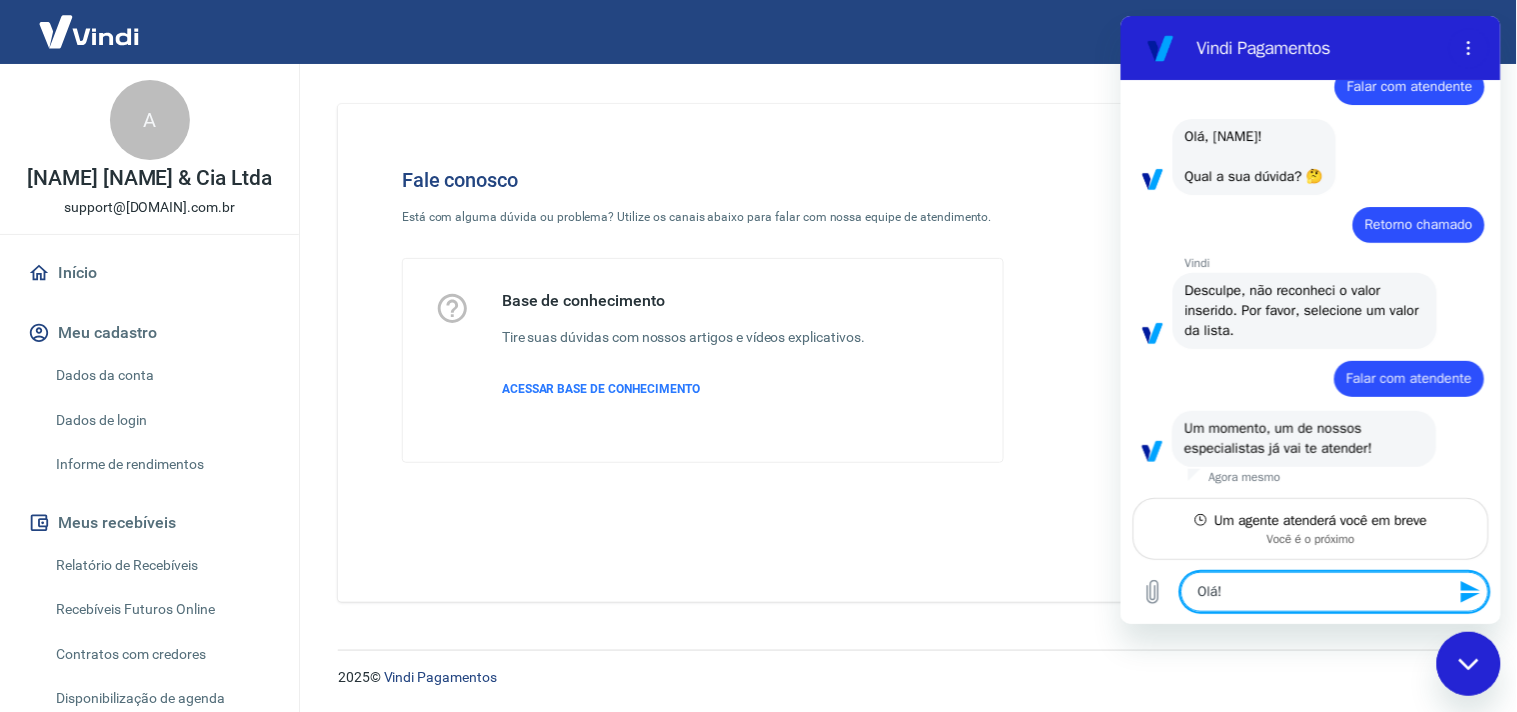 type on "Olá!" 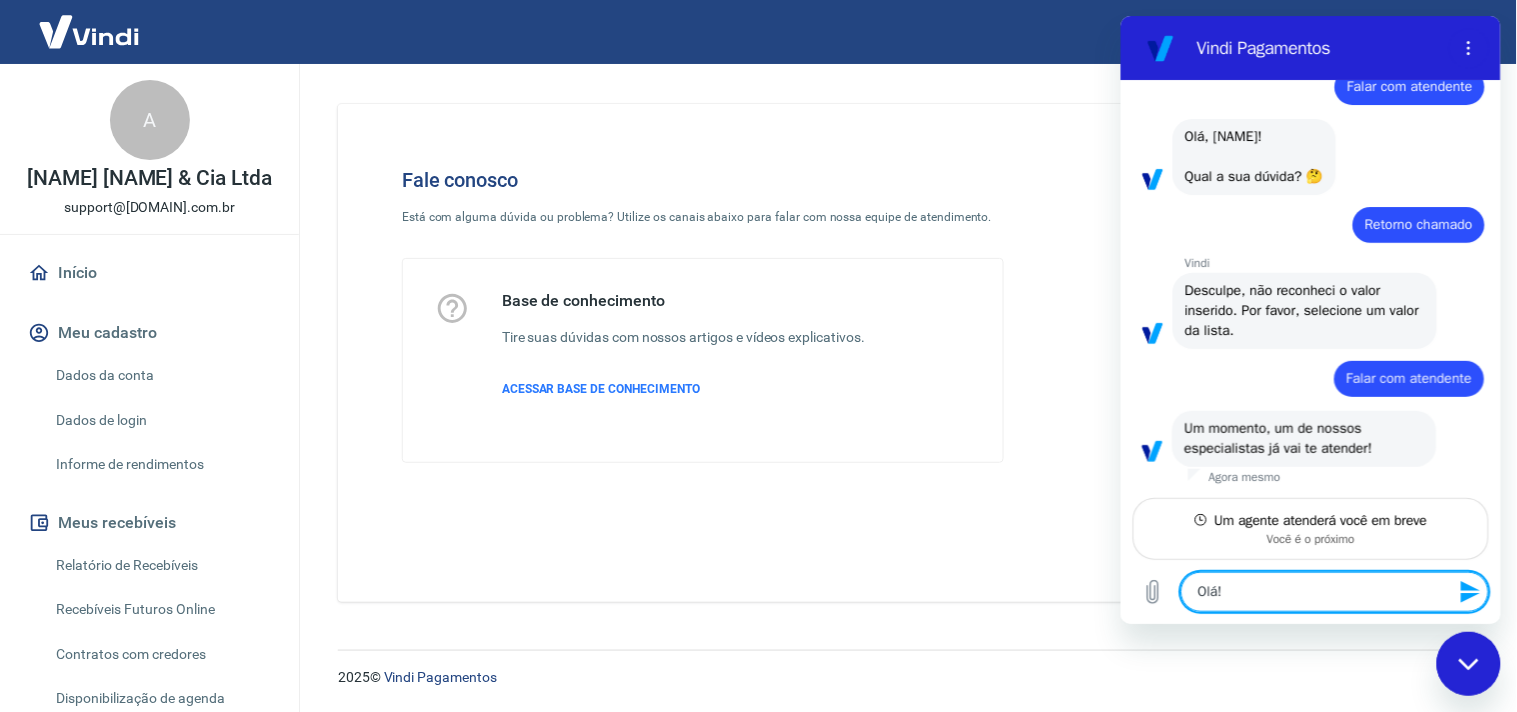 type on "Olá! M" 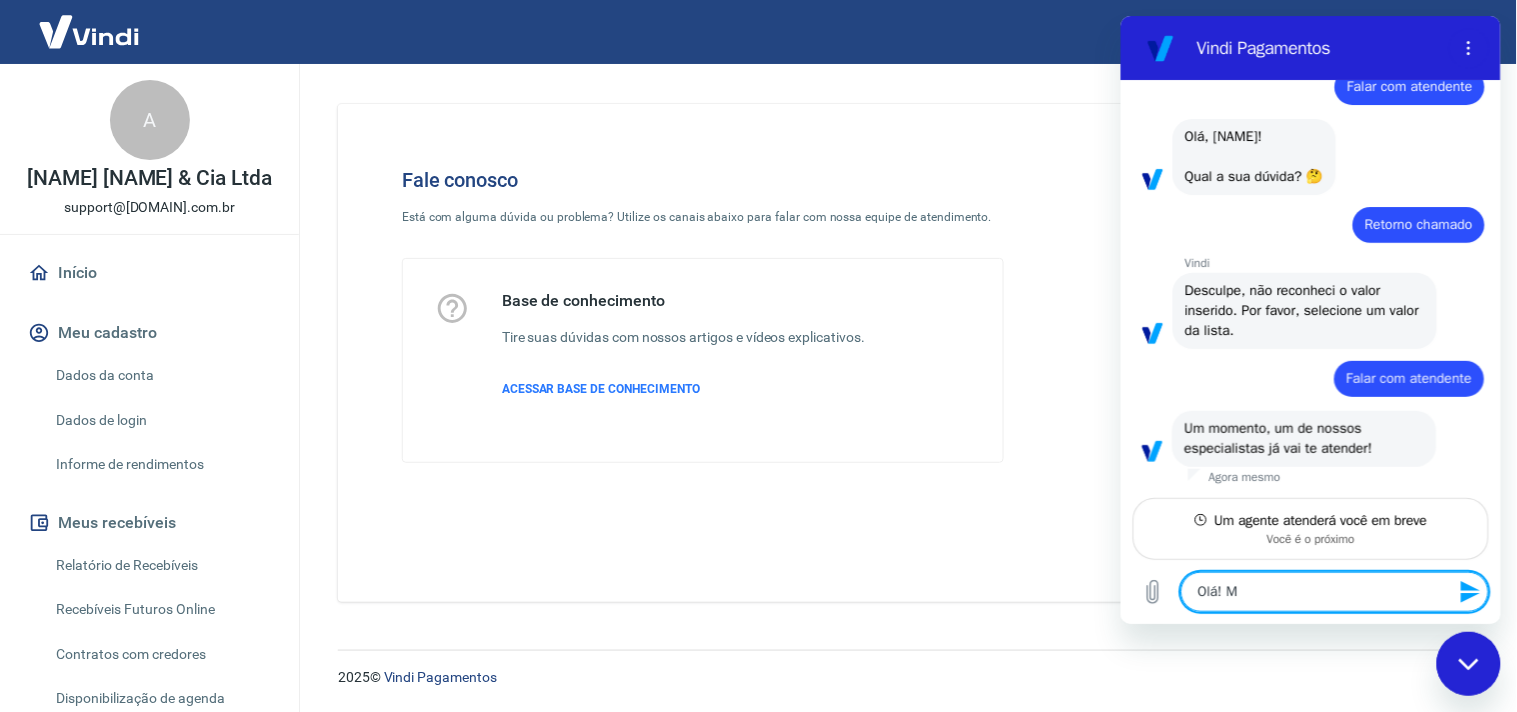 type on "Olá! Me" 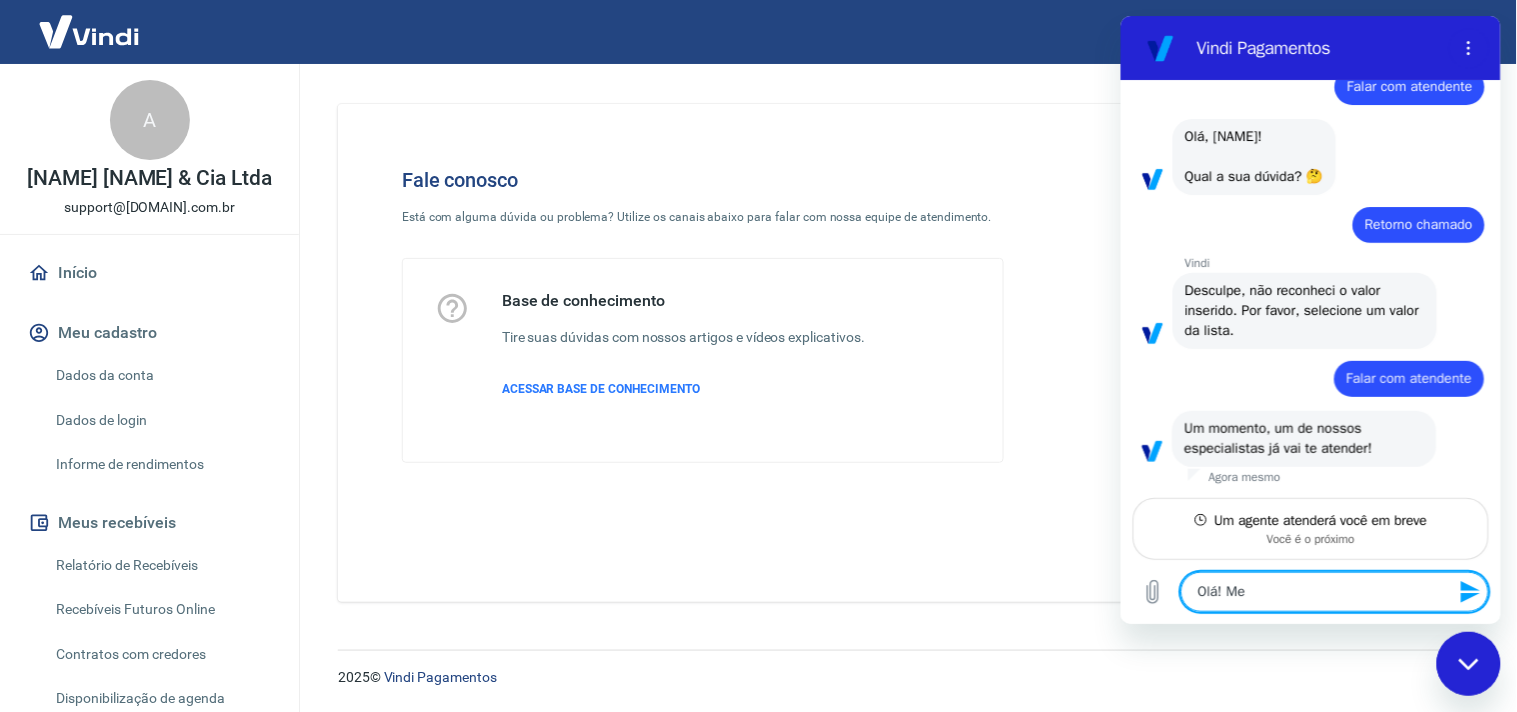 type on "Olá! Me" 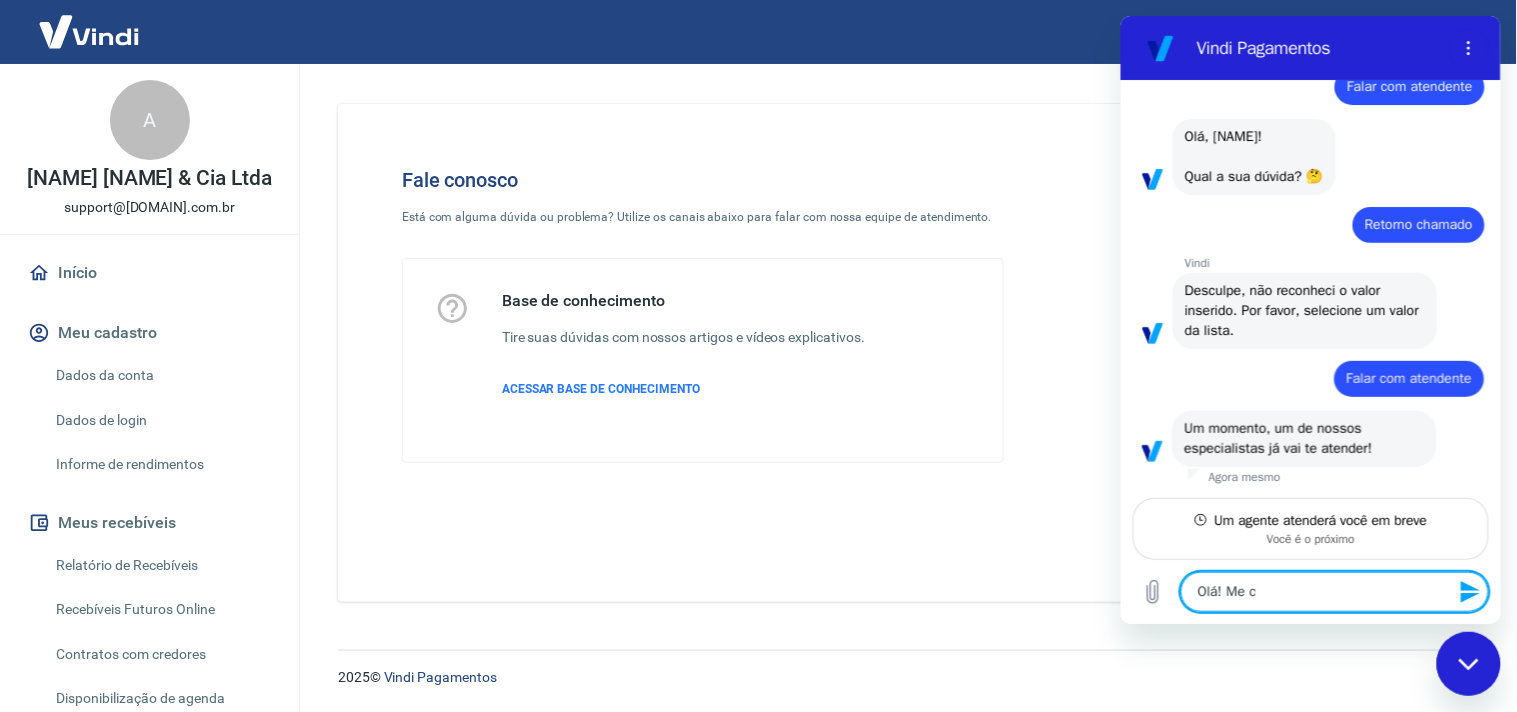 type on "Olá! Me chamo [NAME]" 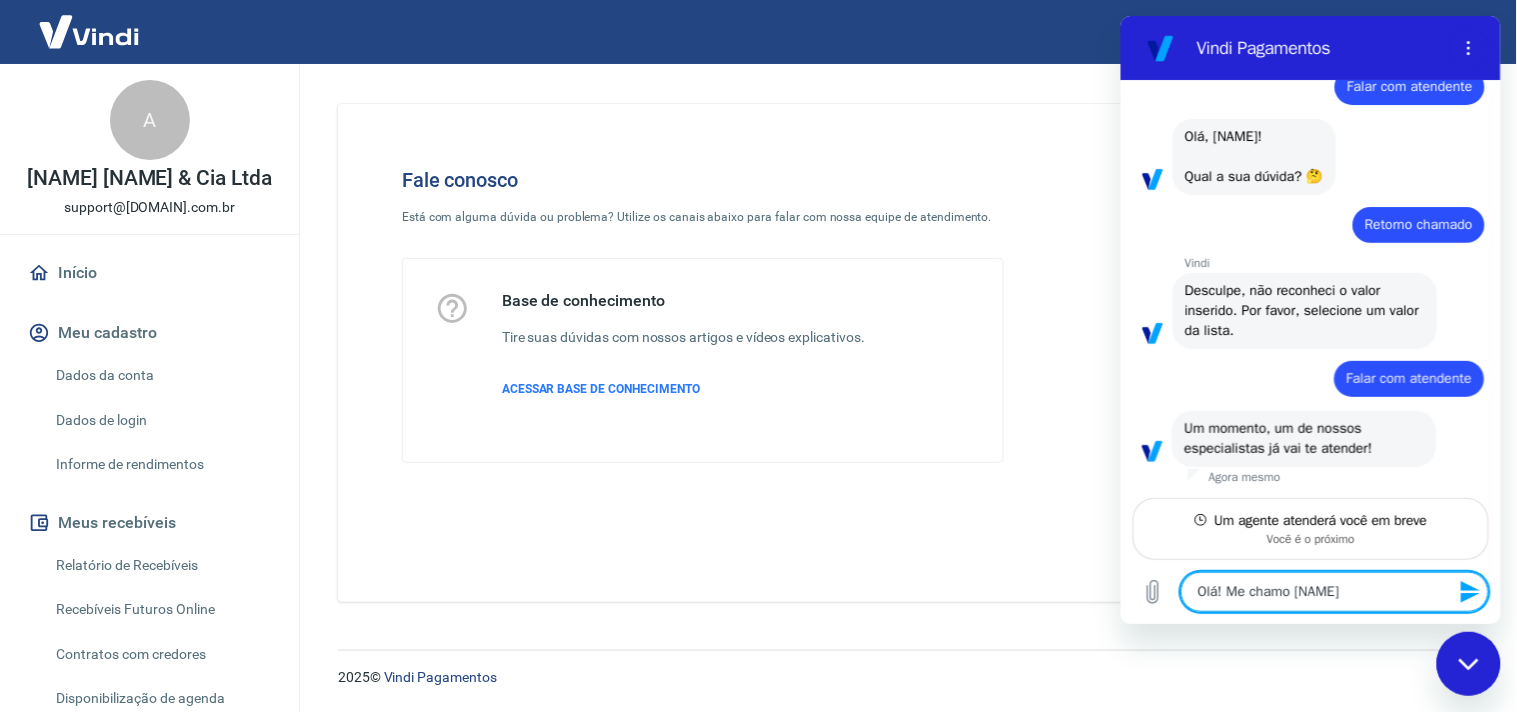 type on "x" 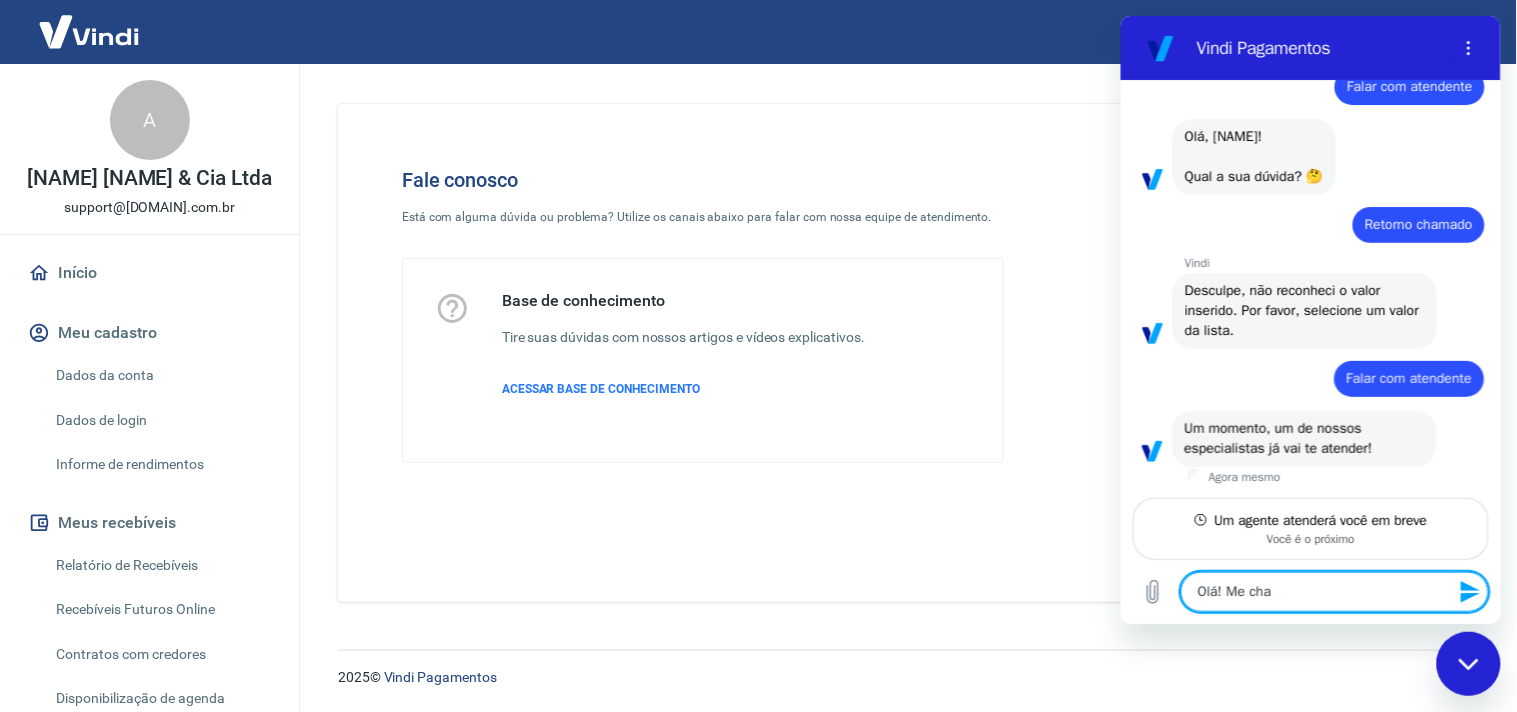 type on "Olá! Me cham" 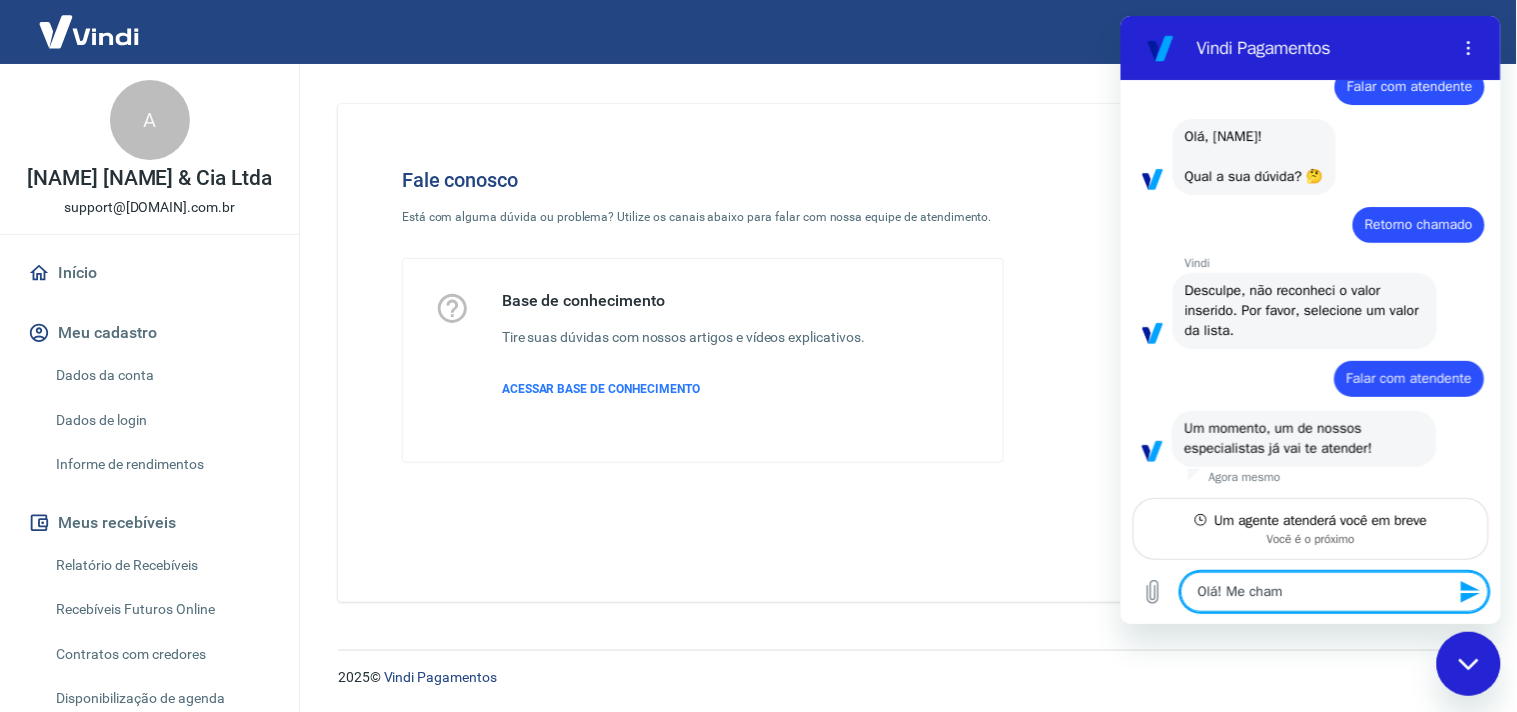 type on "Olá! Me chamo" 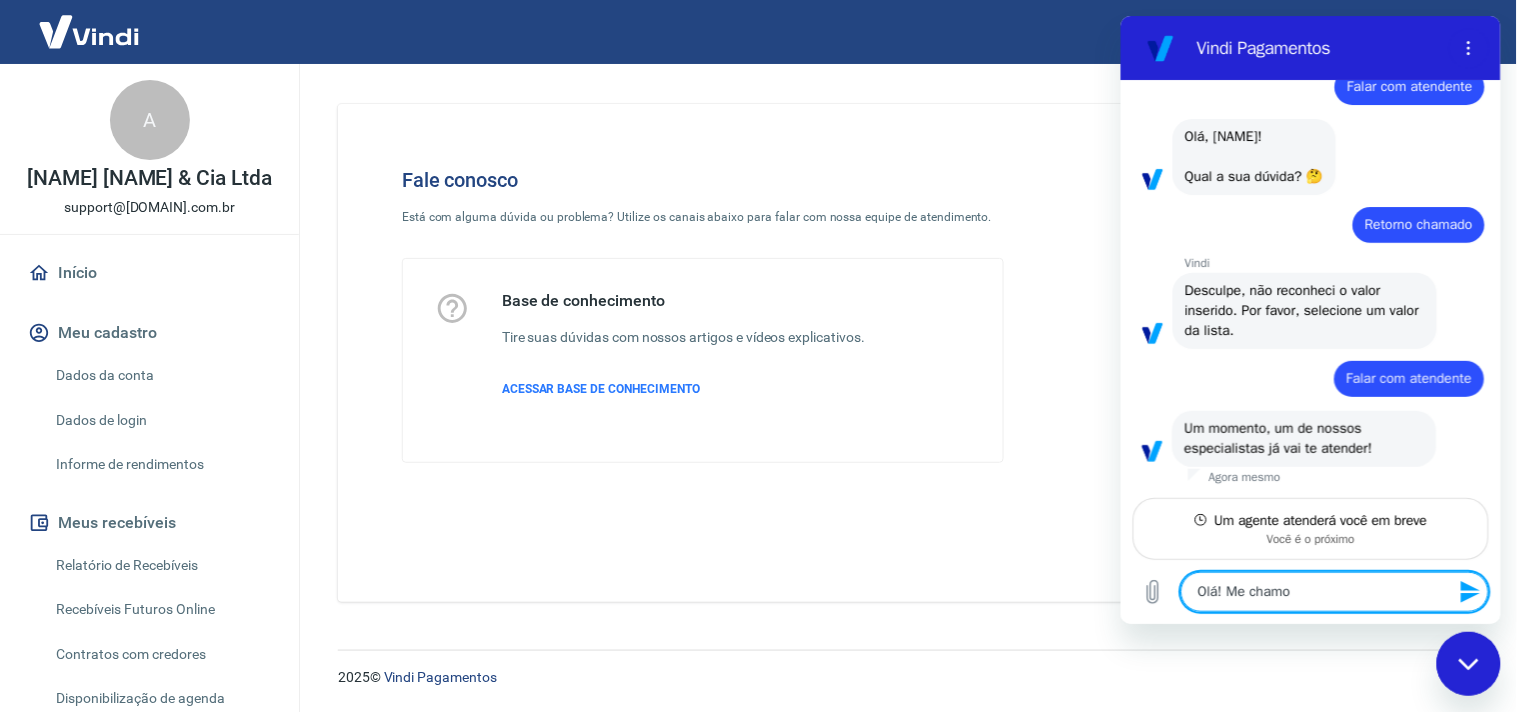 type on "Olá! Me chamo" 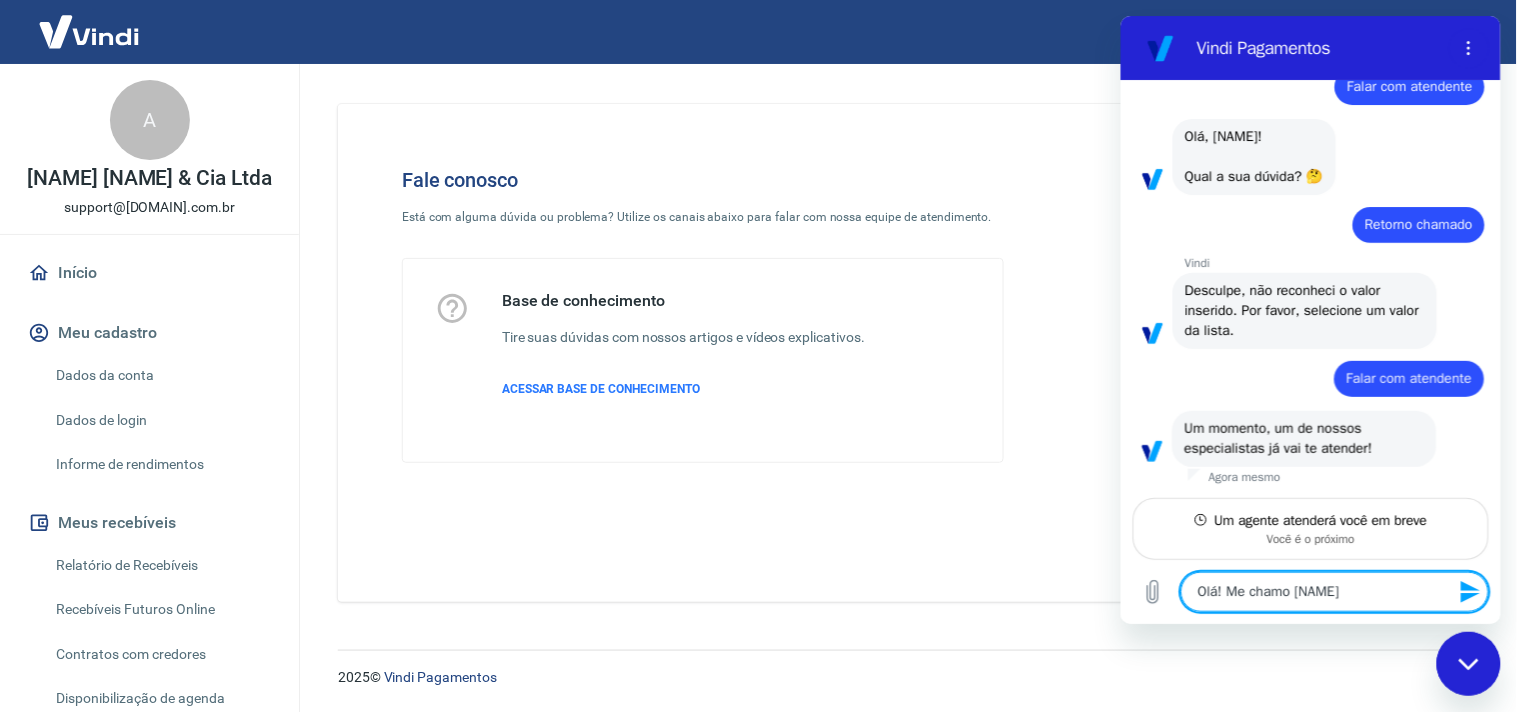 type on "Olá! Me chamo [NAME]" 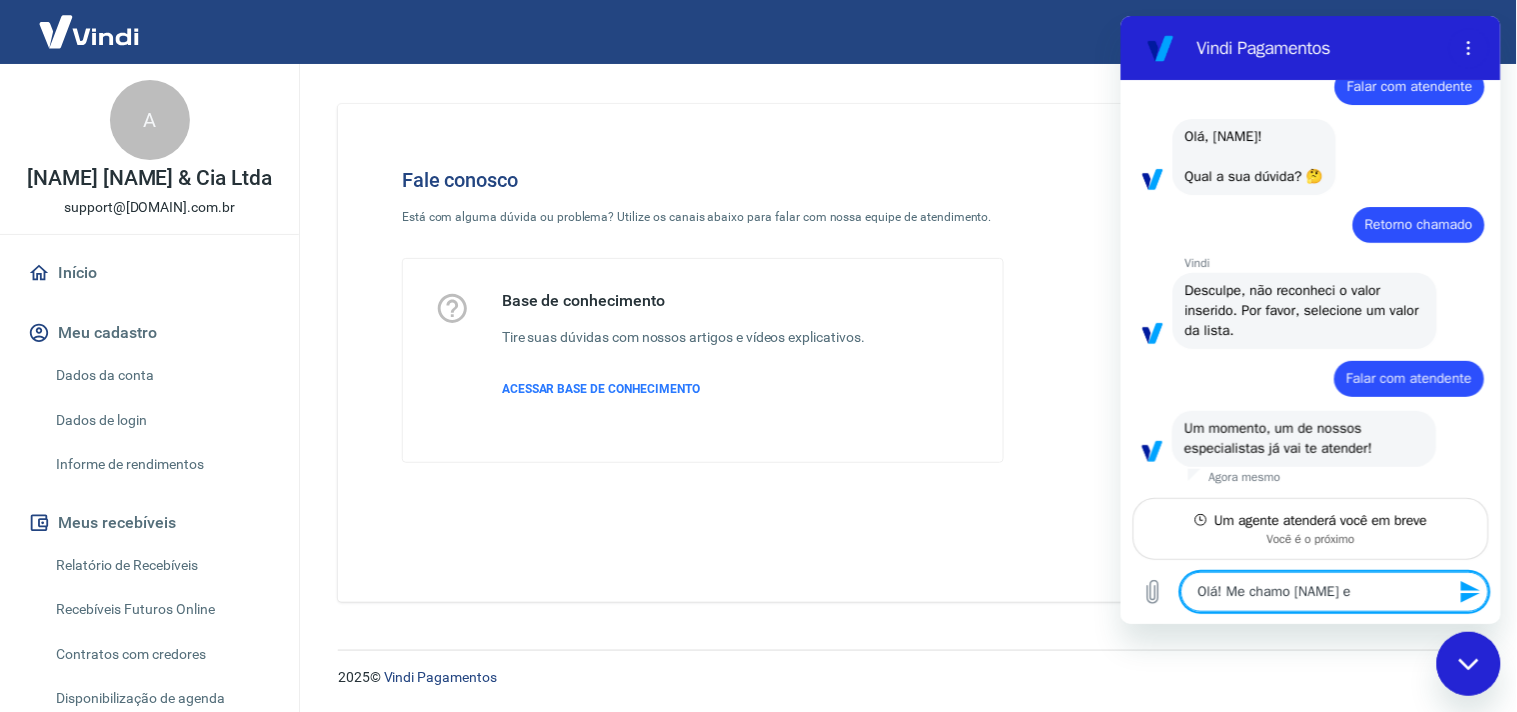 type on "Olá! Me chamo [NAME]" 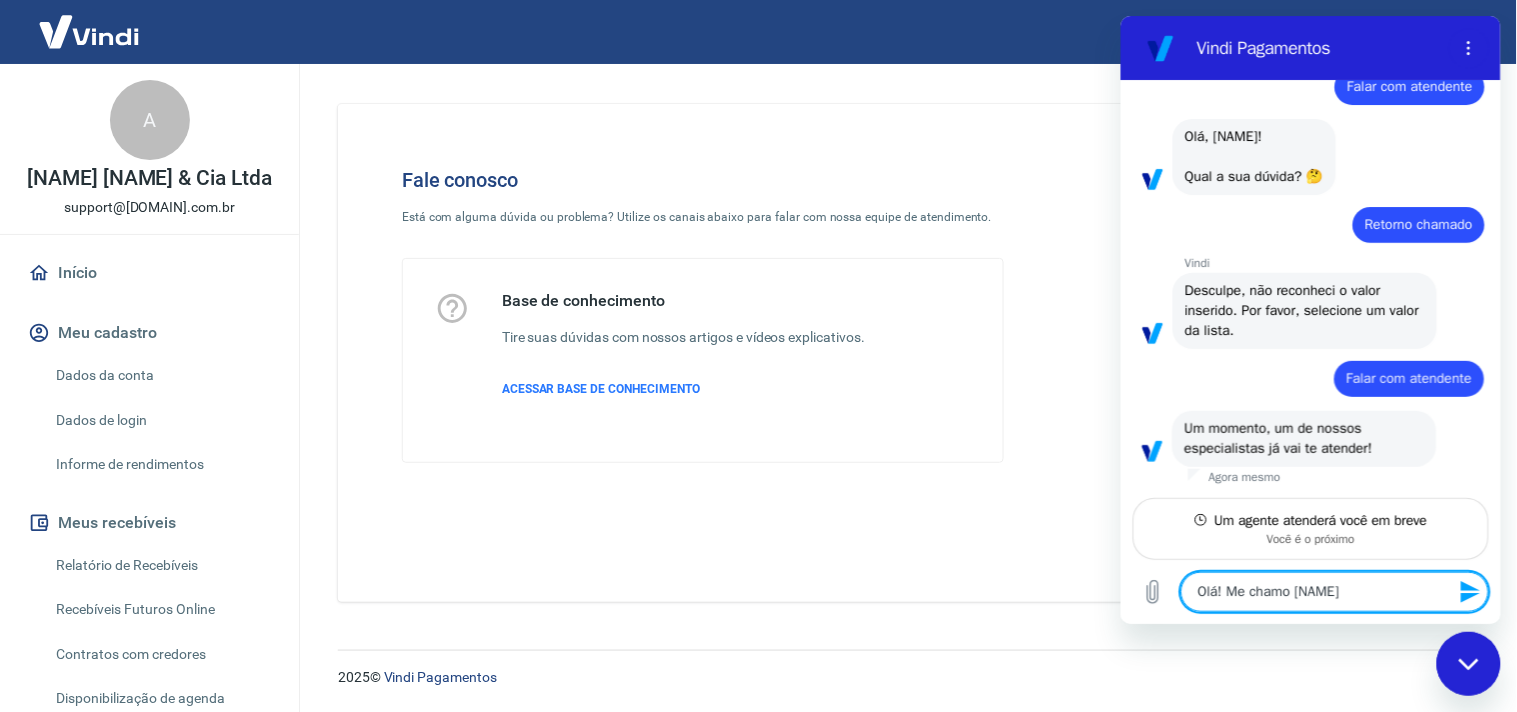 type on "Olá! Me chamo [NAME]" 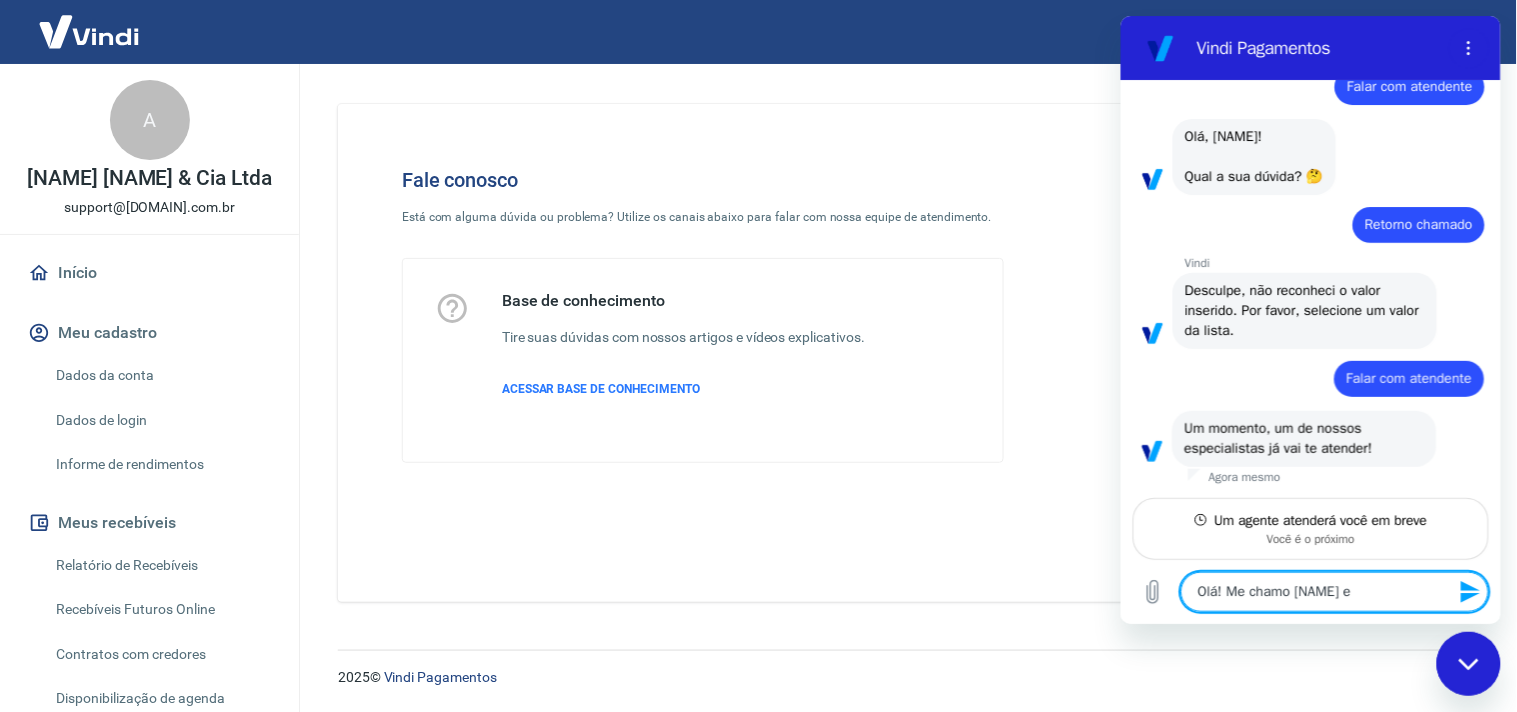 type on "Olá! Me chamo [NAME] e" 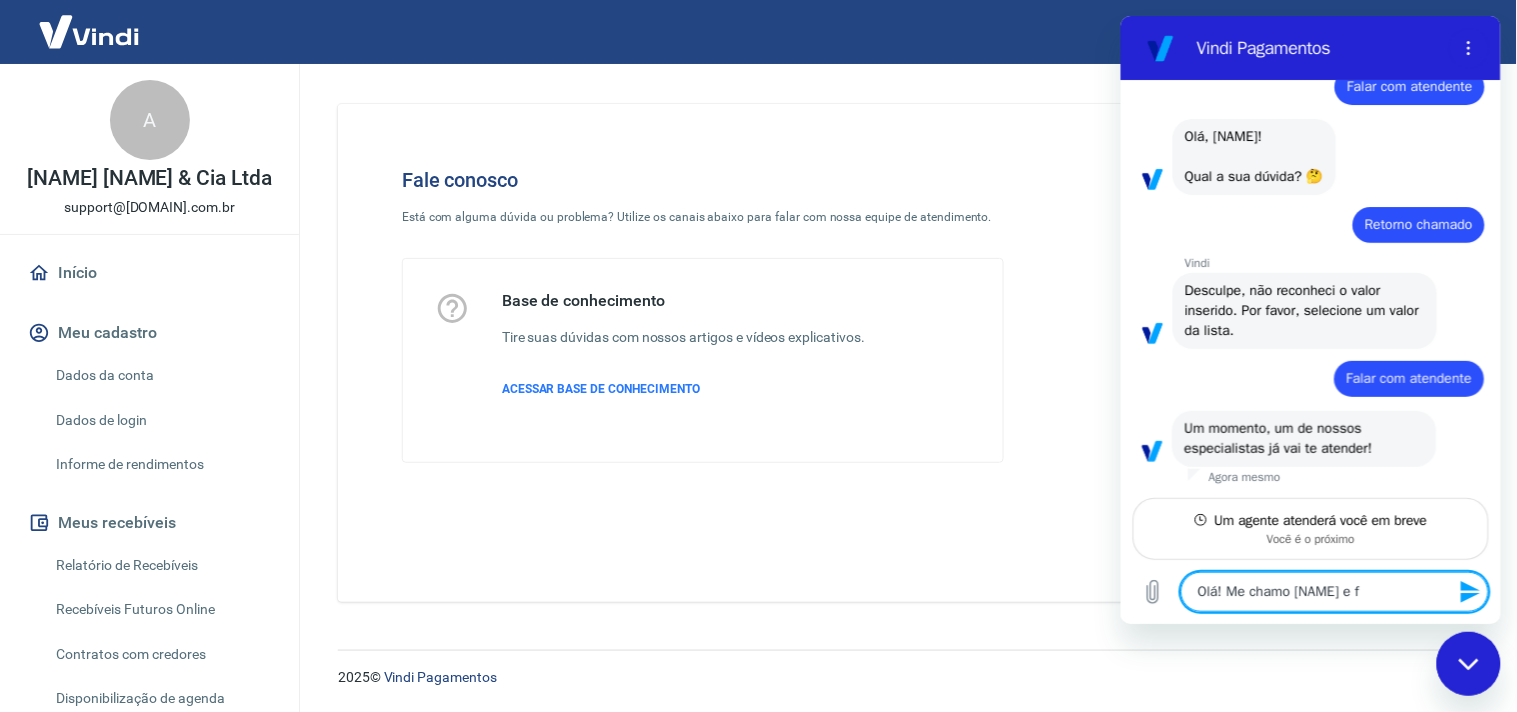 type on "Olá! Me chamo [NAME] e fa" 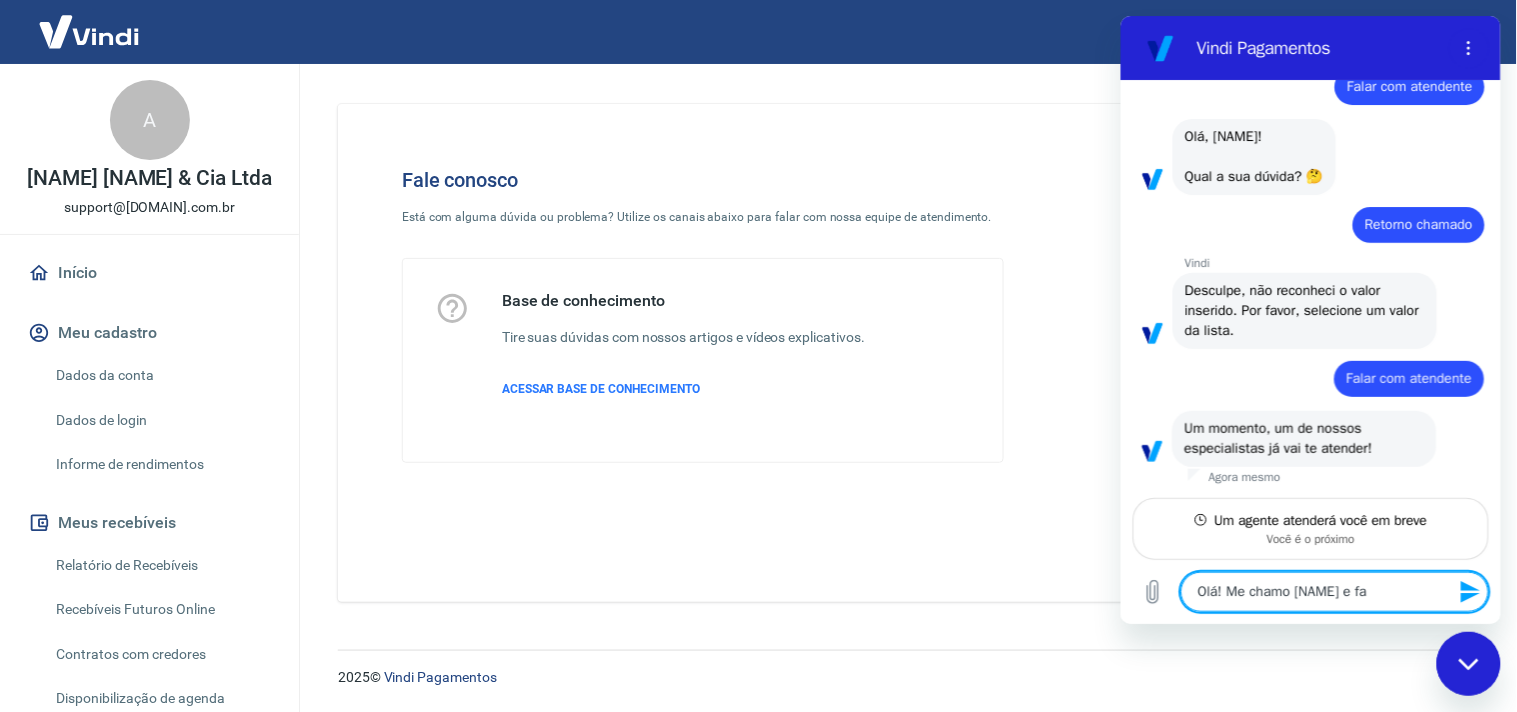 type on "x" 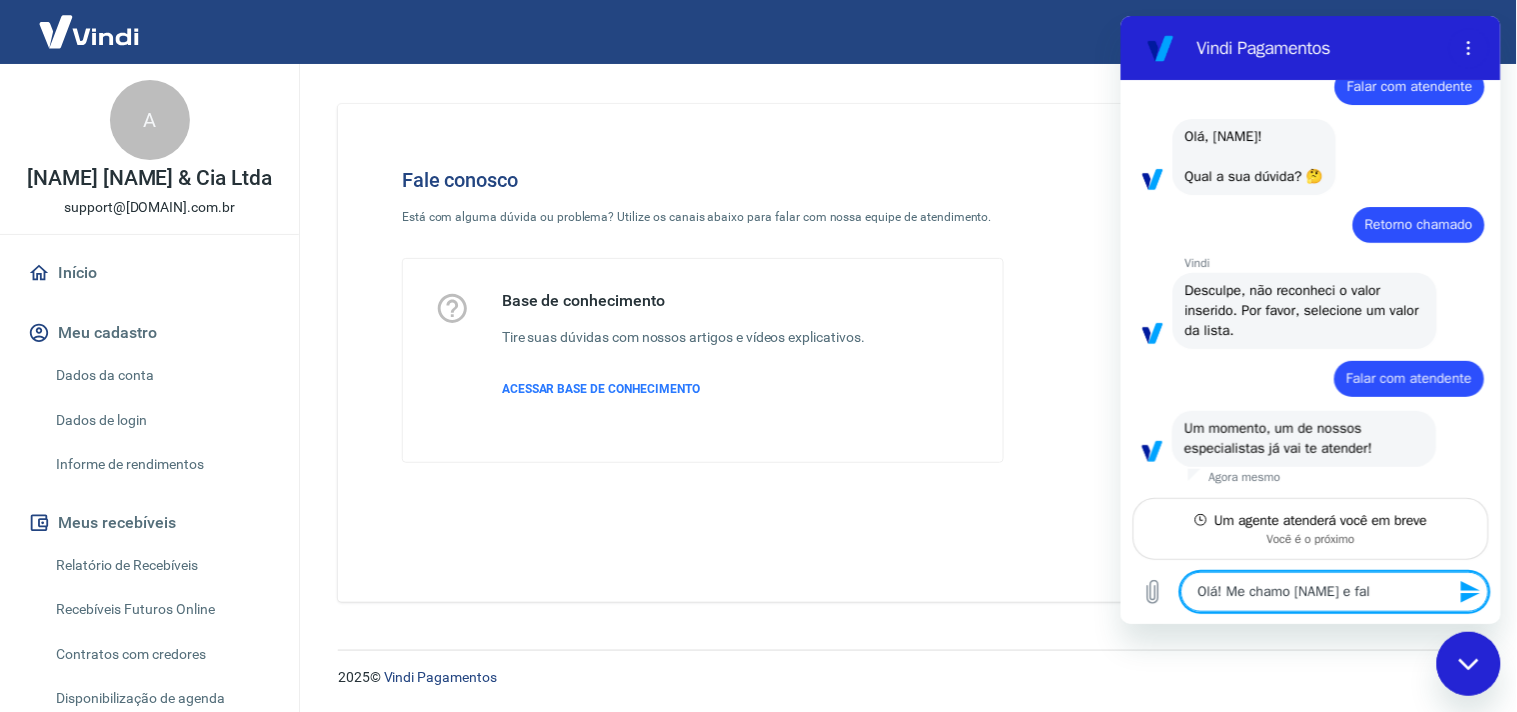 type on "Olá! Me chamo [NAME] e falo" 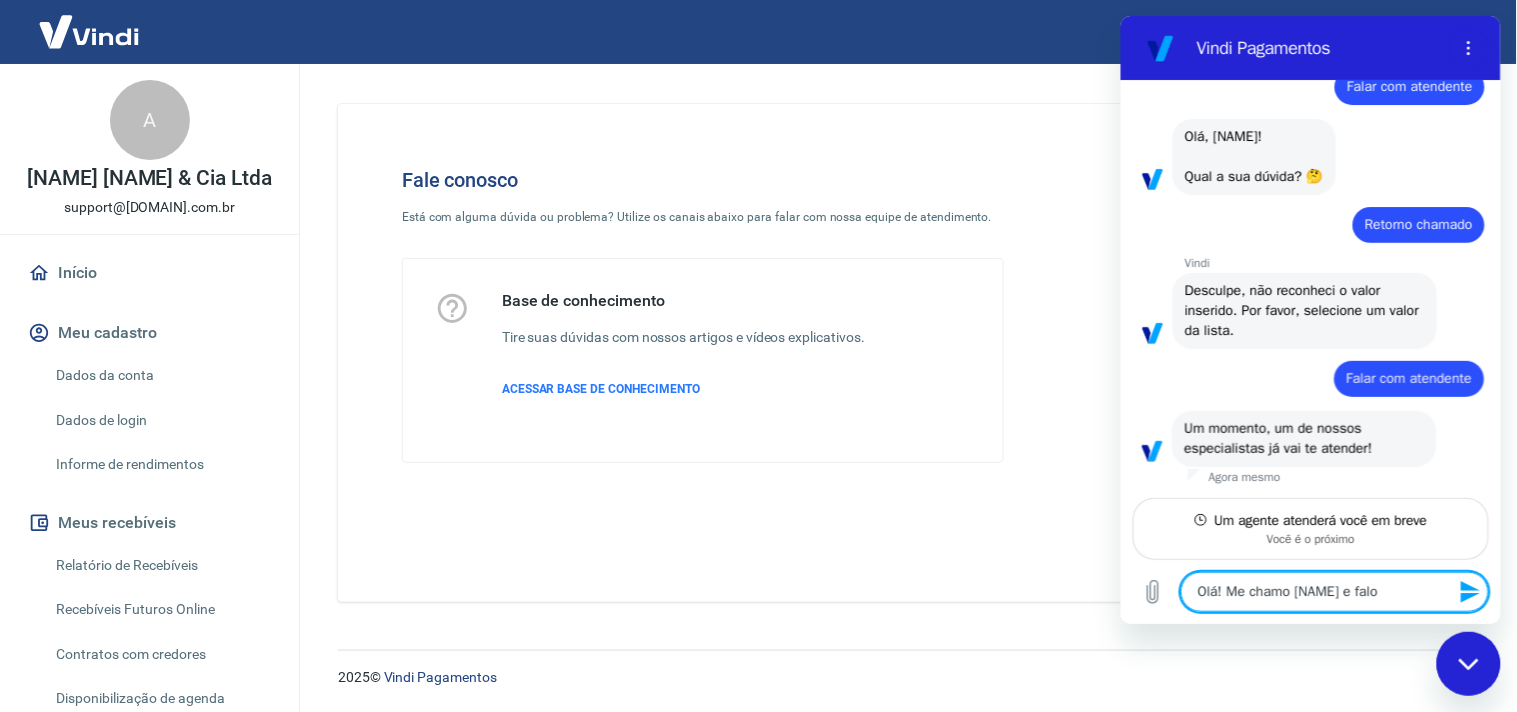 type on "Olá! Me chamo [NAME] e falo" 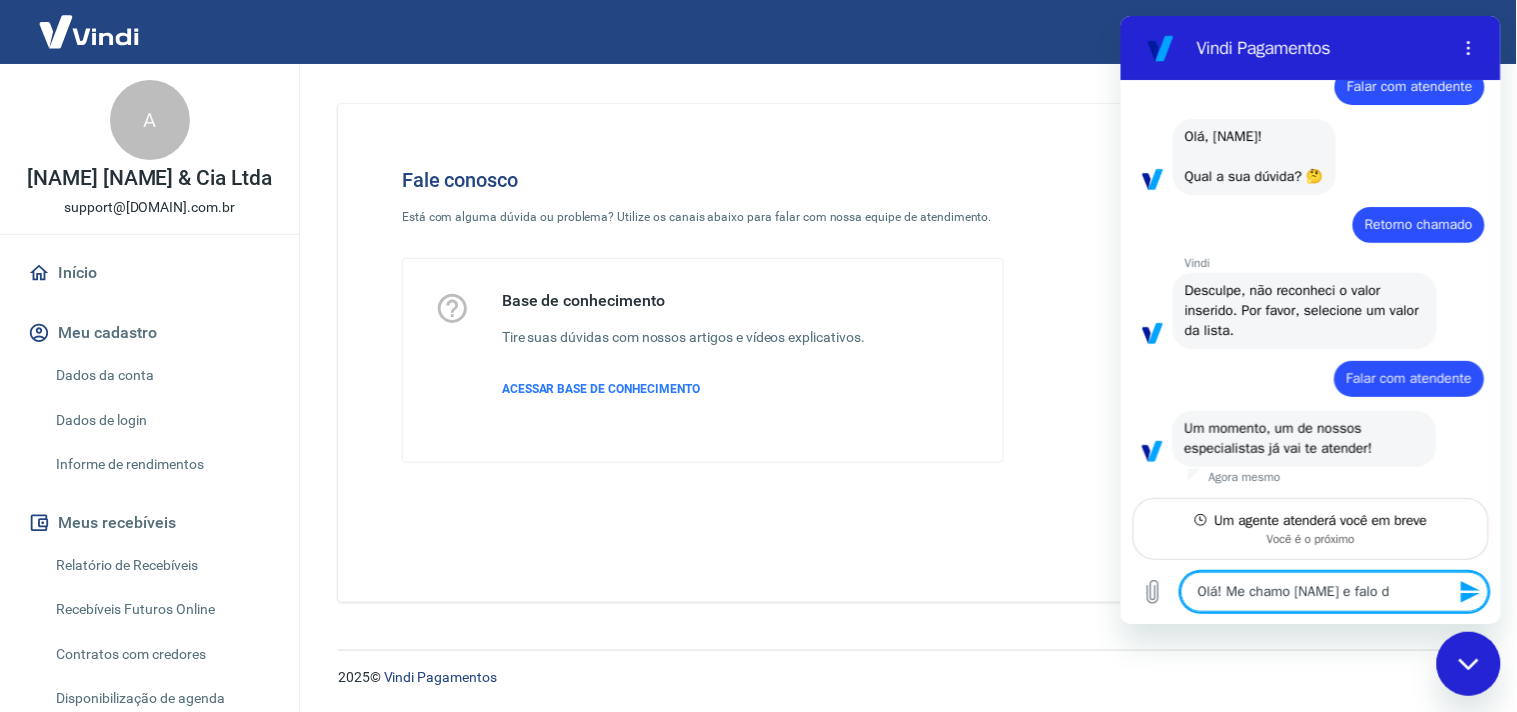 type on "Olá! Me chamo [NAME] e falo da" 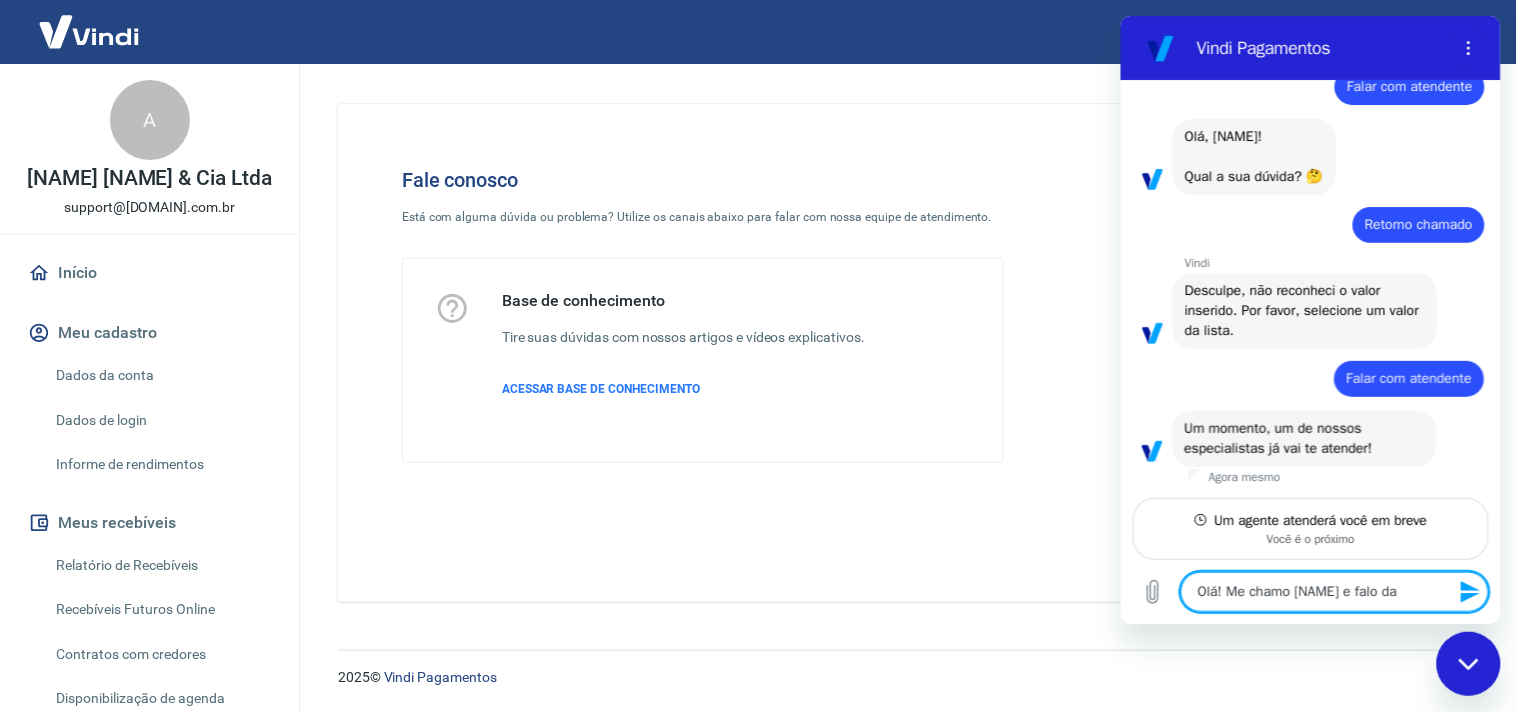 type on "Olá! Me chamo [NAME] e falo da" 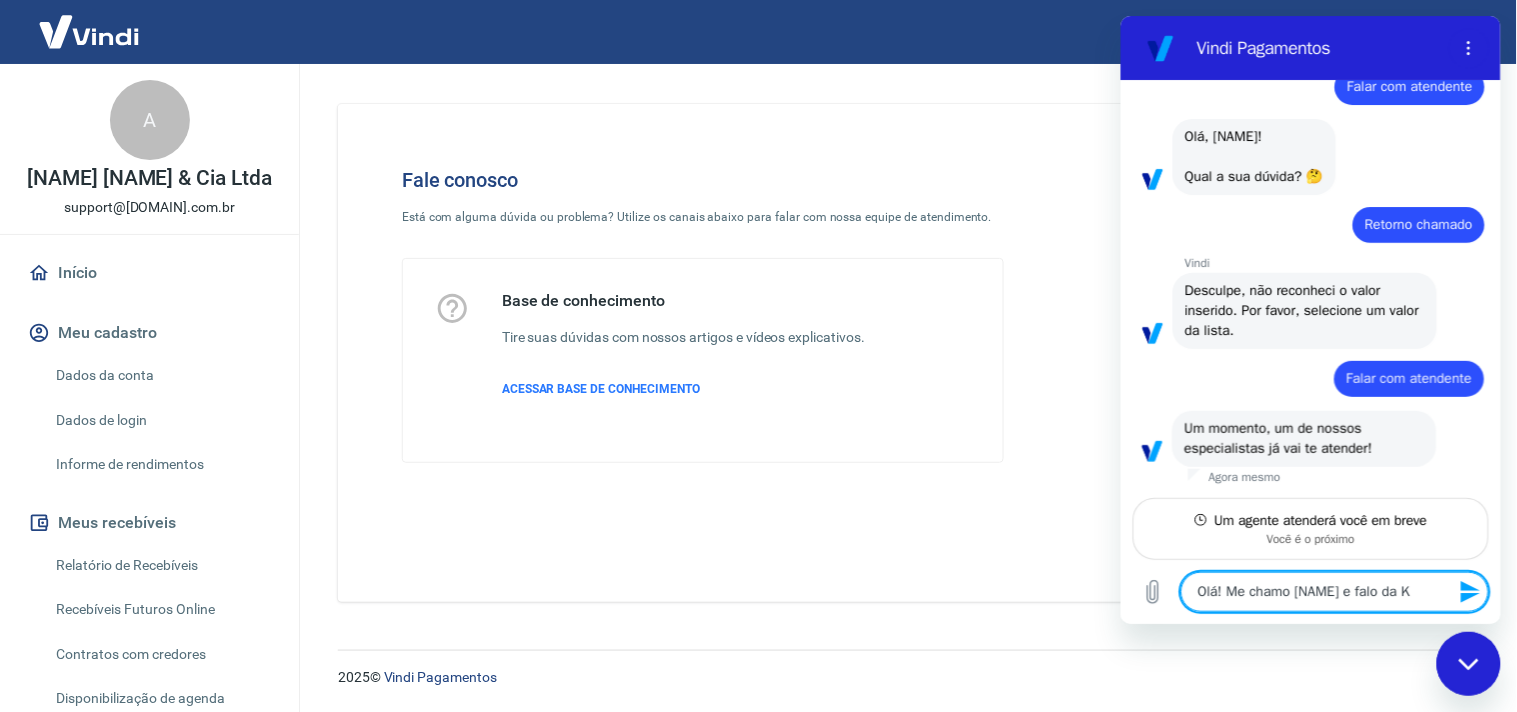 type on "Olá! Me chamo [NAME] e falo da Kr" 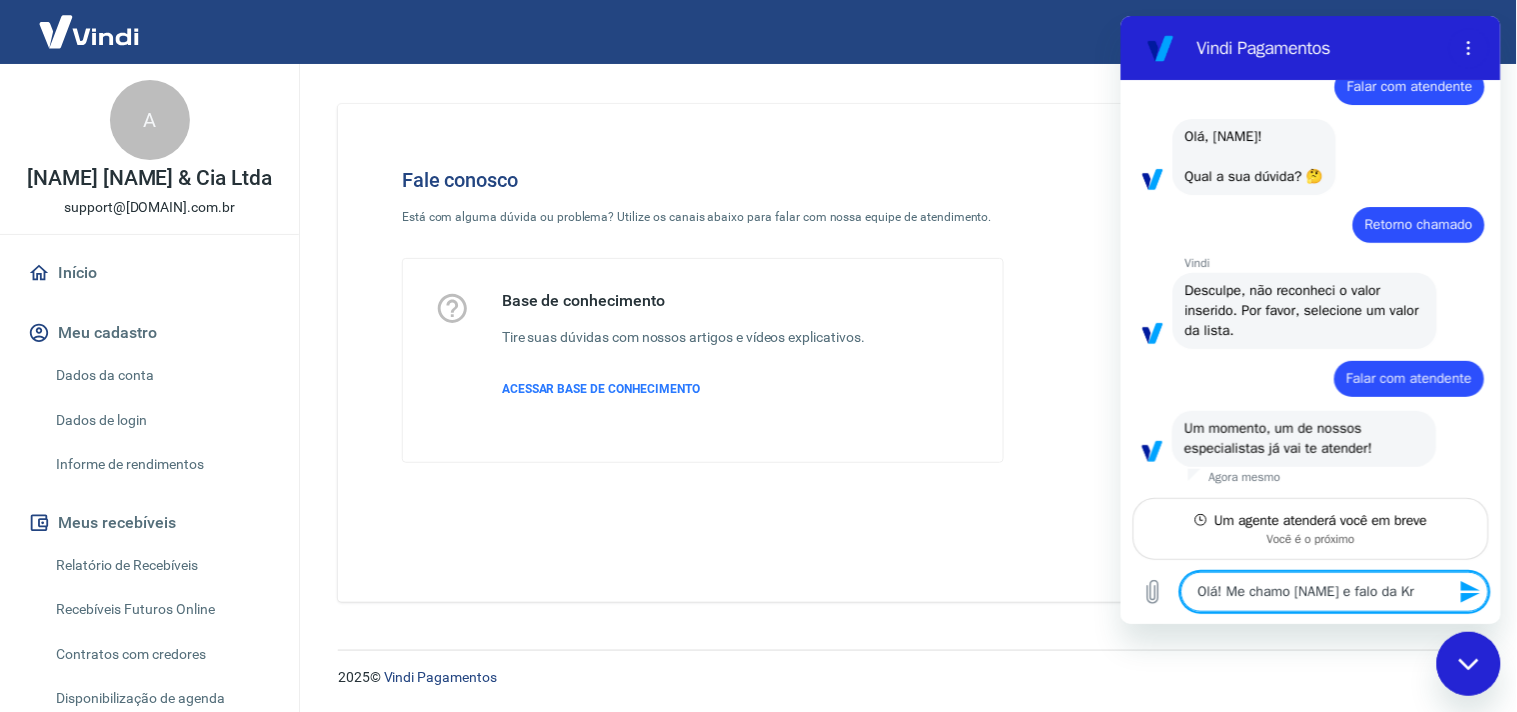 type on "Olá! Me chamo [NAME] e falo da Kra" 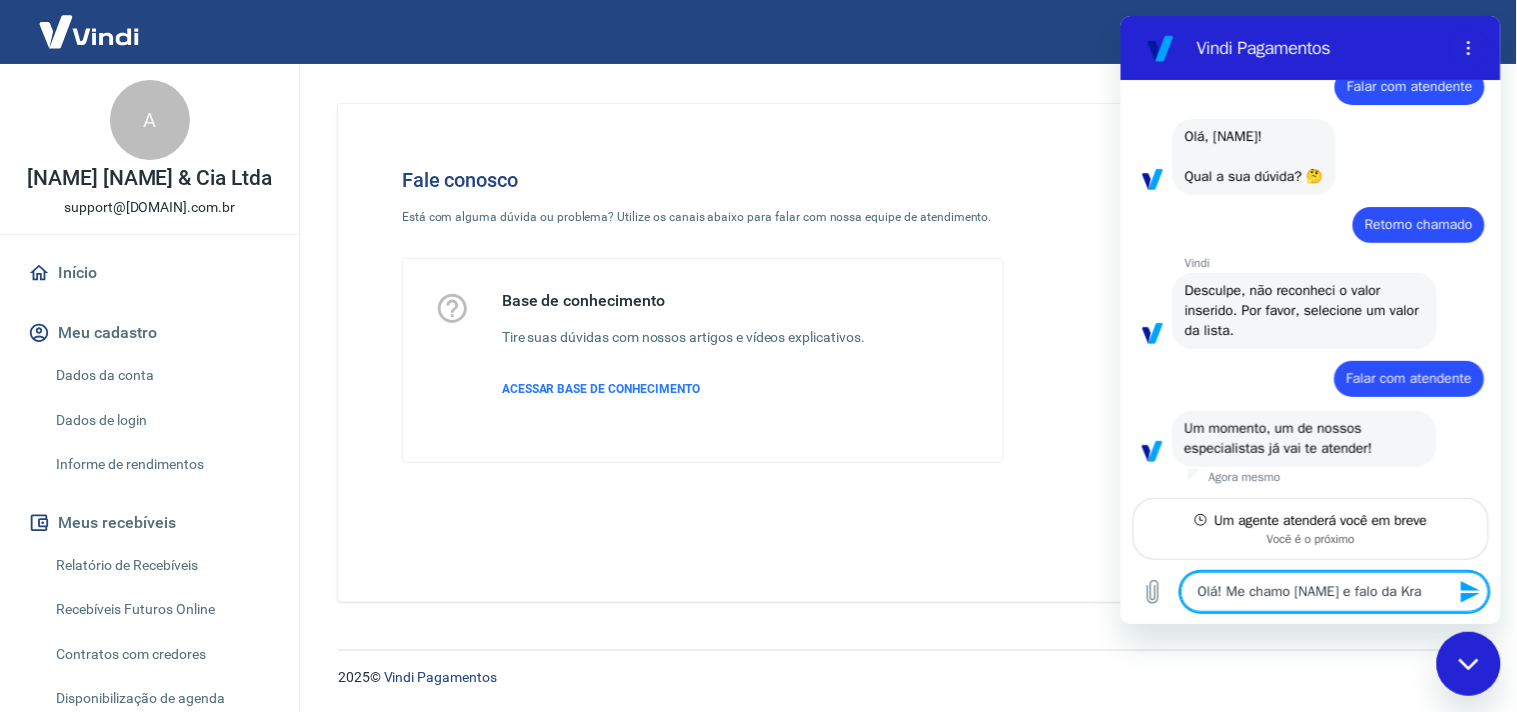type on "Olá! Me chamo [NAME] e falo da Krau" 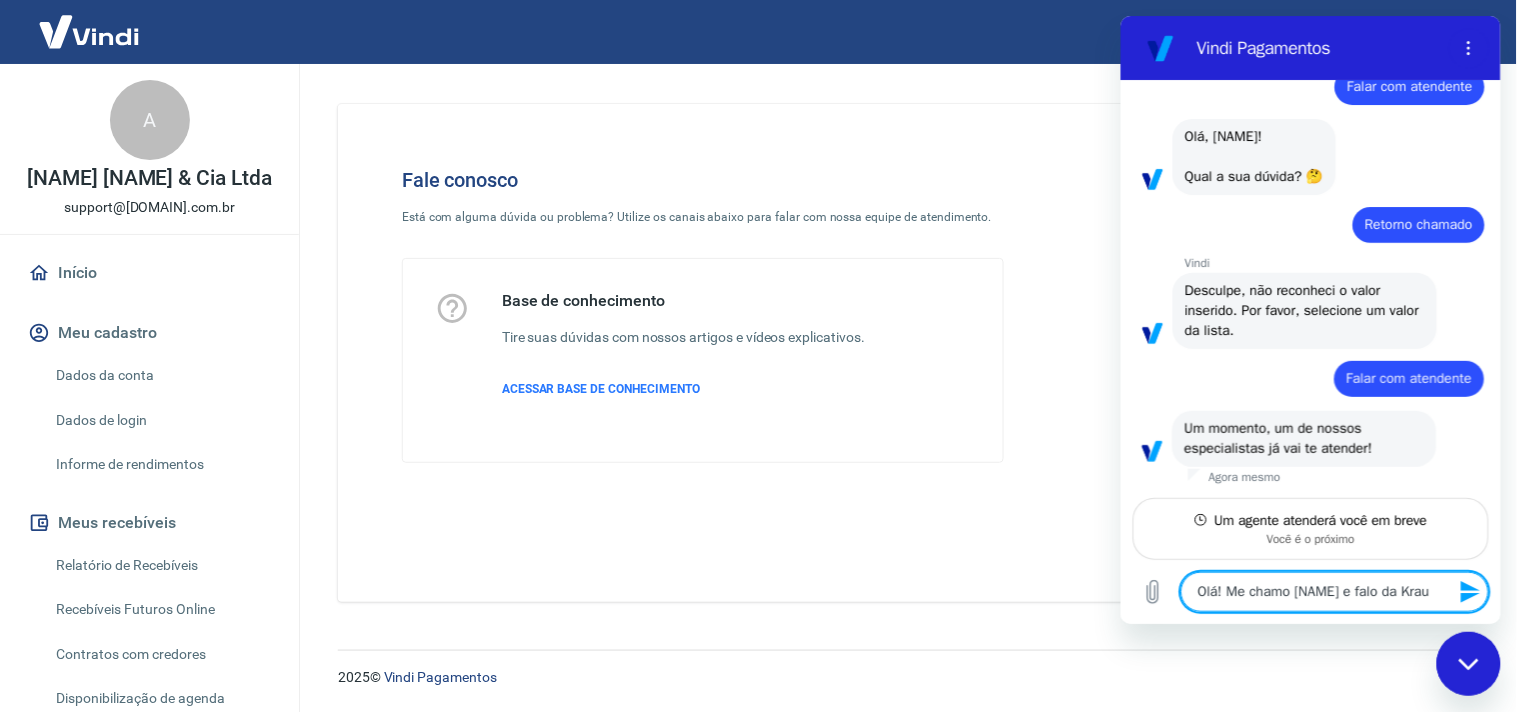 type on "Olá! Me chamo [NAME] e falo da Kraus" 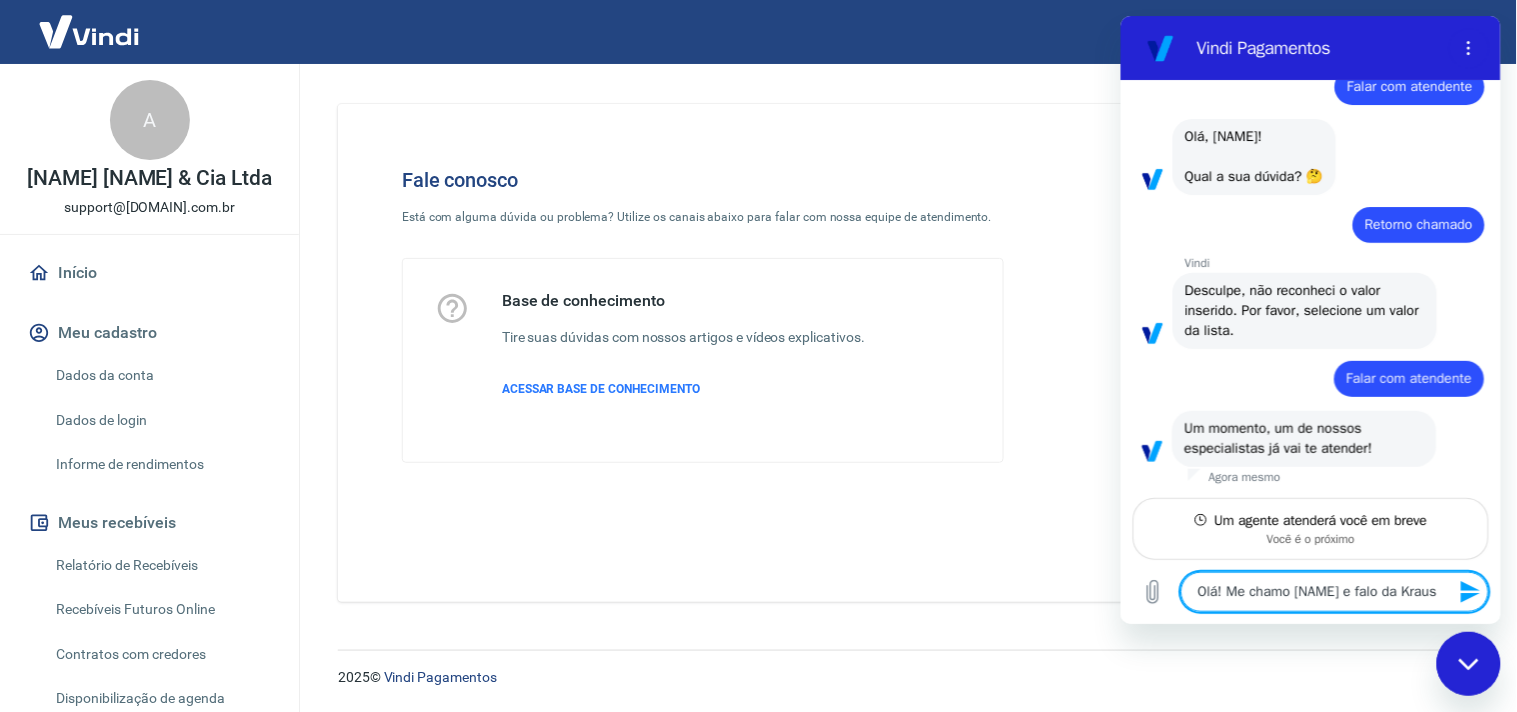 type on "Olá! Me chamo [NAME] e falo da Krause" 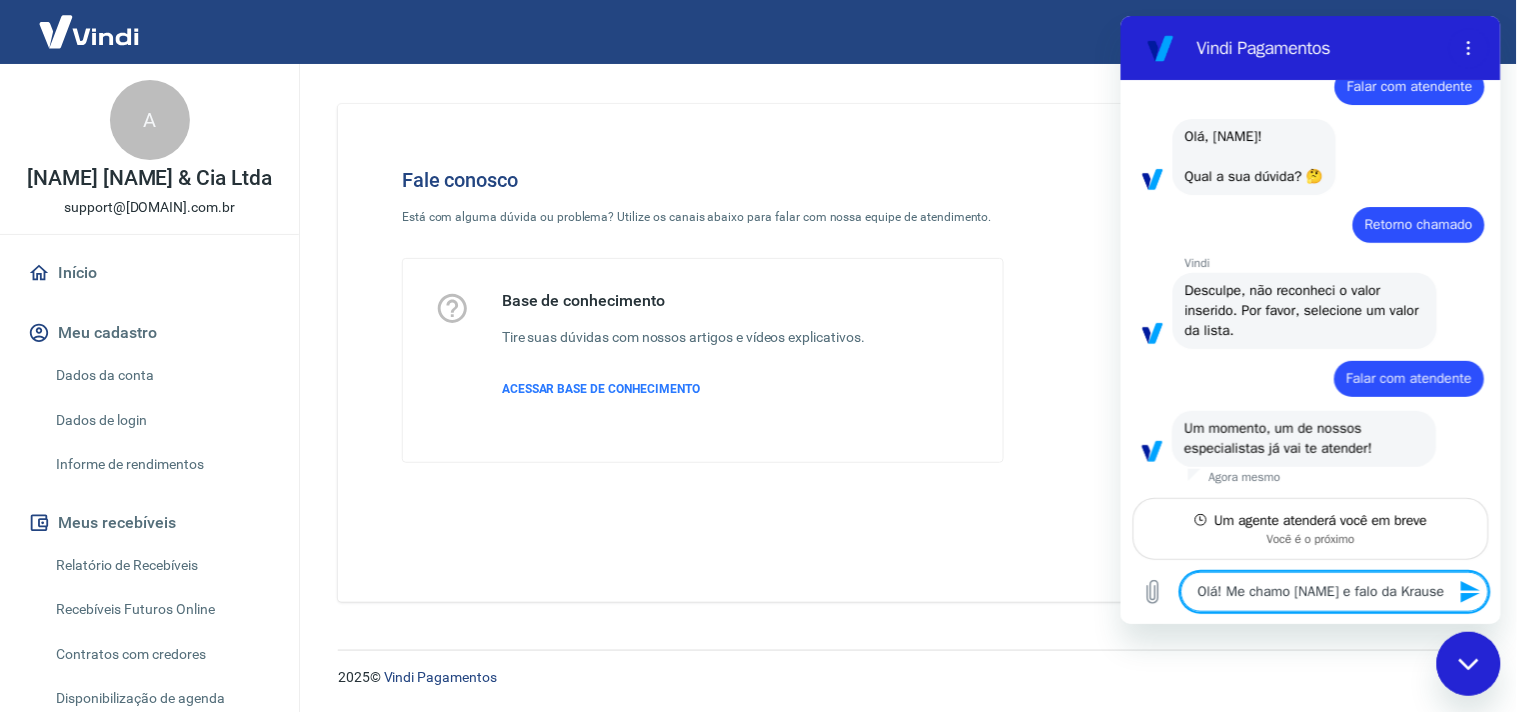 type on "Olá! Me chamo [NAME] e falo da Kraus" 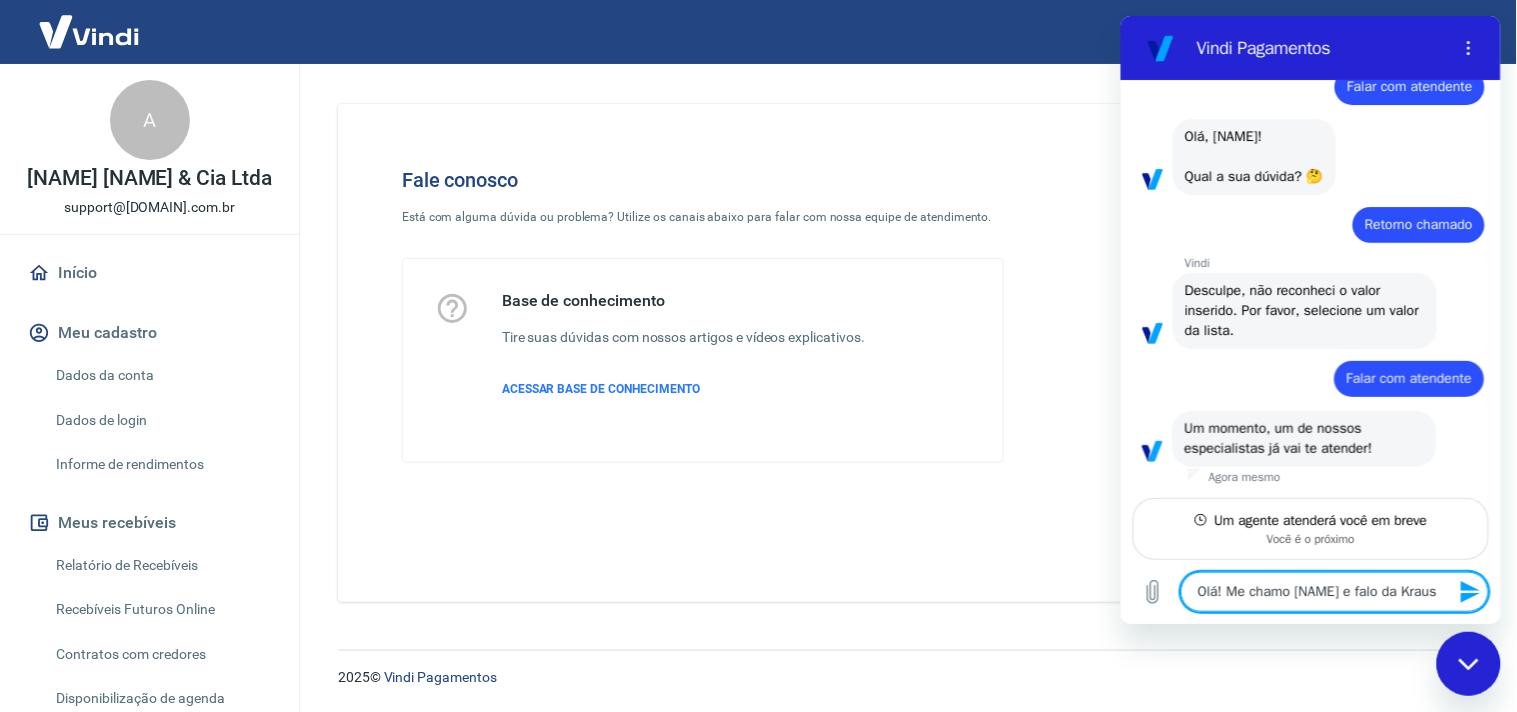 type on "Olá! Me chamo [NAME] e falo da Krau" 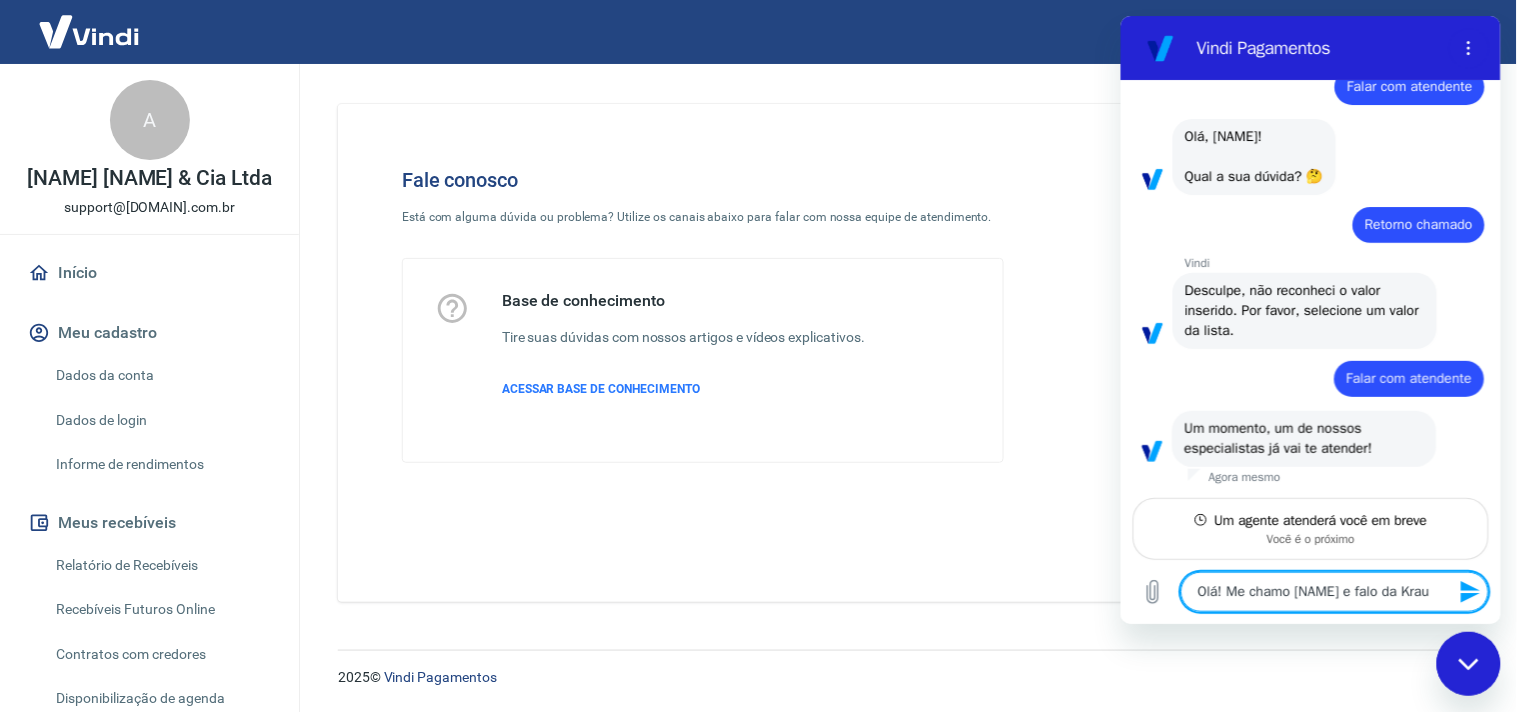 type on "x" 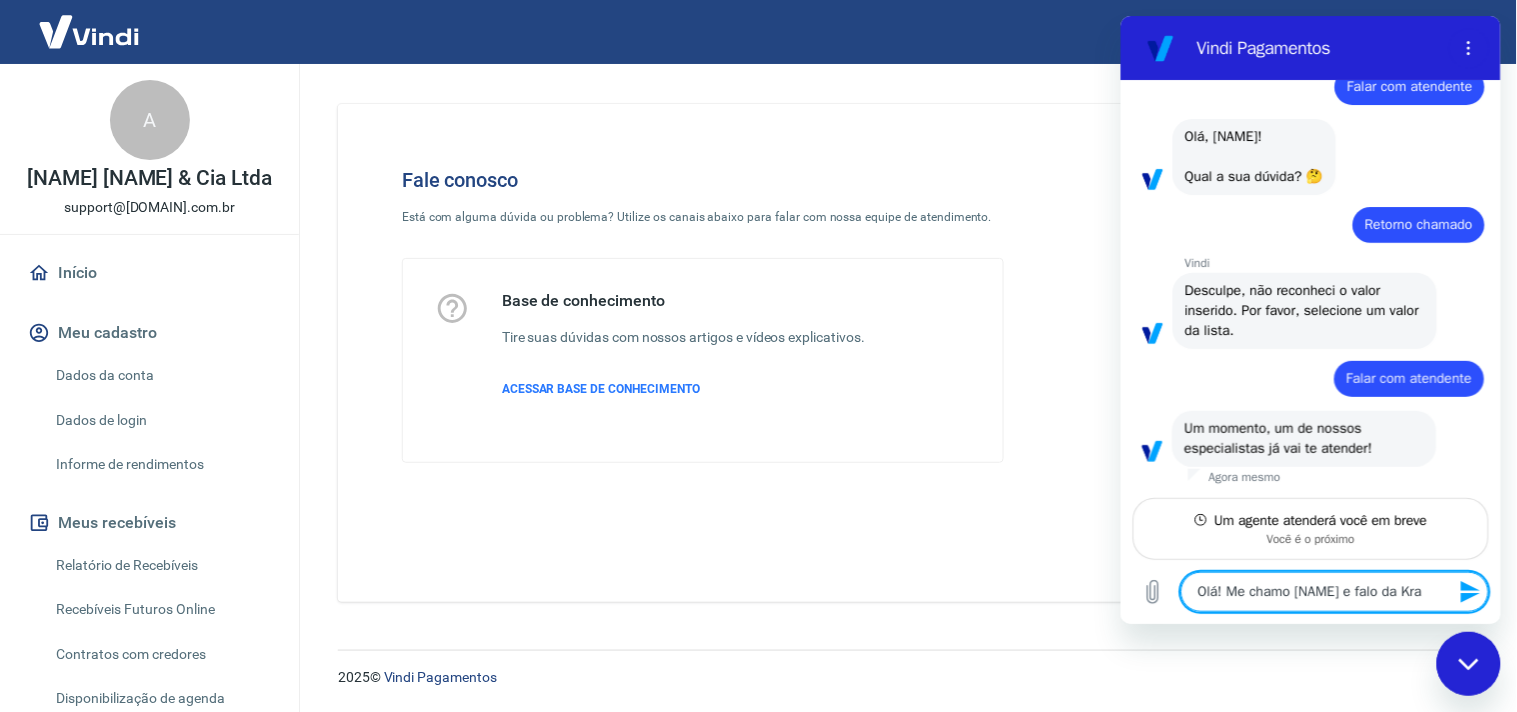 type on "Olá! Me chamo [NAME] e falo da Kr" 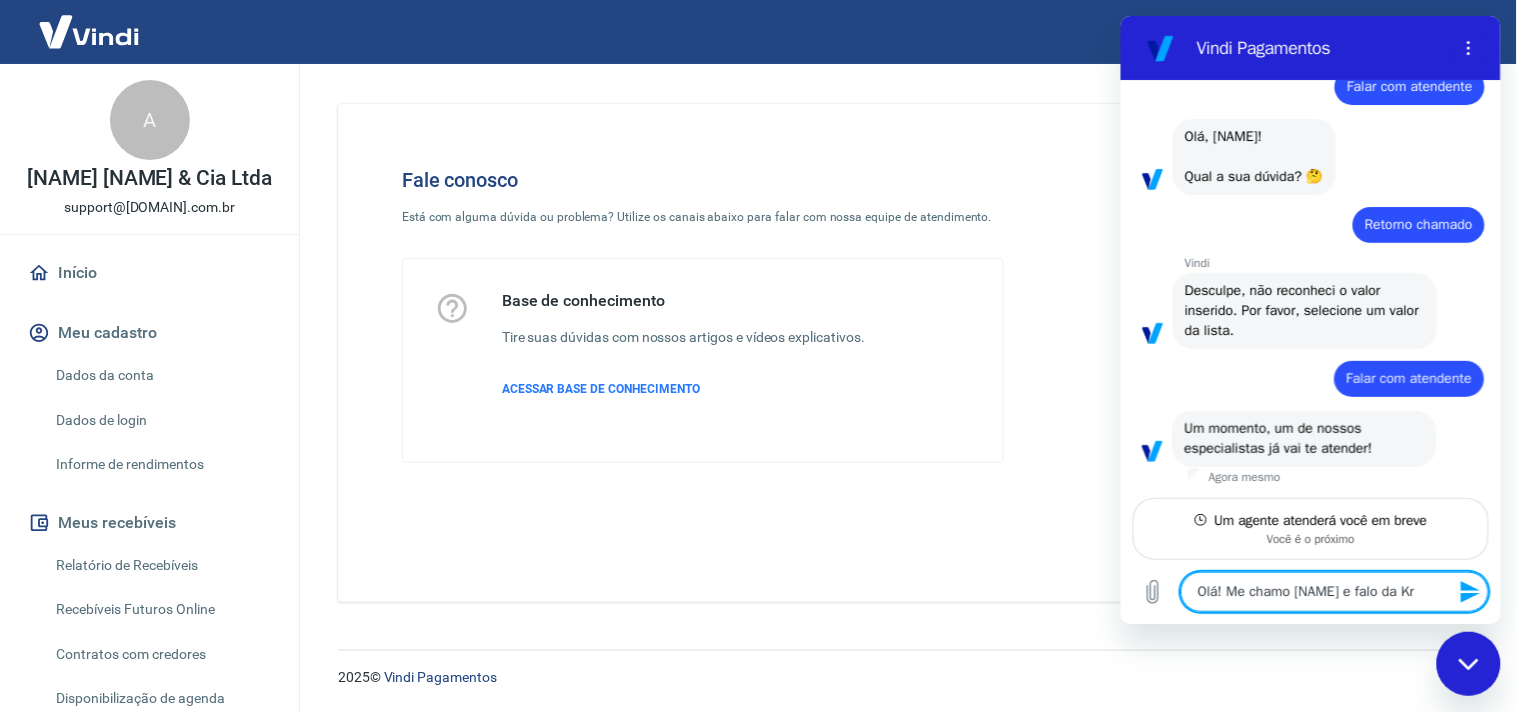 type on "Olá! Me chamo [NAME] e falo da K" 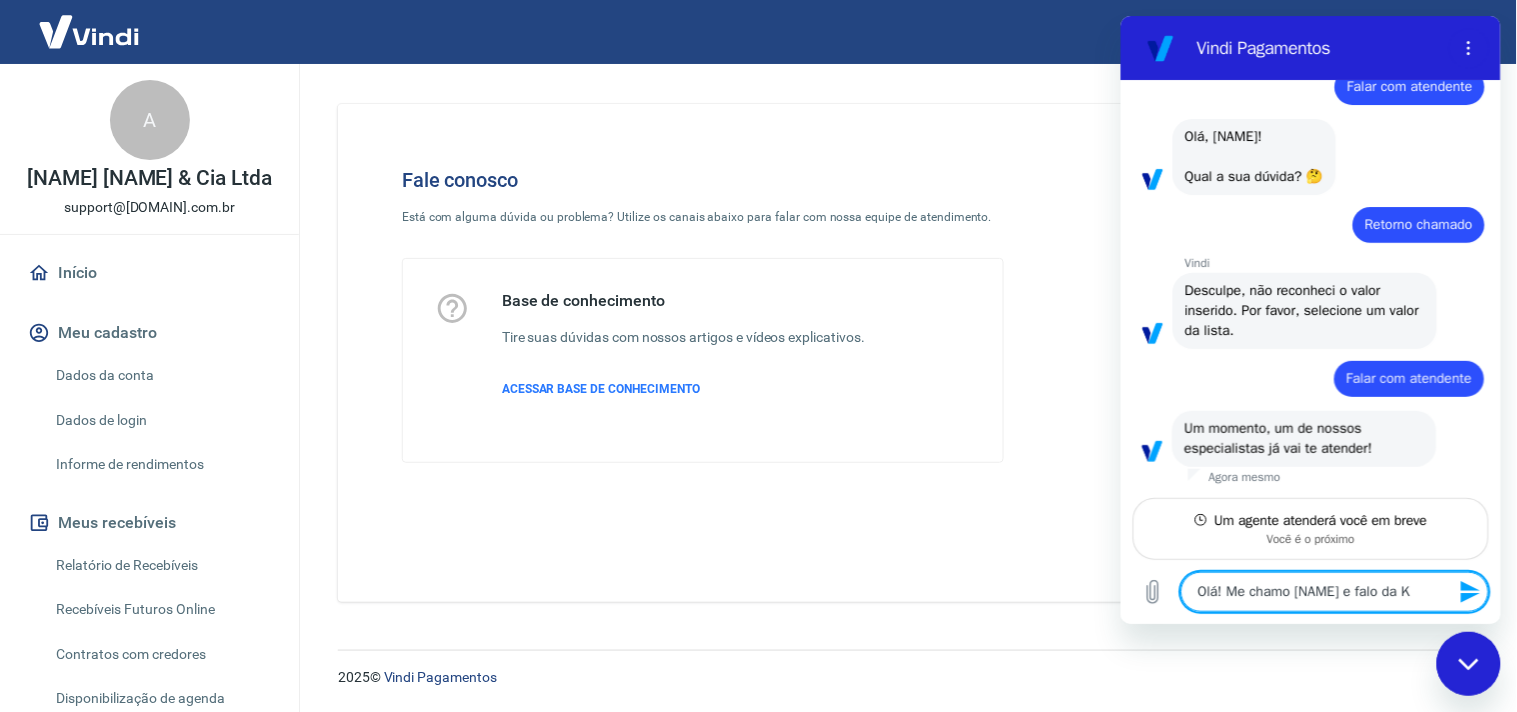 type on "Olá! Me chamo [NAME] e falo da" 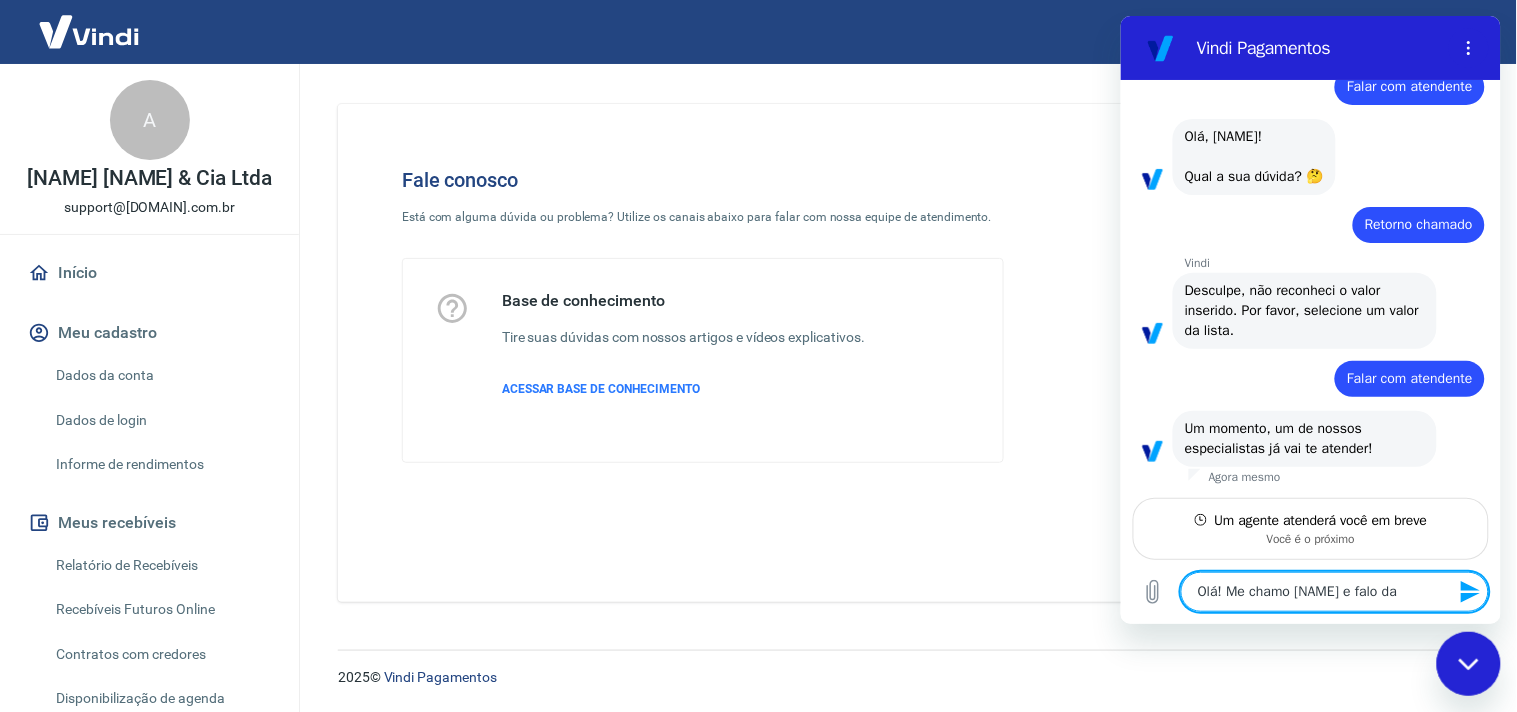 type on "x" 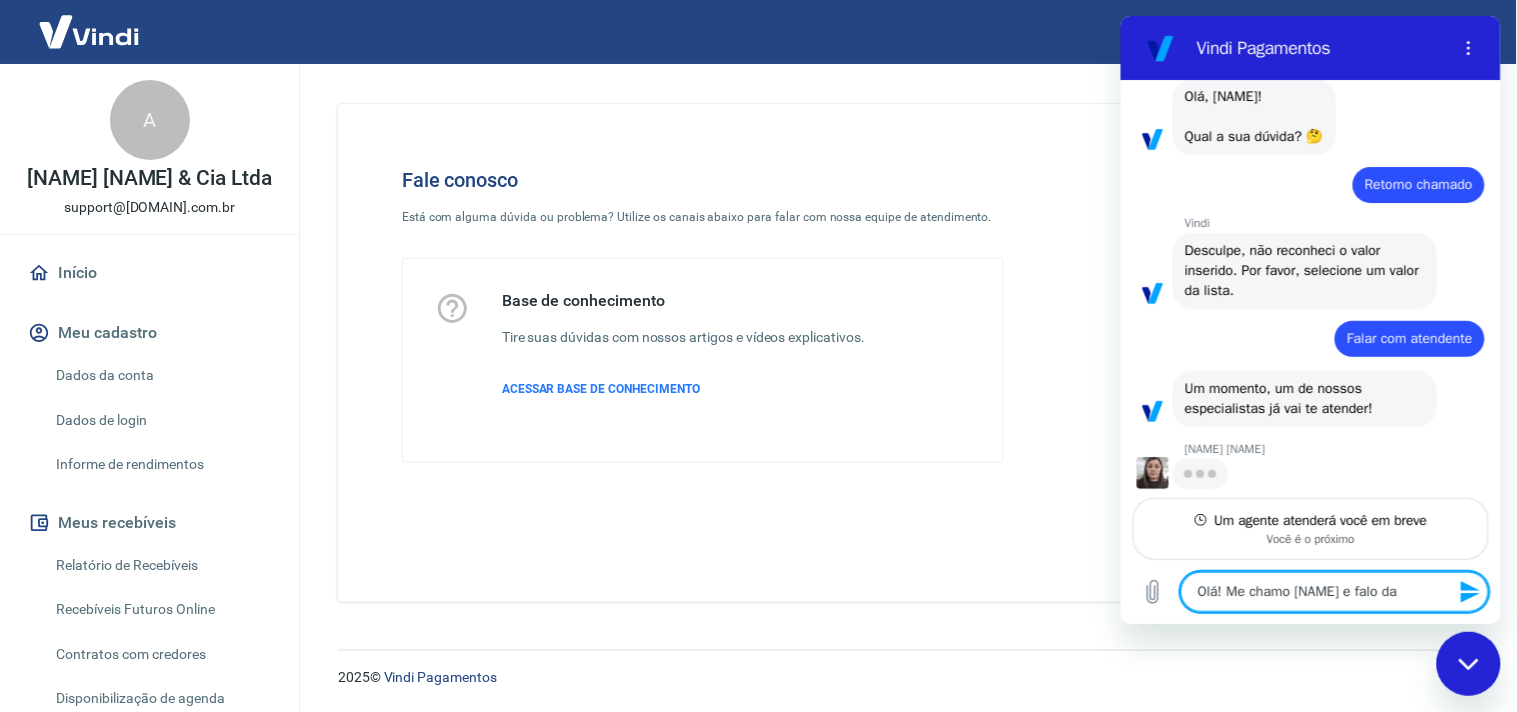 type on "Olá! Me chamo [NAME] e falo da K" 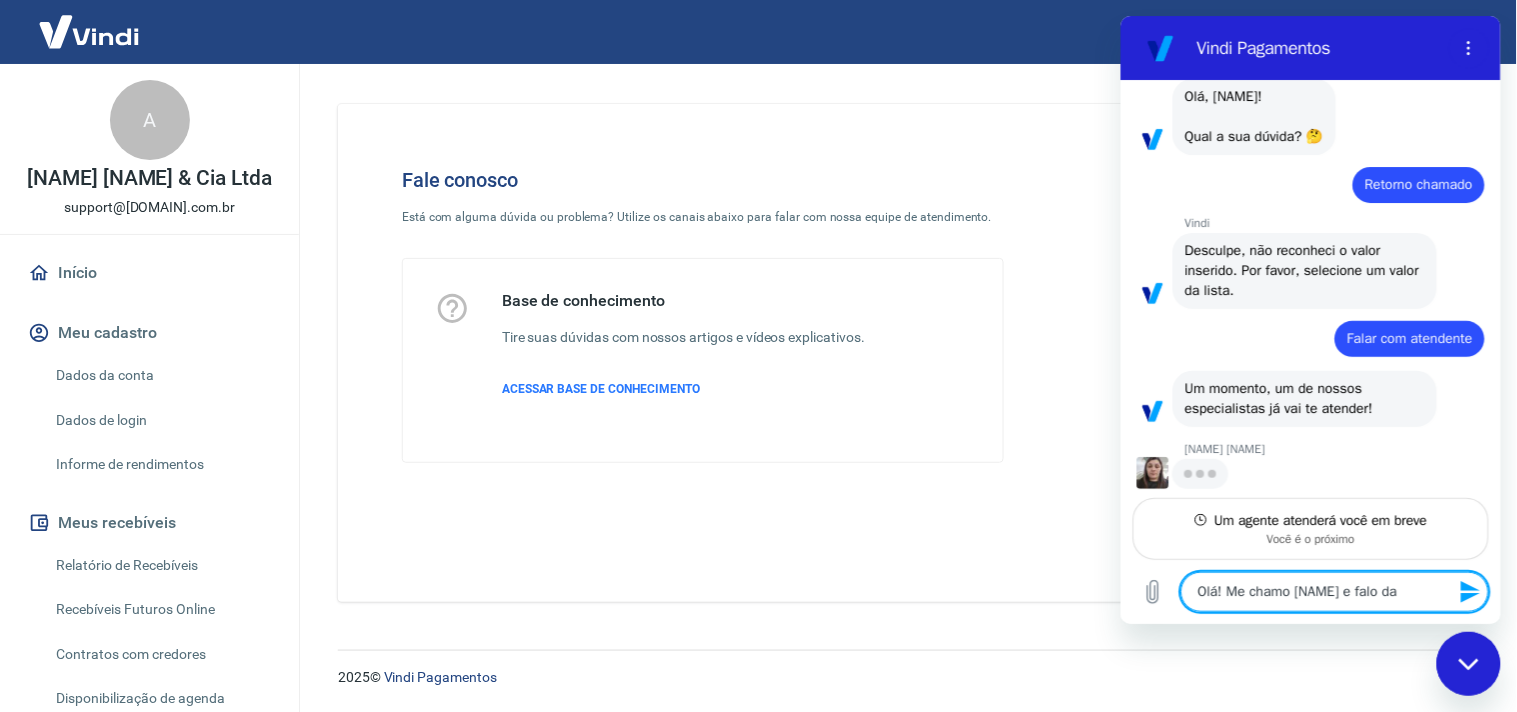 type on "x" 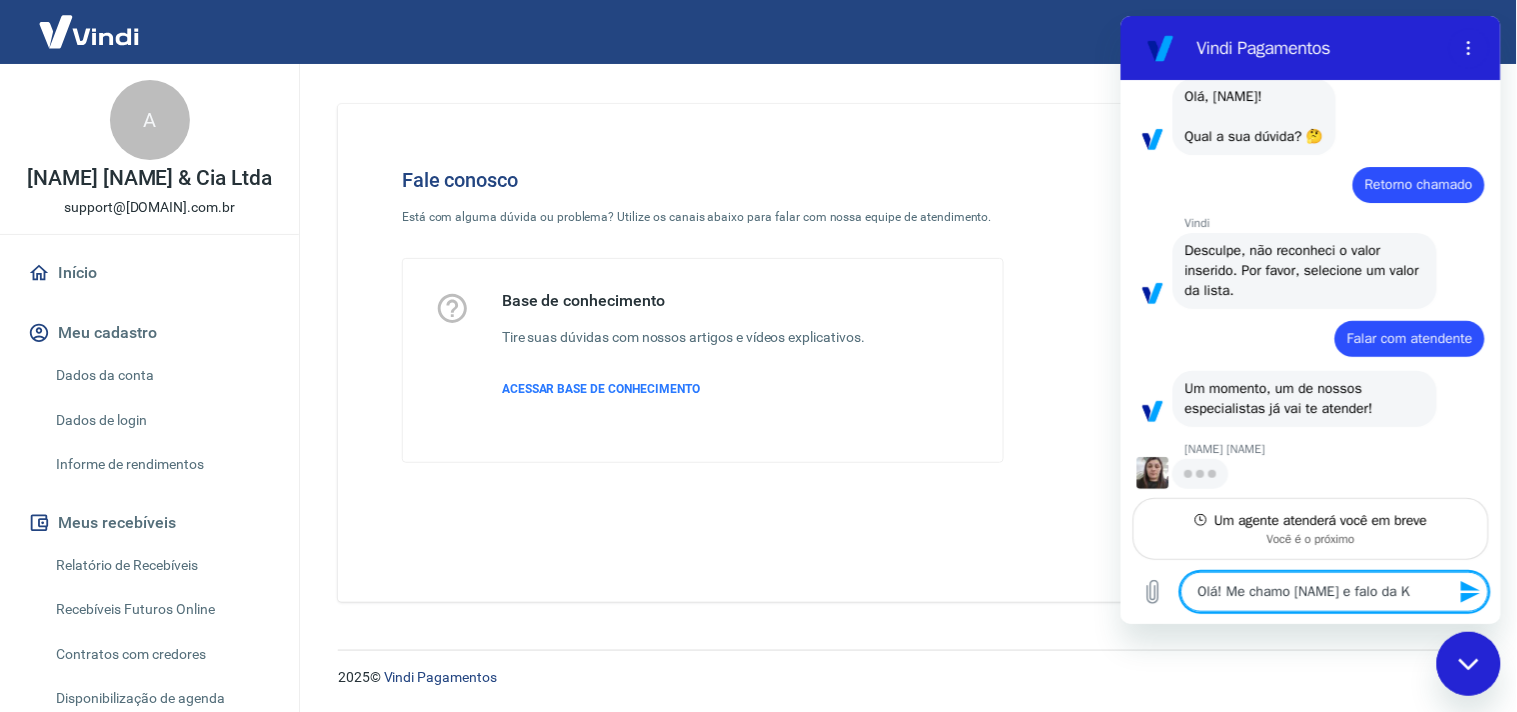 scroll, scrollTop: 88, scrollLeft: 0, axis: vertical 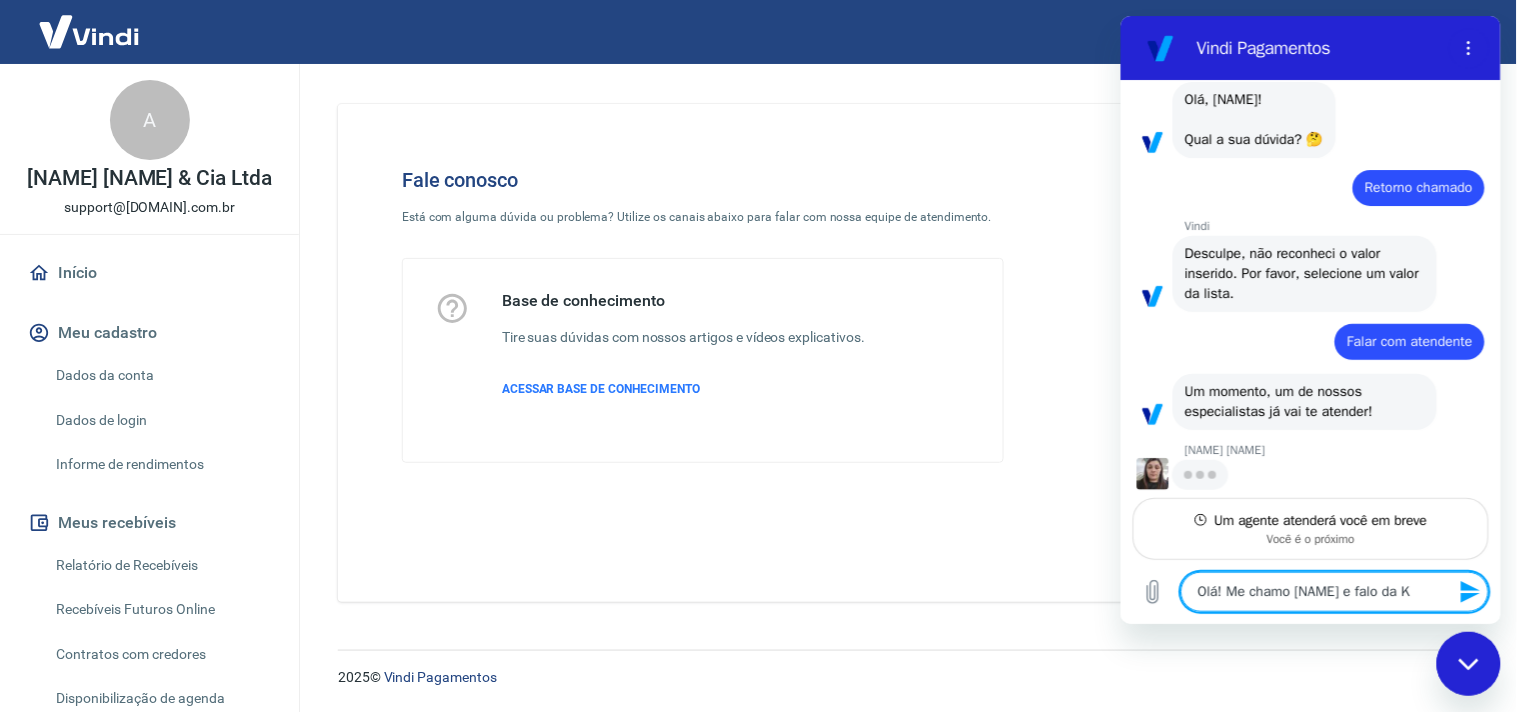 type on "Olá! Me chamo [NAME] e falo da" 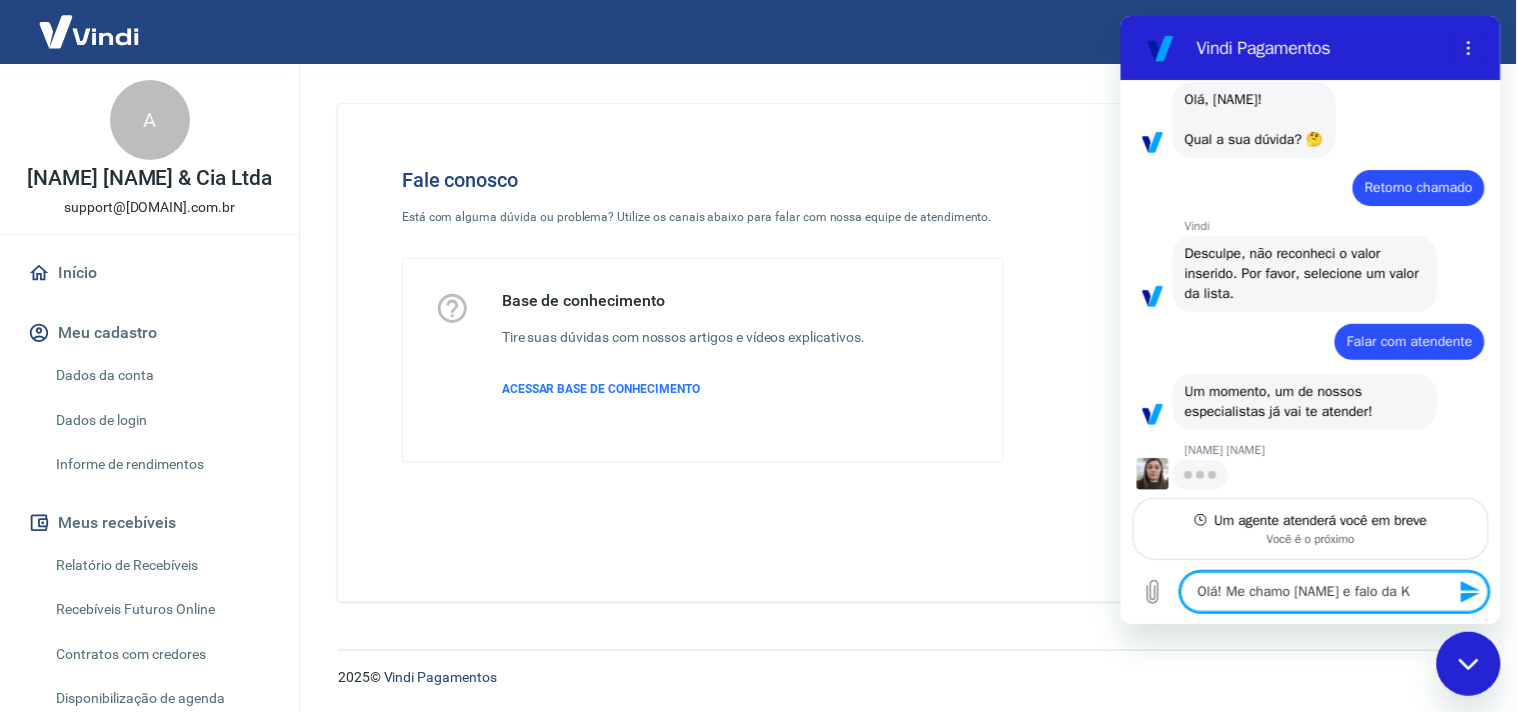 type on "x" 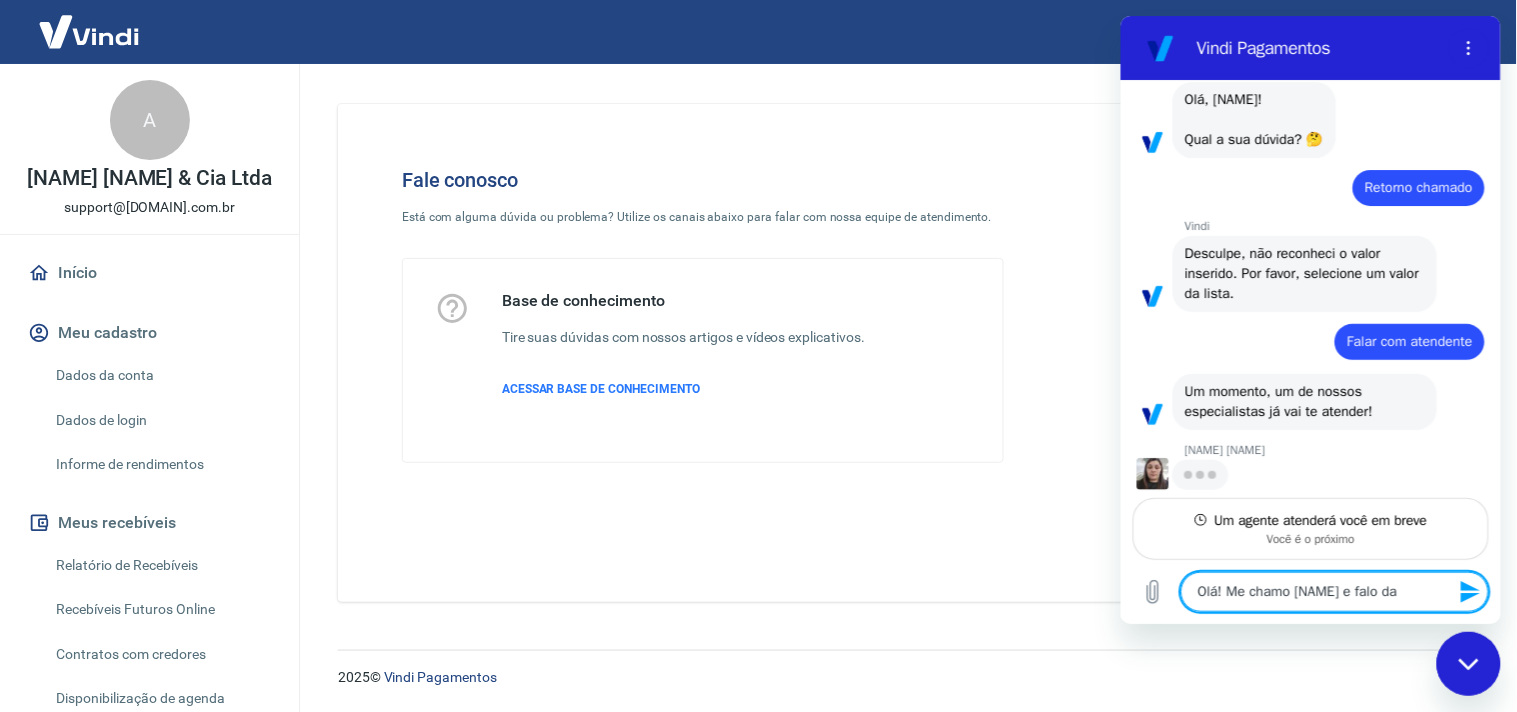 type on "Olá! Me chamo [NAME] e falo da" 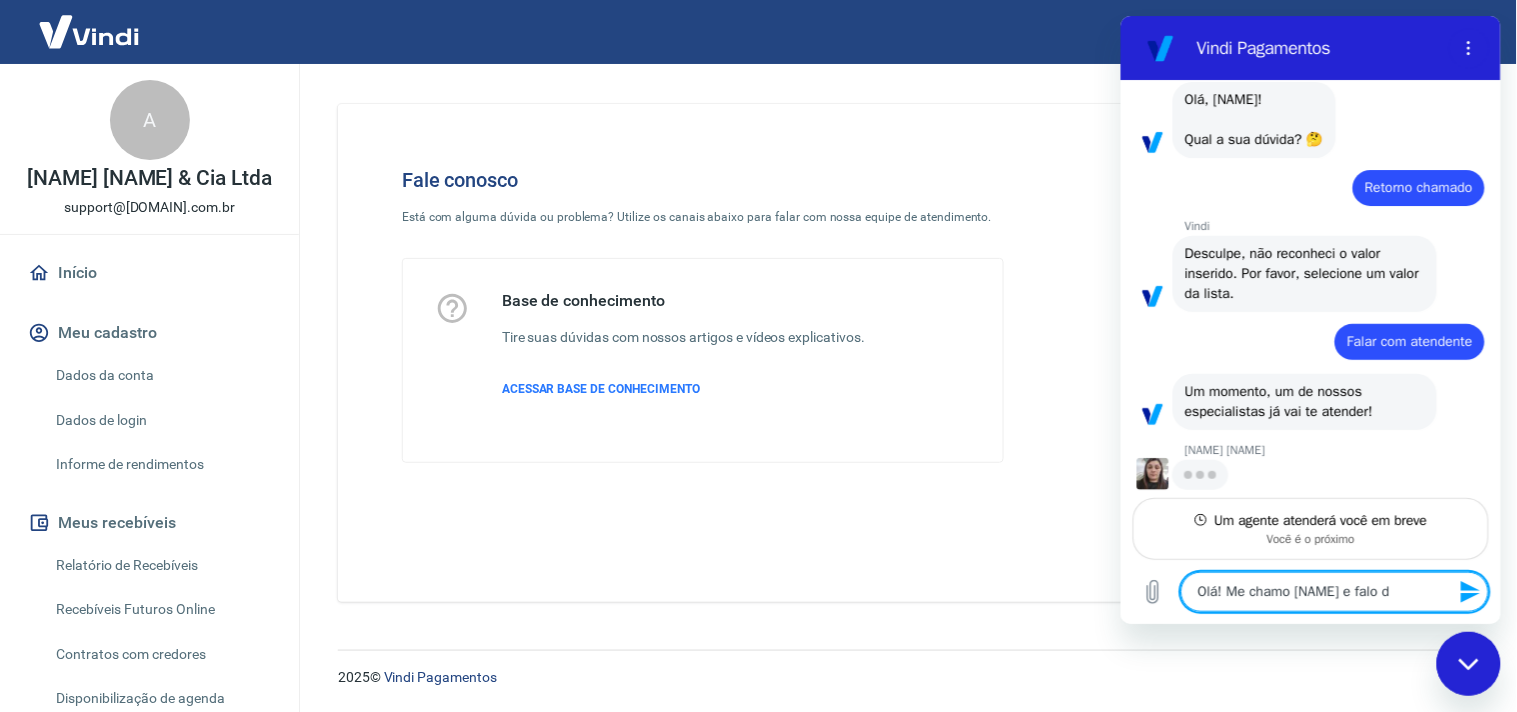type on "Olá! Me chamo [NAME] e falo" 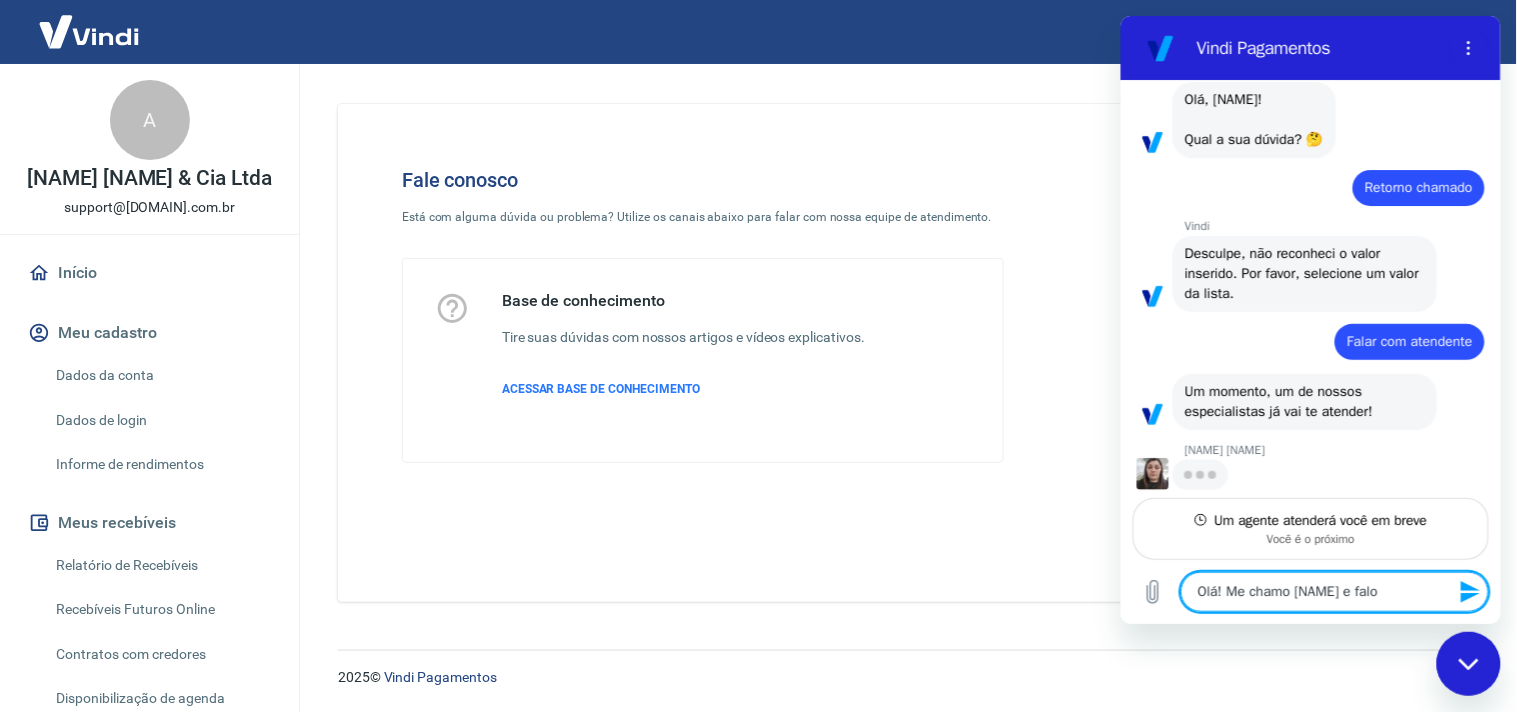 type on "Olá! Me chamo [NAME] e falo" 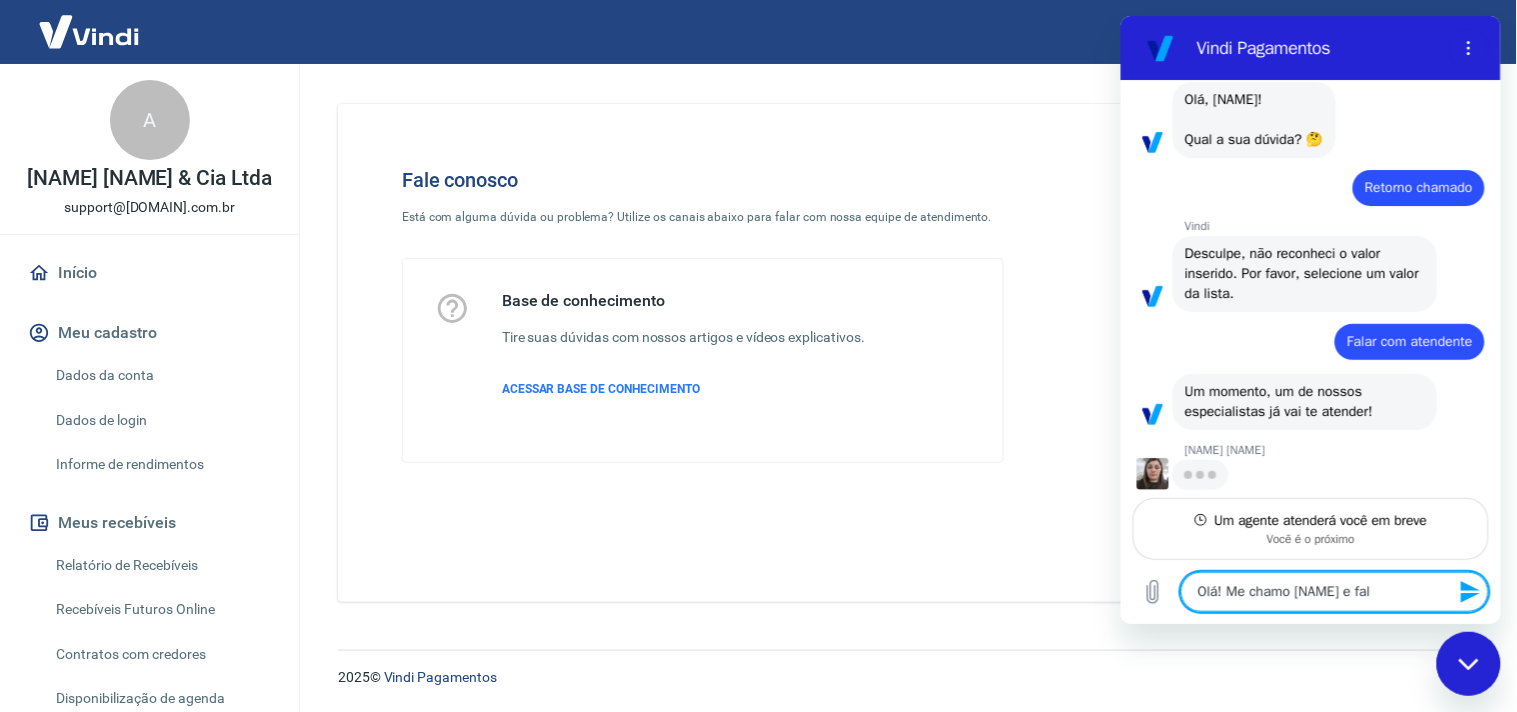 type on "Olá! Me chamo [NAME] e fa" 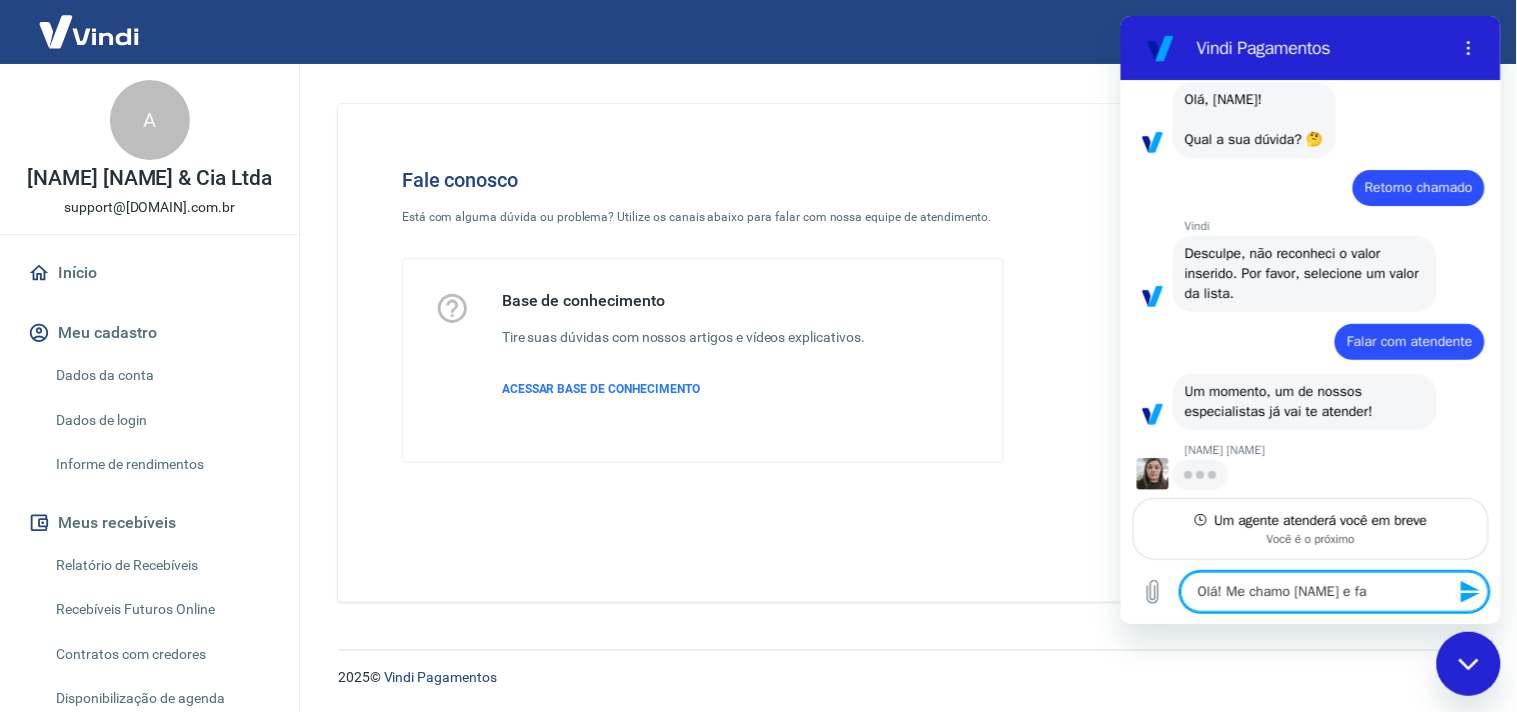 type on "Olá! Me chamo [NAME] e f" 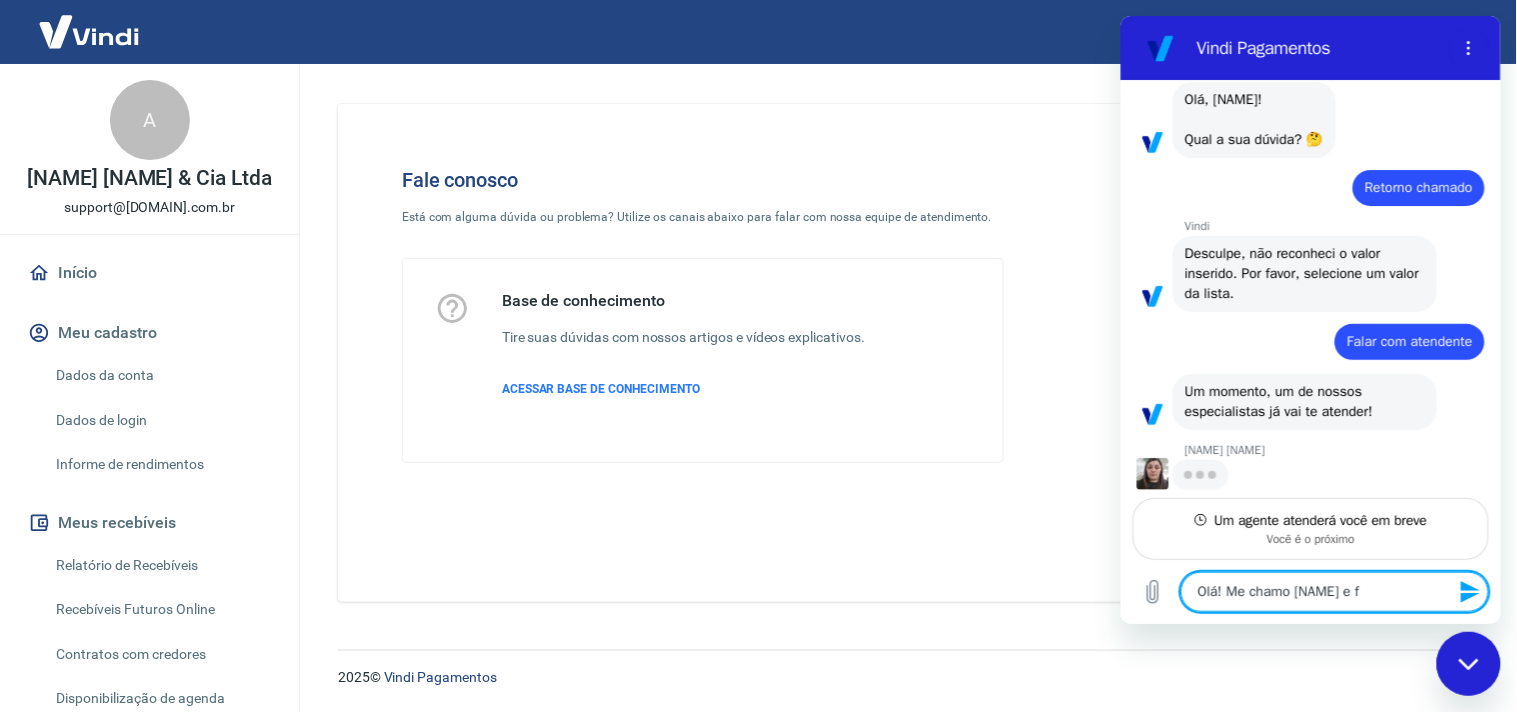 type on "Olá! Me chamo [NAME] e" 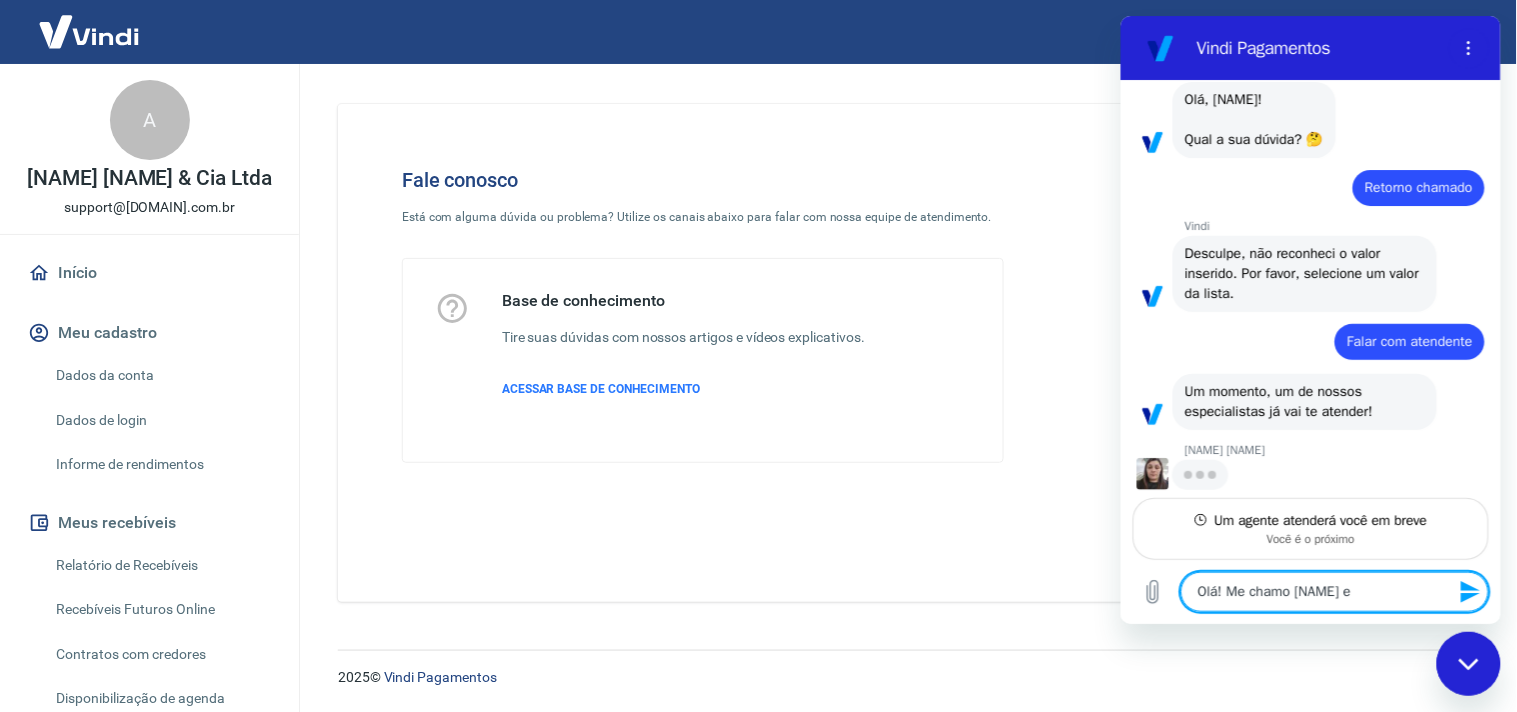 type on "Olá! Me chamo [NAME] e" 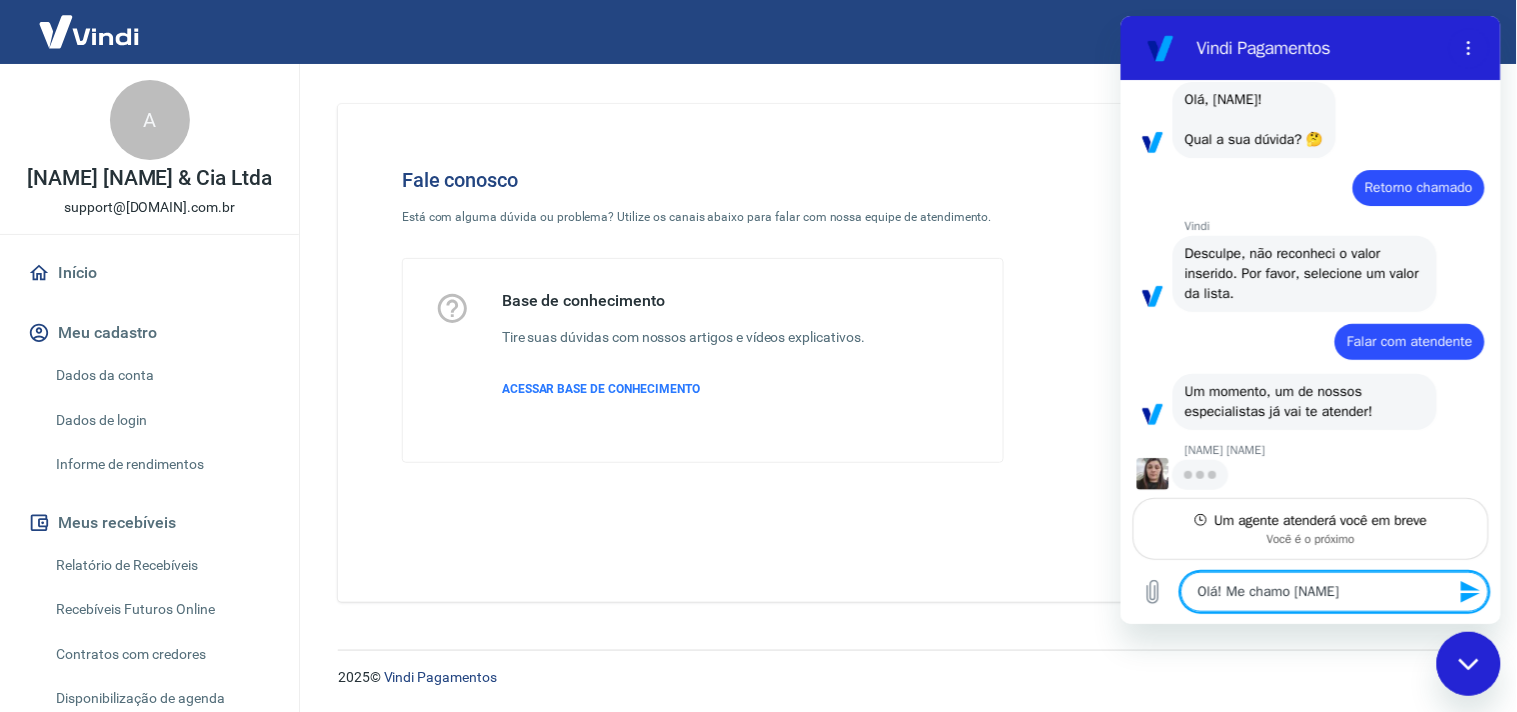 type on "Olá! Me chamo [NAME]" 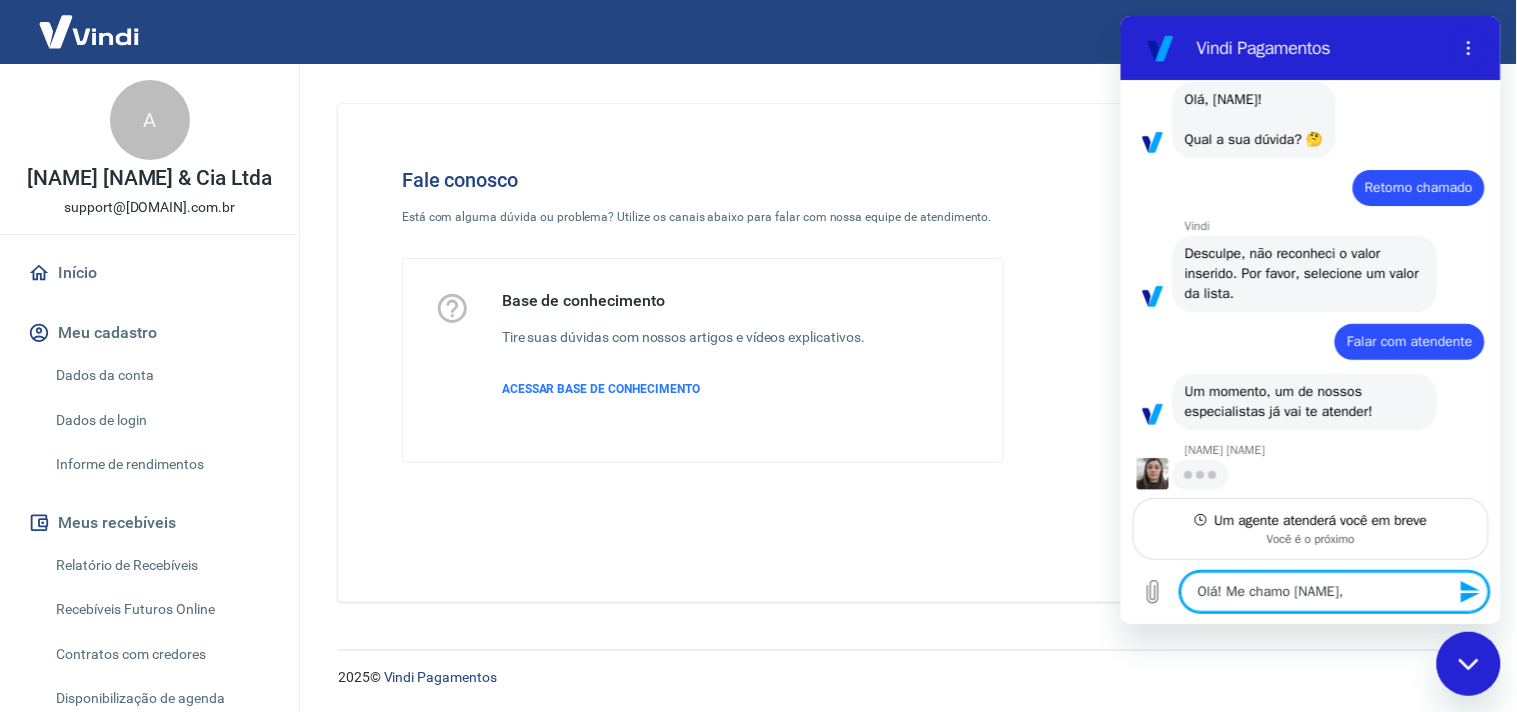 type on "Olá! Me chamo [NAME]" 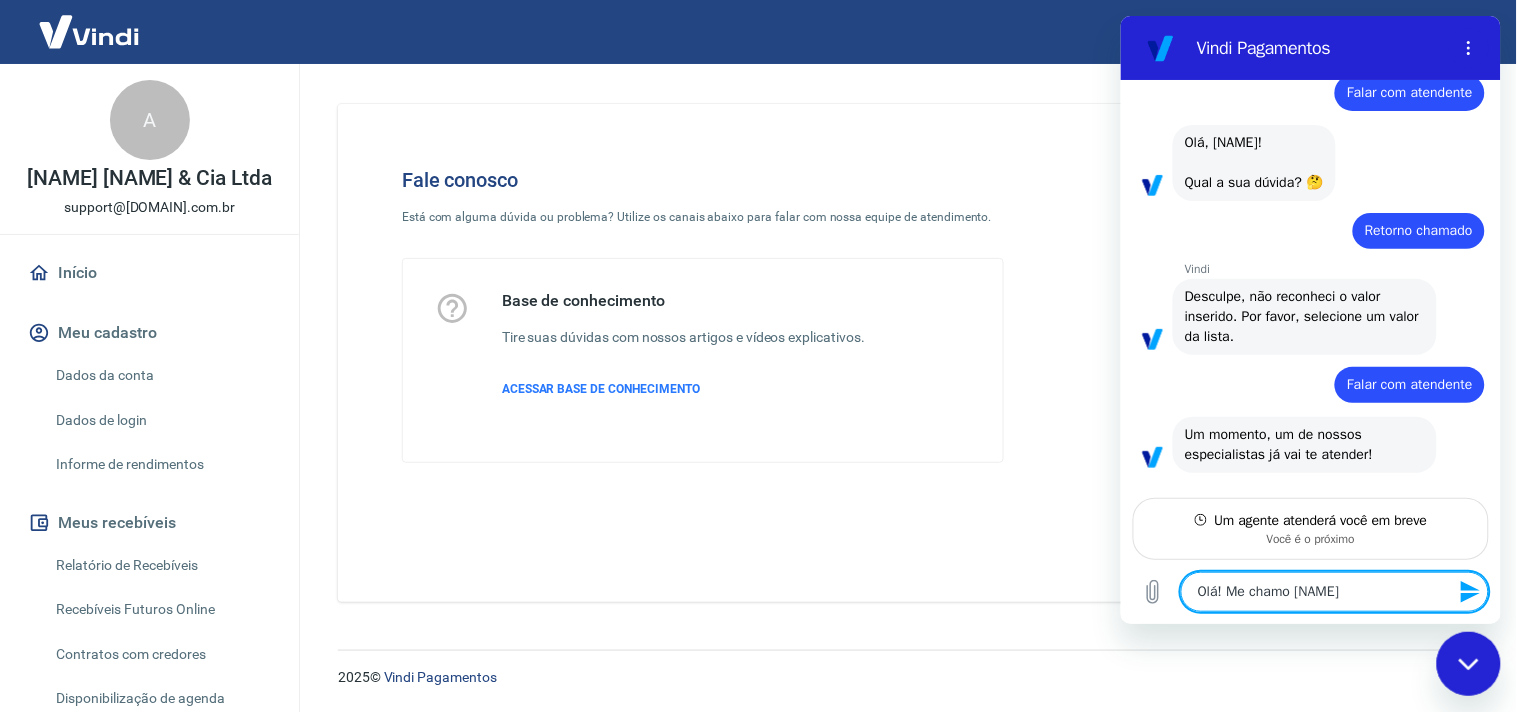 type on "x" 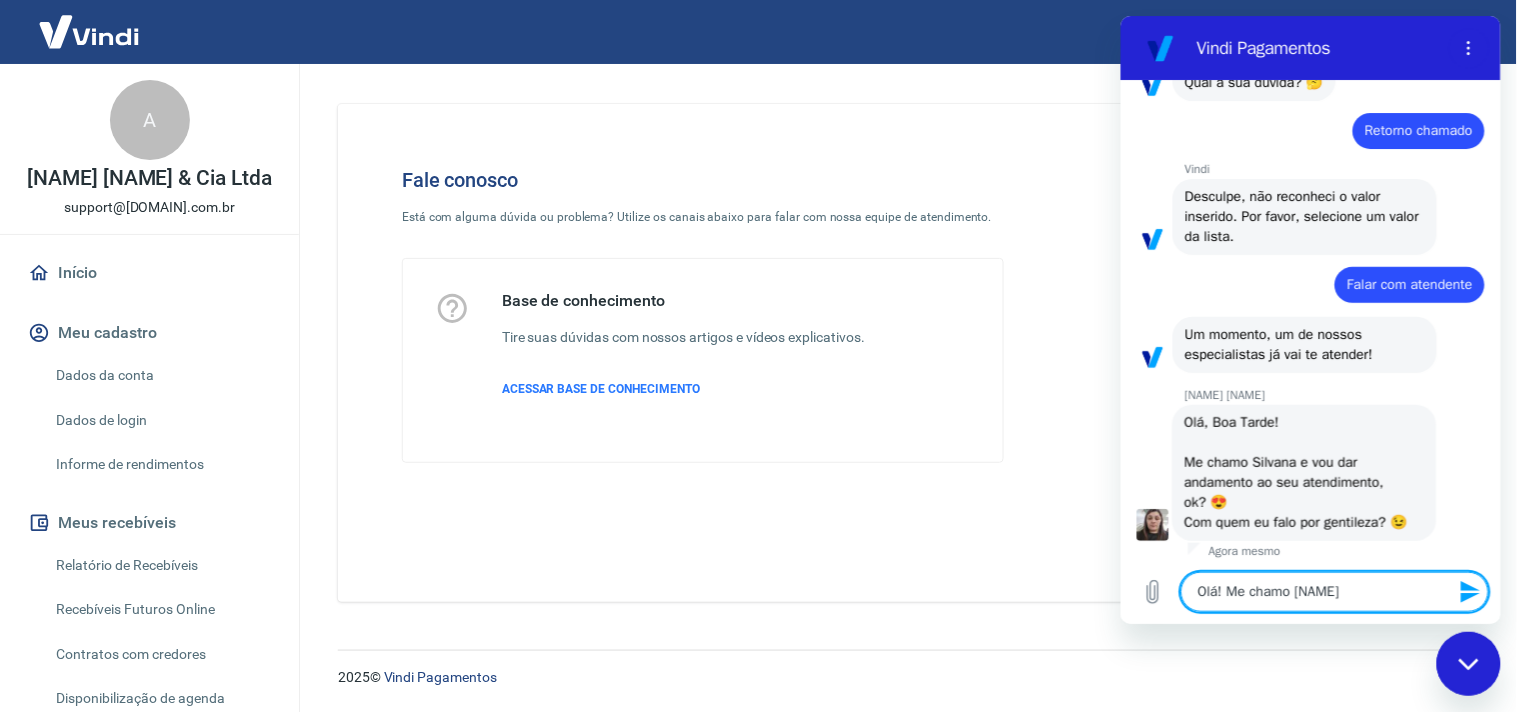 click on "Olá! Me chamo [NAME]" at bounding box center (1334, 591) 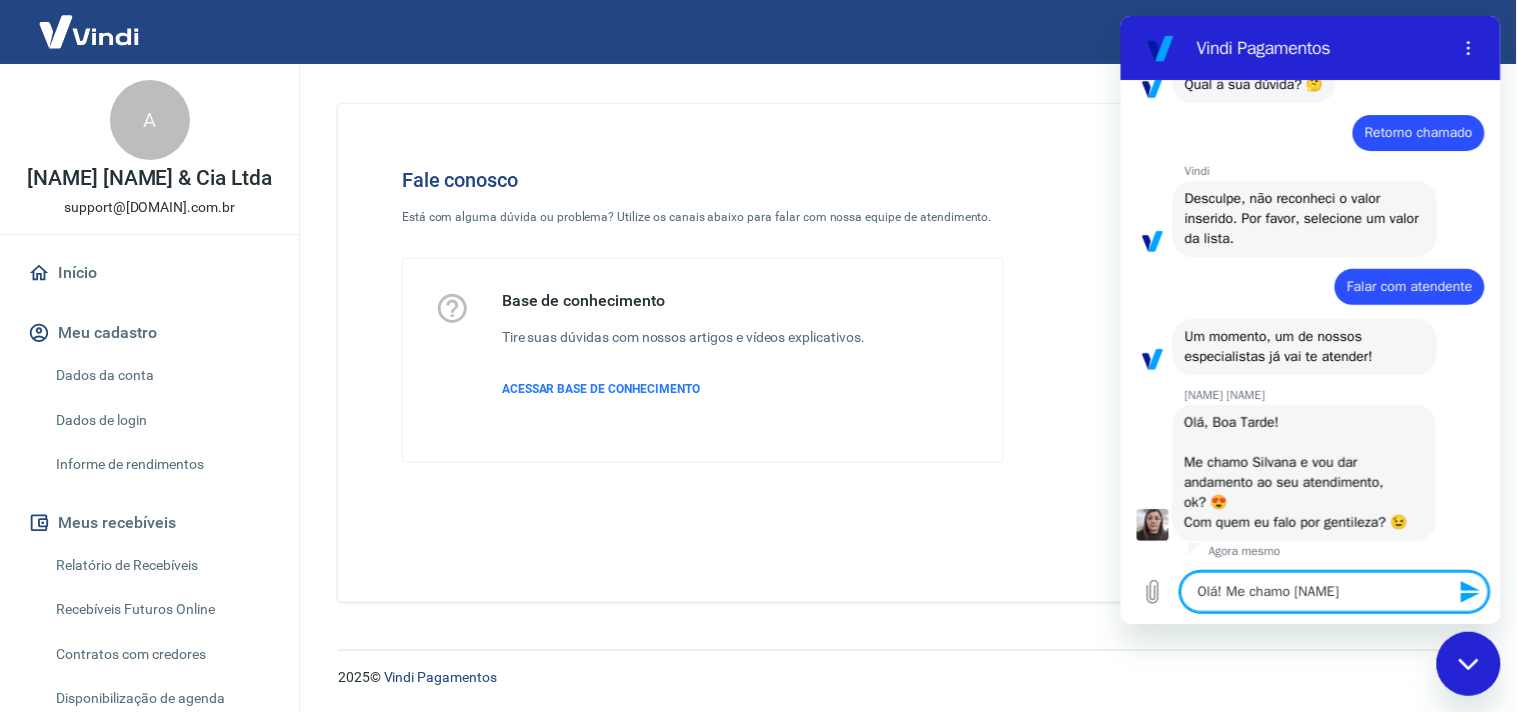 click on "Olá! Me chamo [NAME]" at bounding box center (1334, 591) 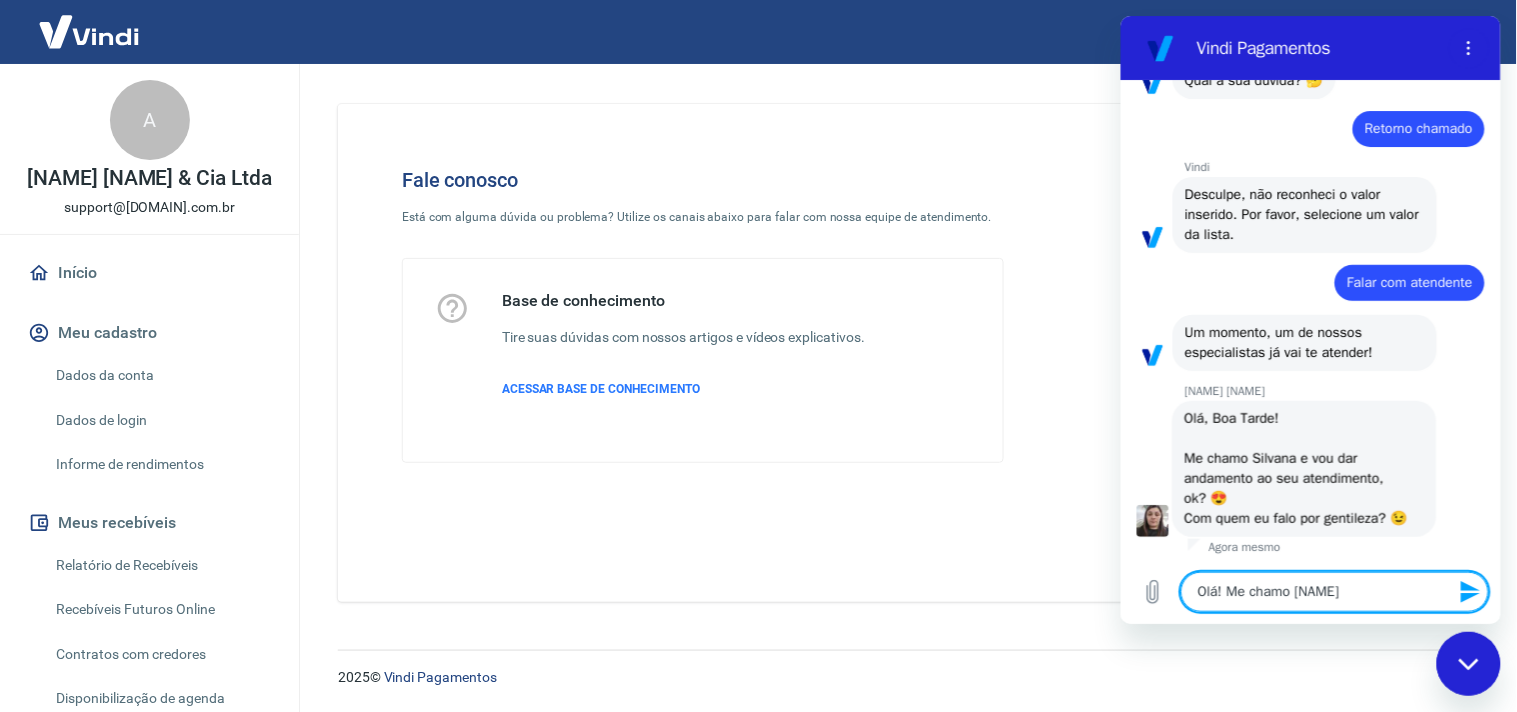 type 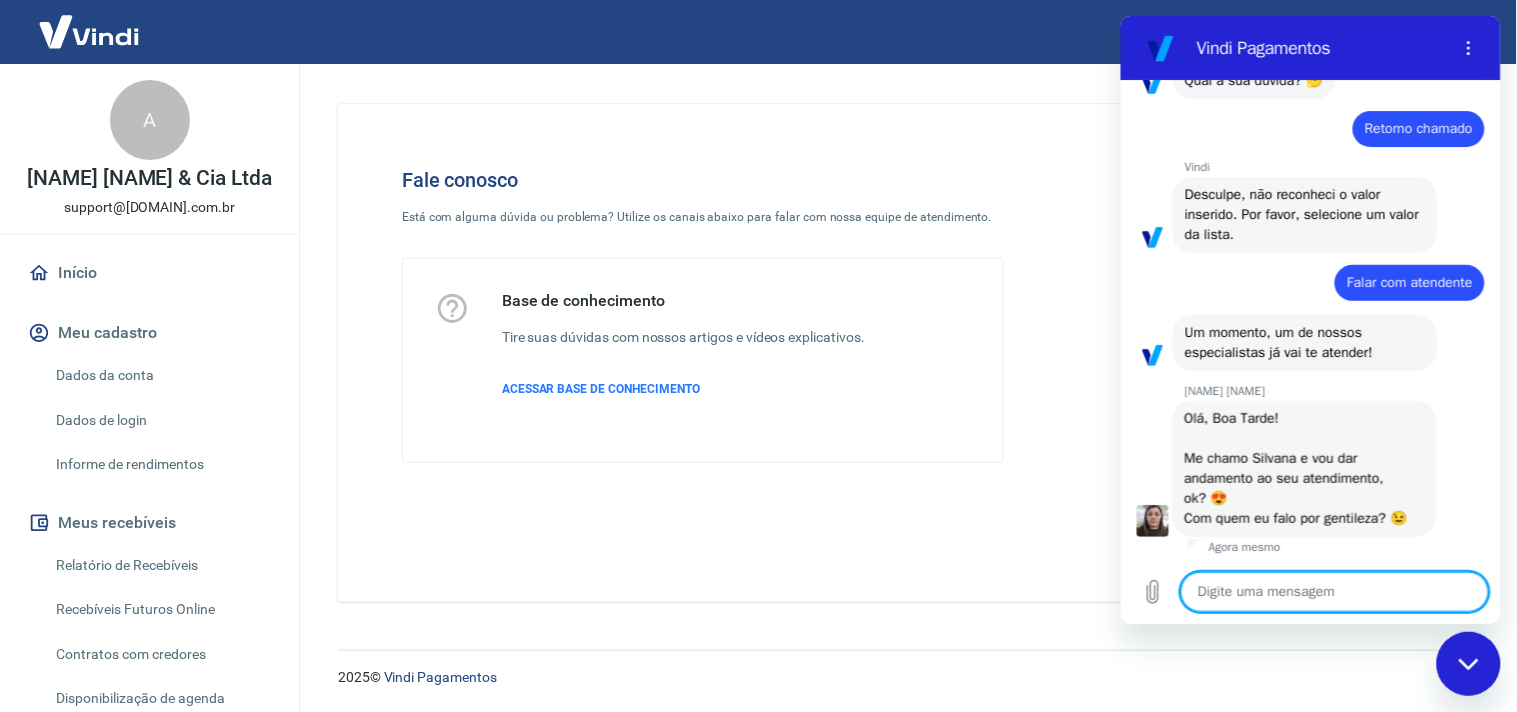 click on "Olá, Boa Tarde!   Me chamo [NAME] e vou dar andamento ao seu atendimento, ok? 😍️ Com quem eu falo por gentileza? 😉️" at bounding box center [1304, 468] 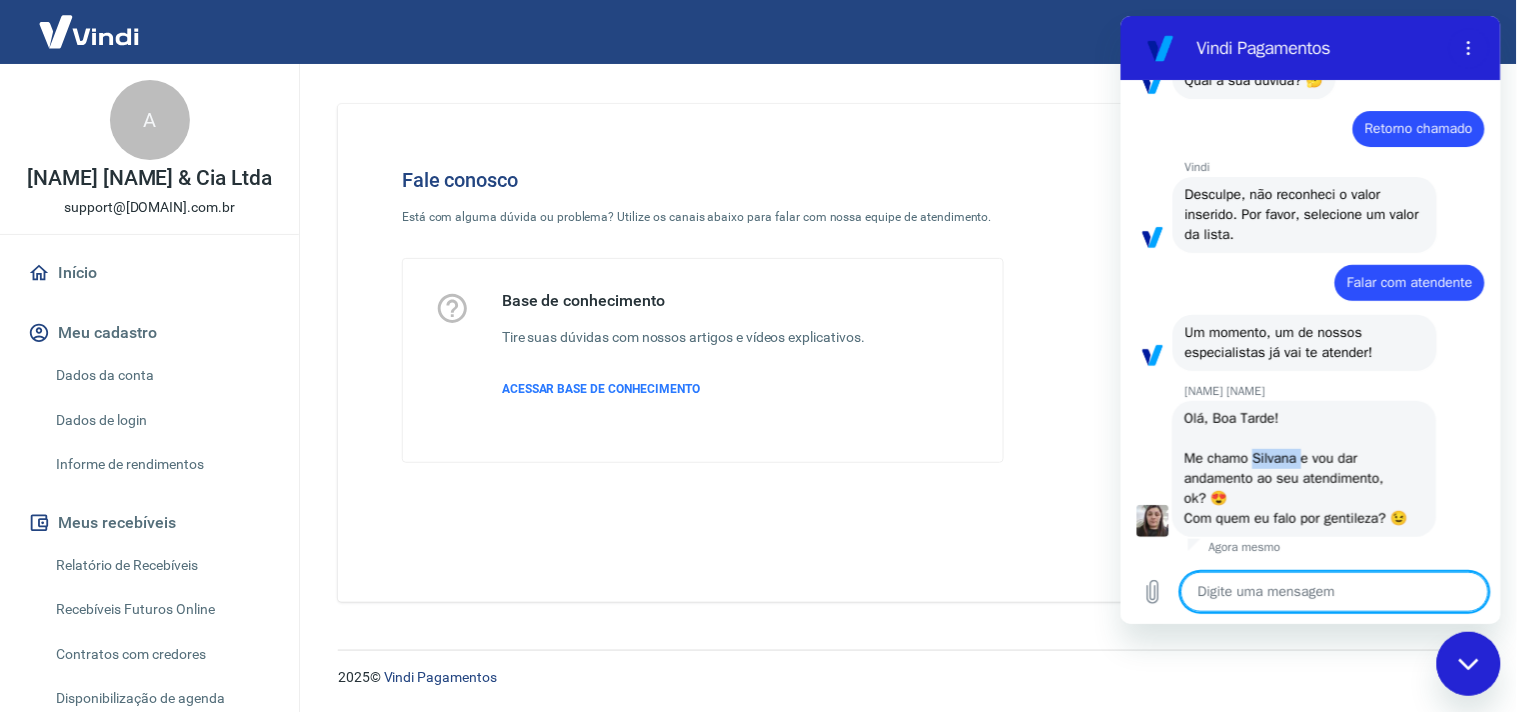 click on "Olá, Boa Tarde!   Me chamo [NAME] e vou dar andamento ao seu atendimento, ok? 😍️ Com quem eu falo por gentileza? 😉️" at bounding box center (1304, 468) 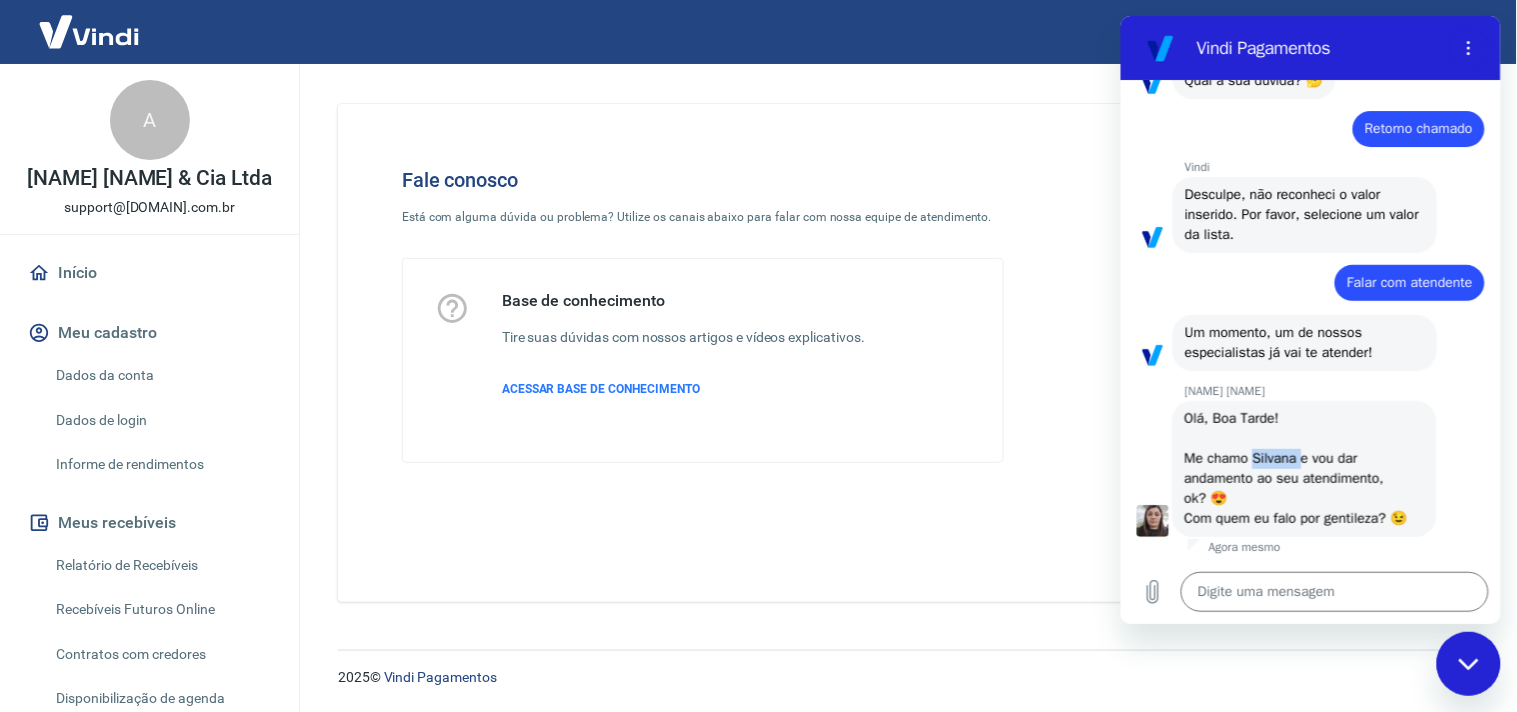 copy on "Silvana" 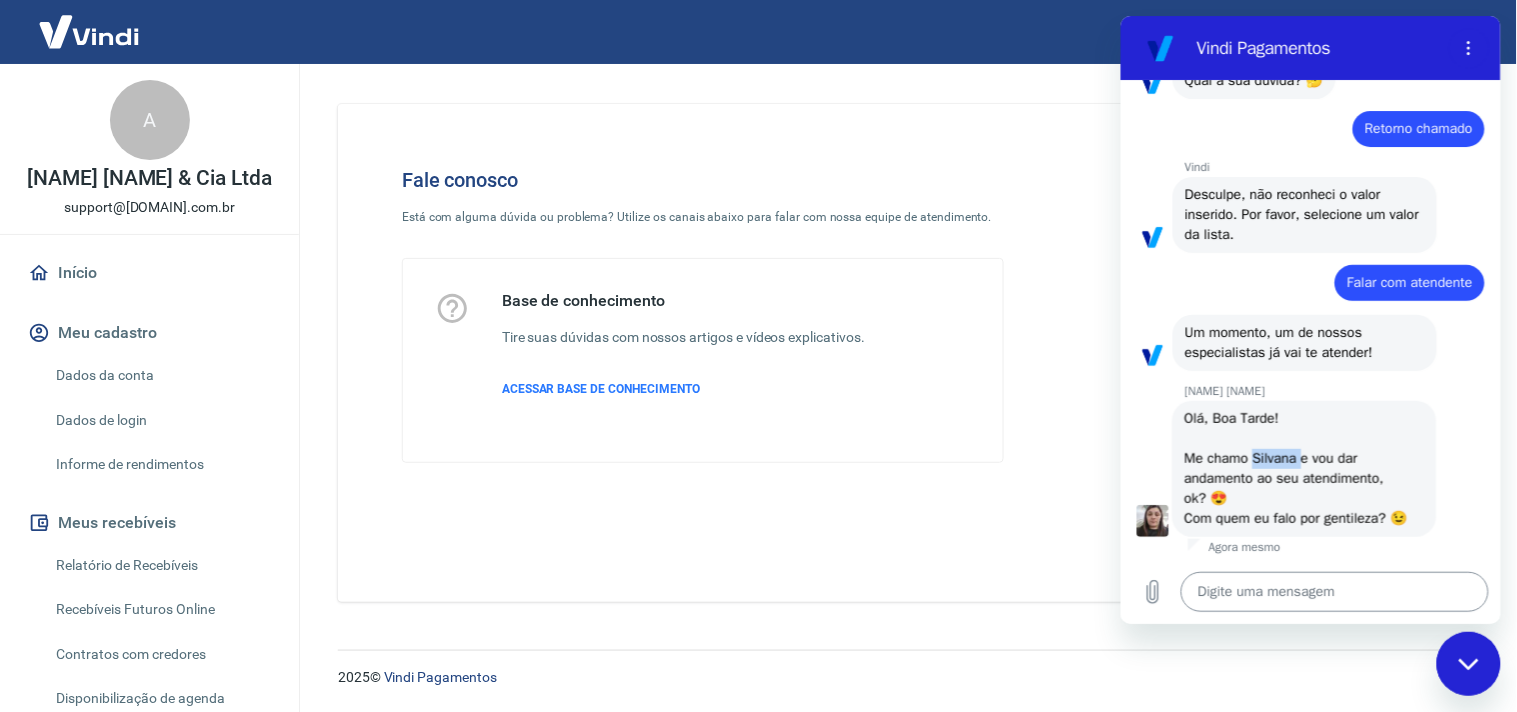 click at bounding box center [1334, 591] 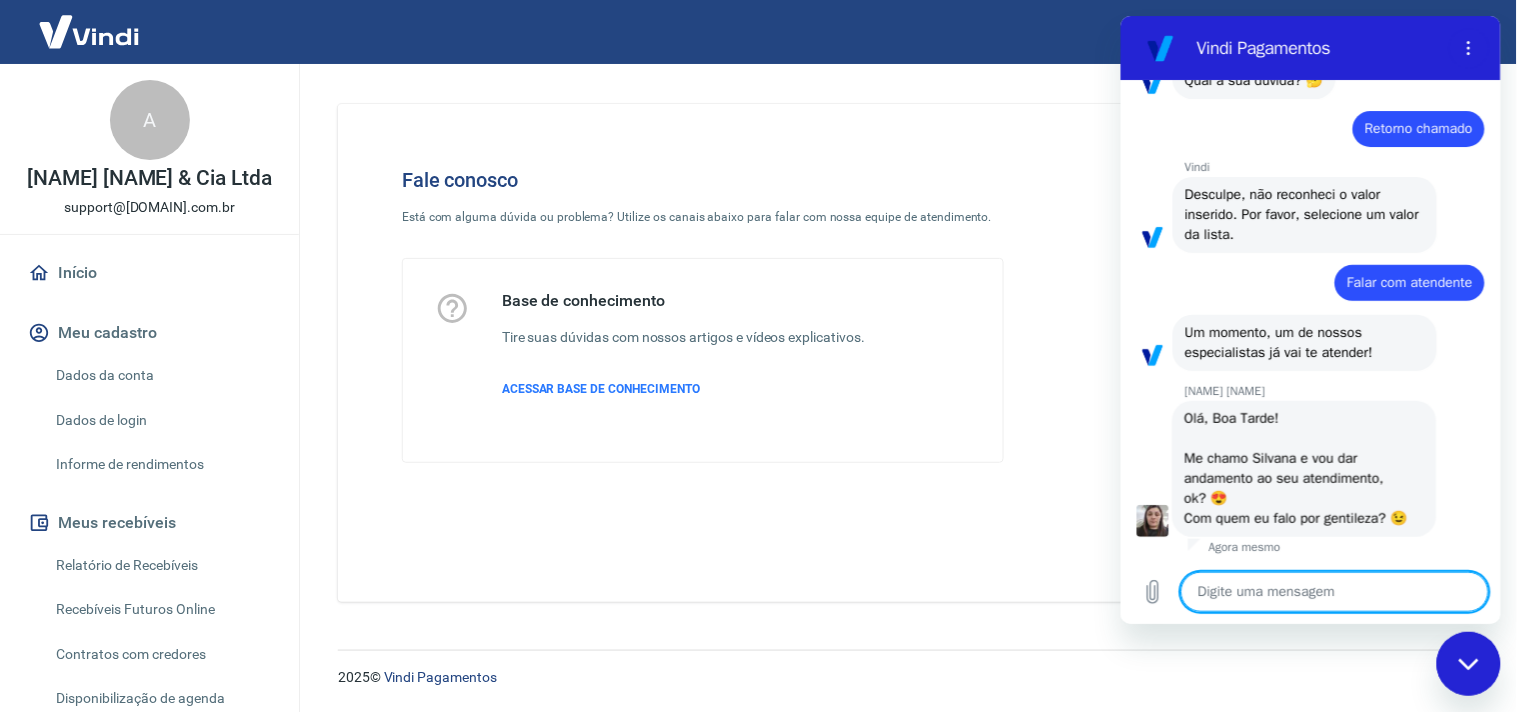 type on "B" 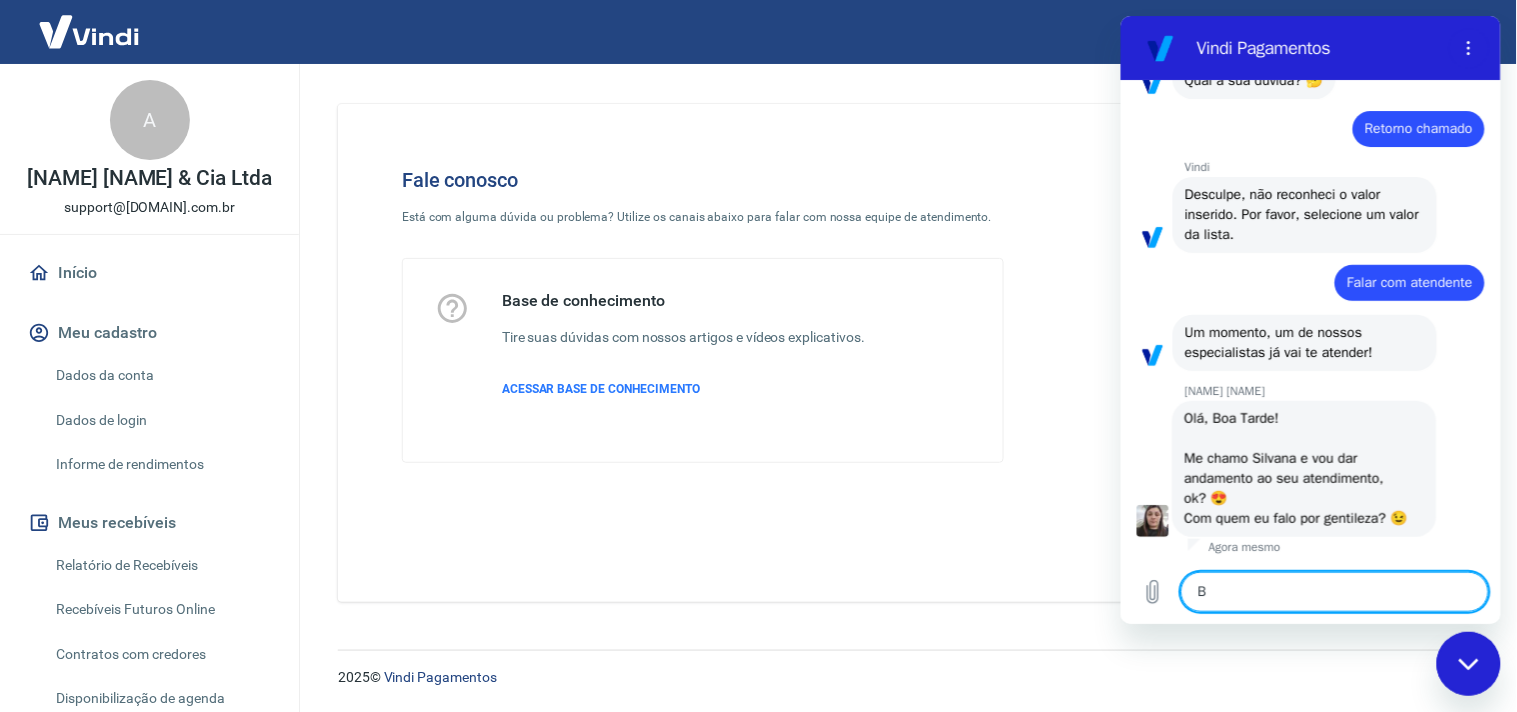 type on "x" 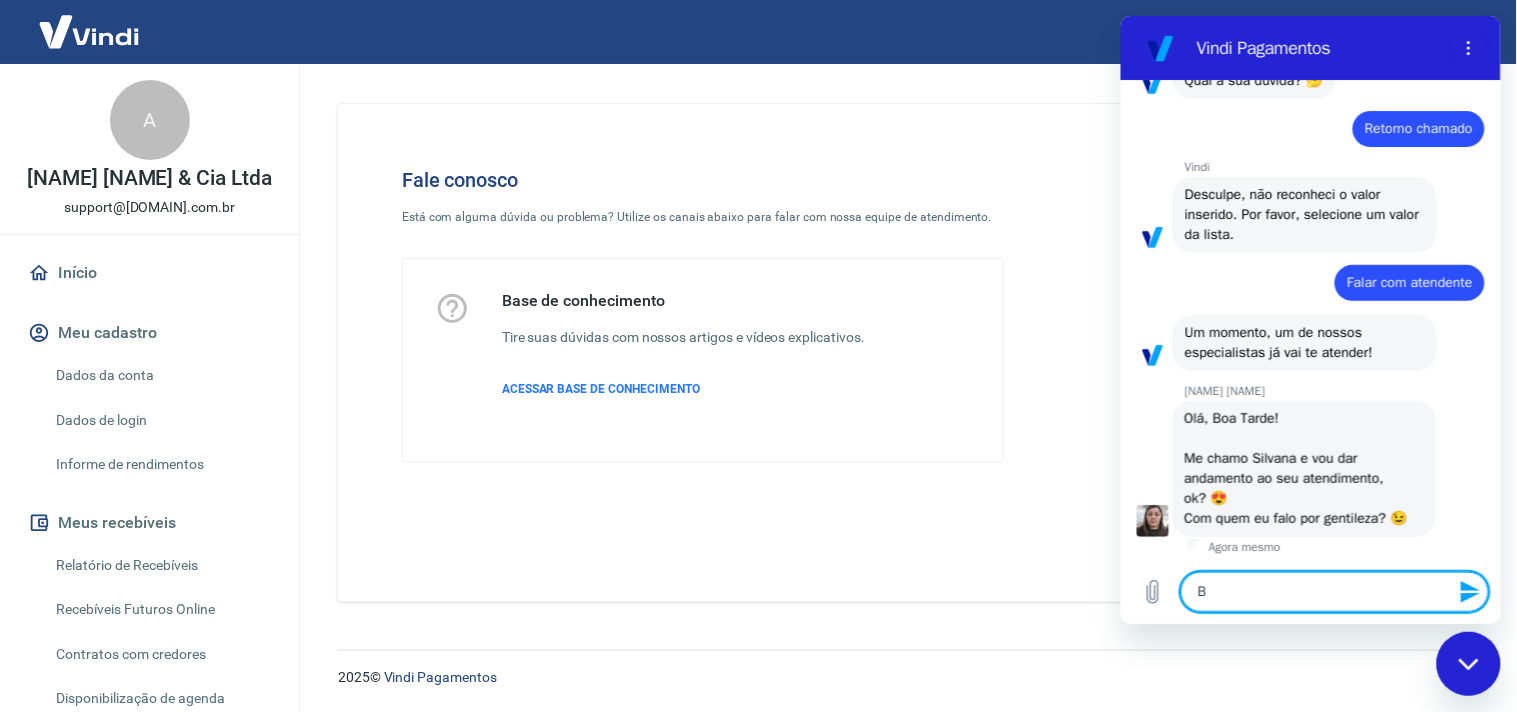 type on "Bo" 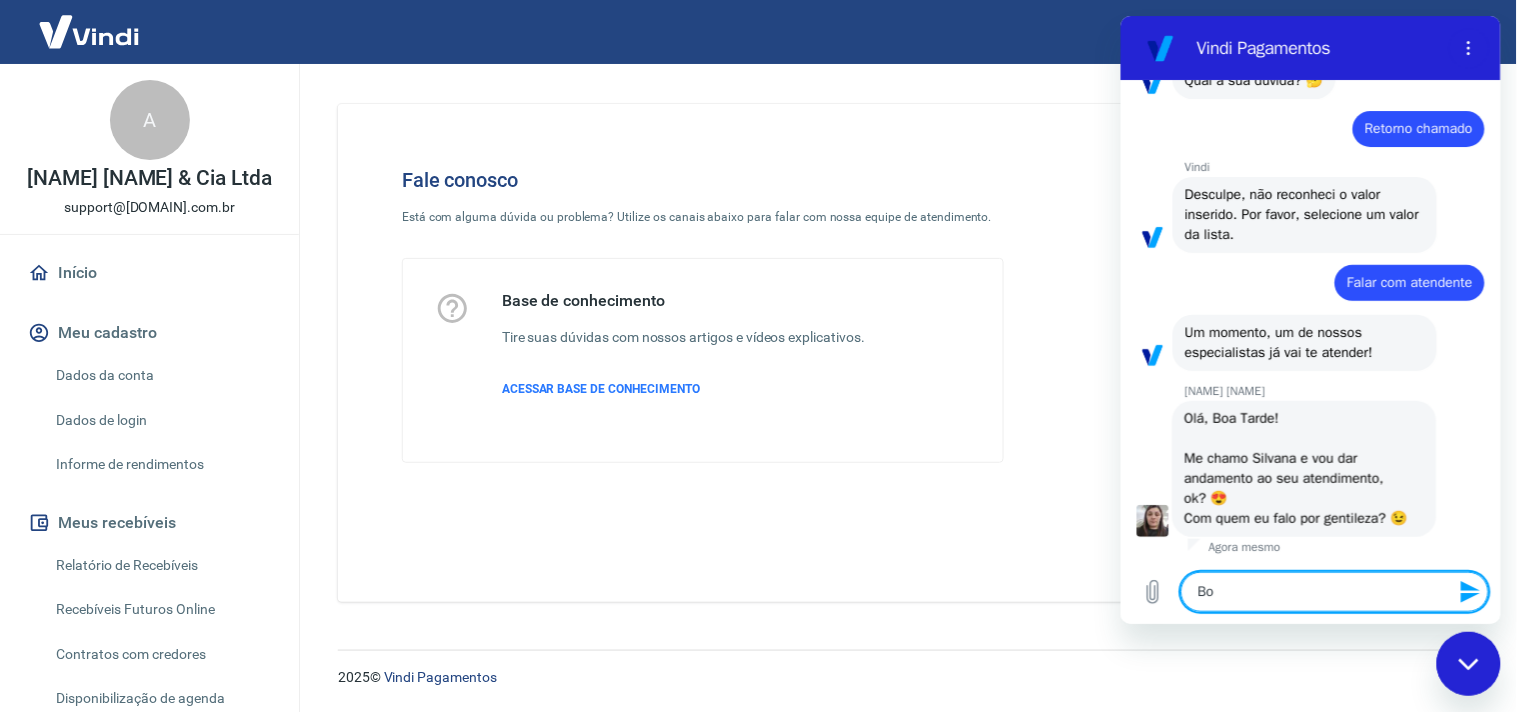 type 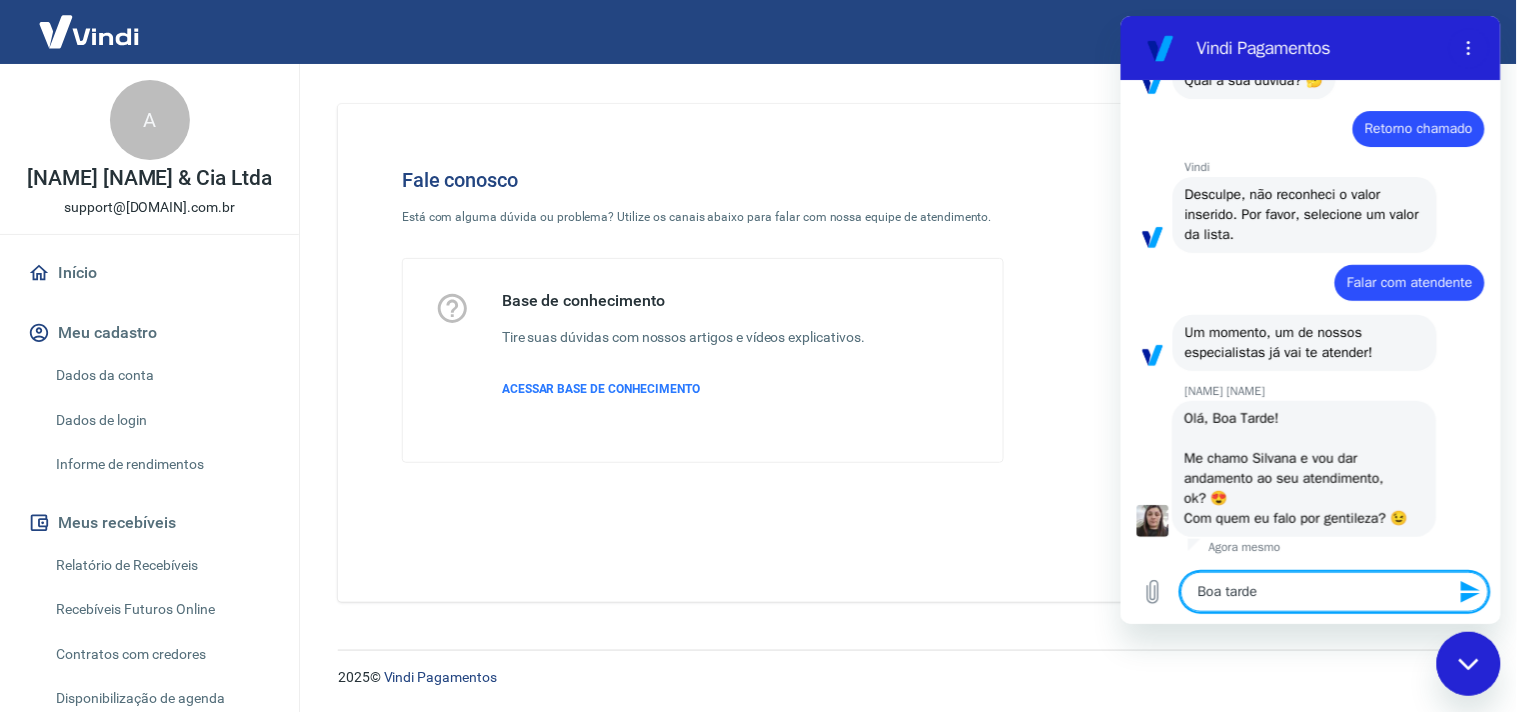 paste on "Silvana" 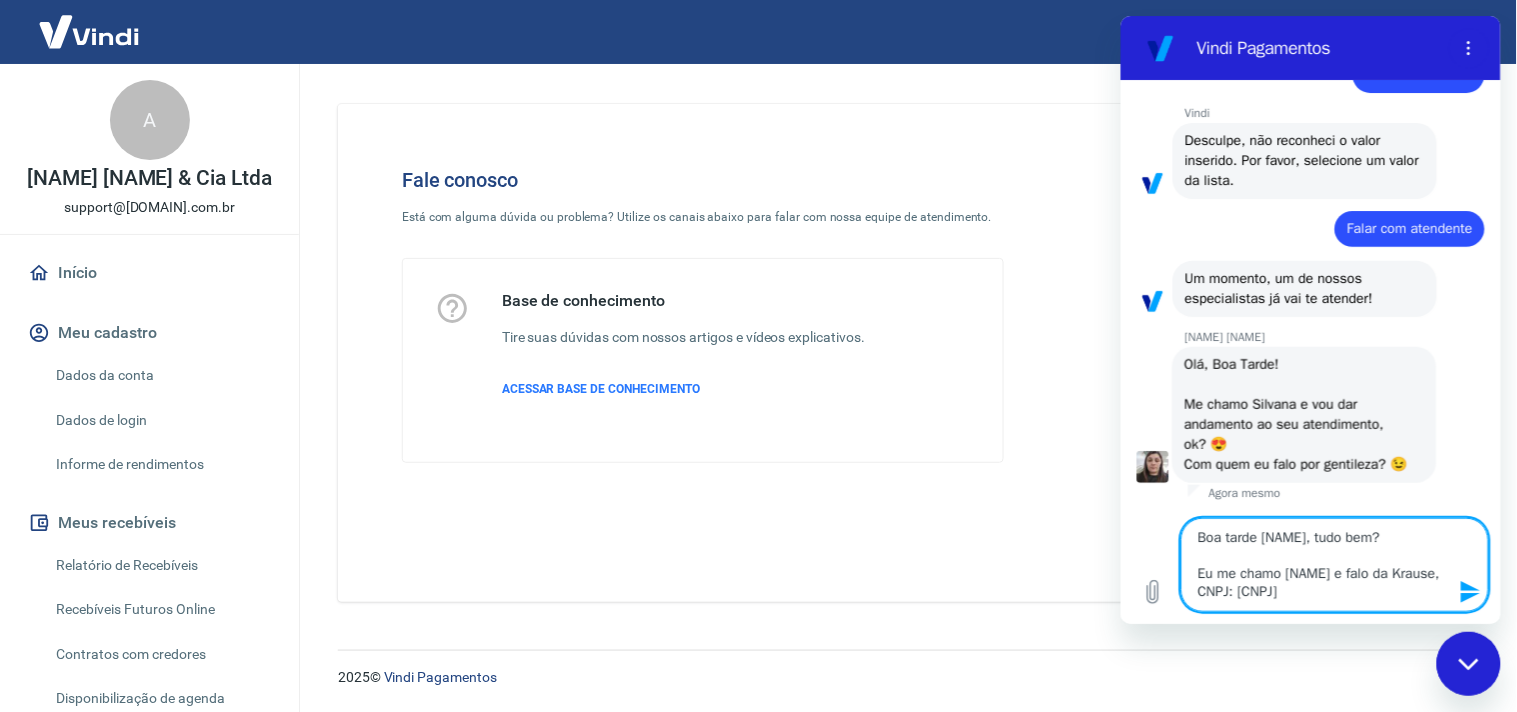 scroll, scrollTop: 234, scrollLeft: 0, axis: vertical 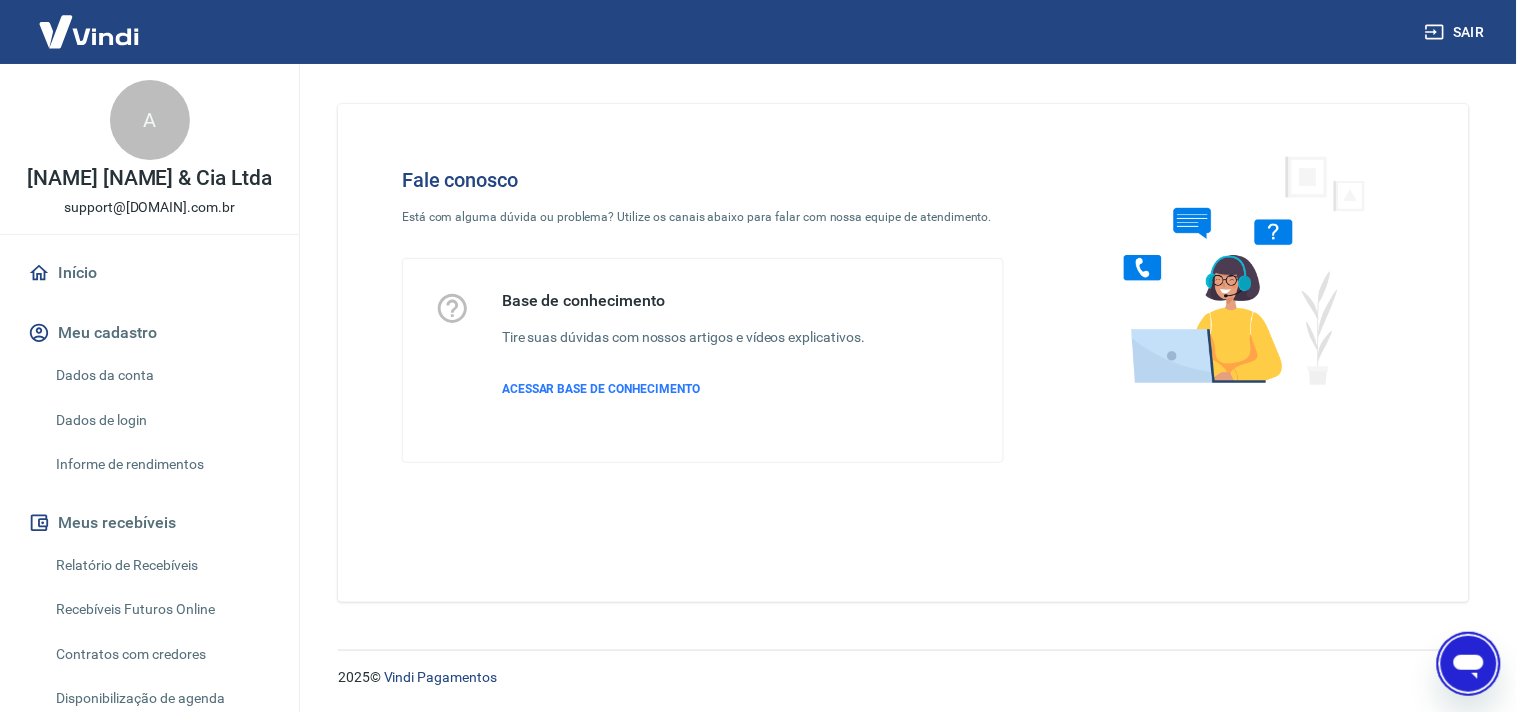 click 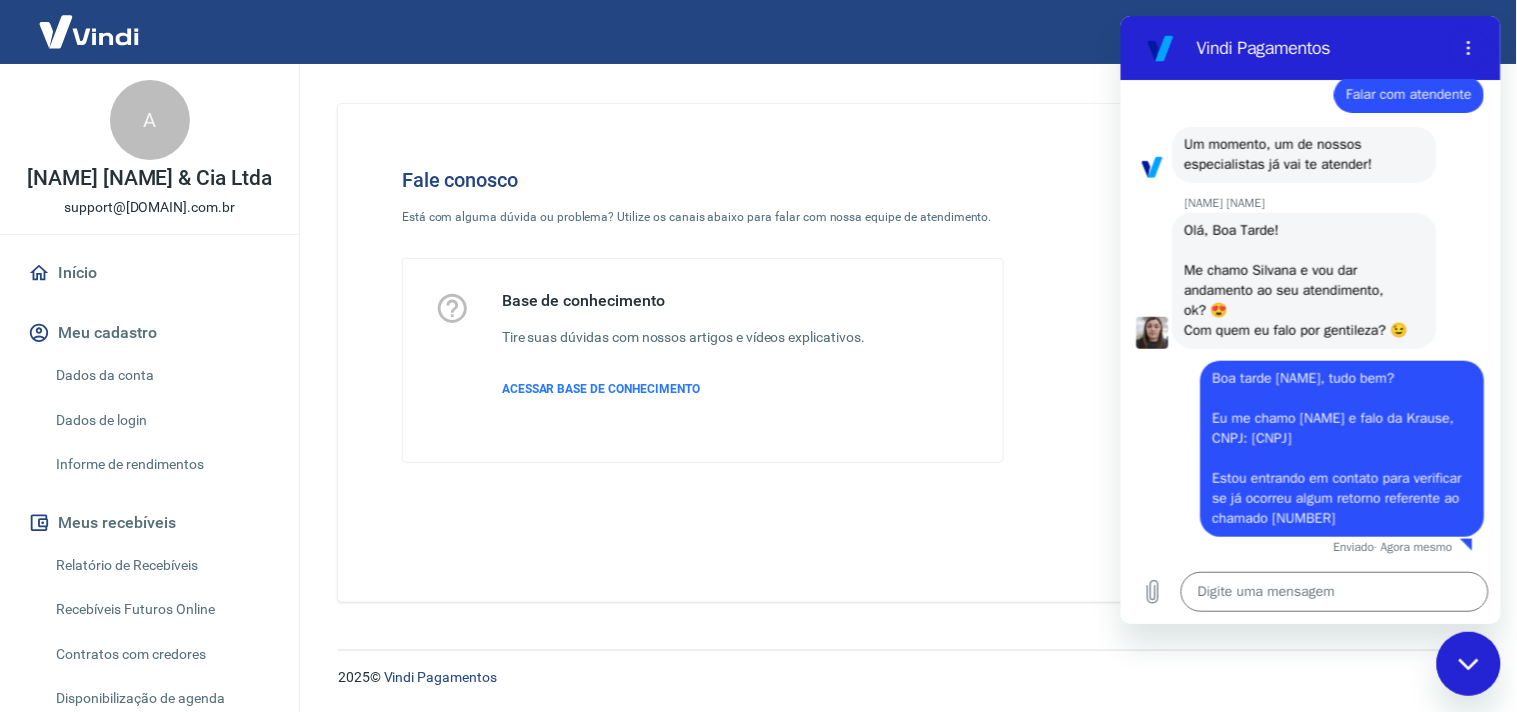 scroll, scrollTop: 0, scrollLeft: 0, axis: both 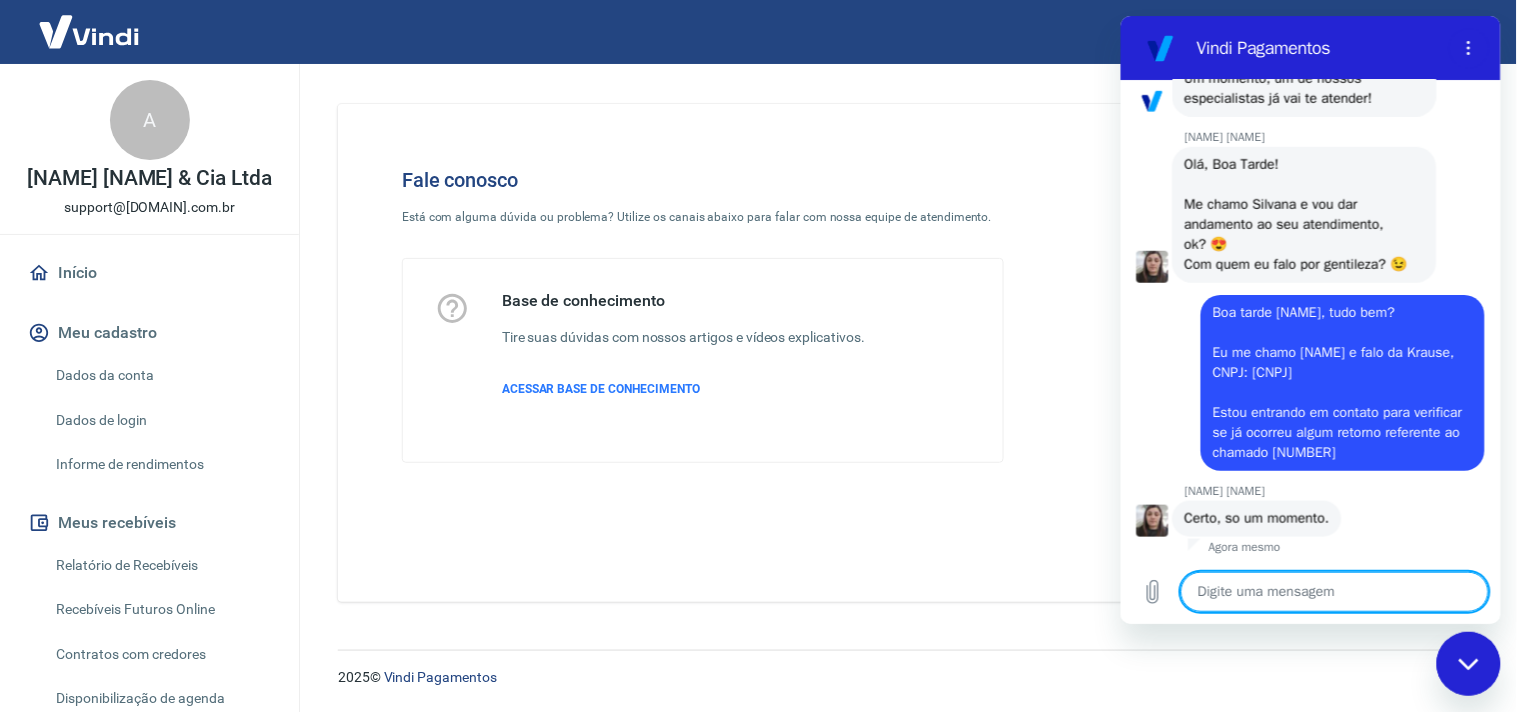 click at bounding box center (1334, 591) 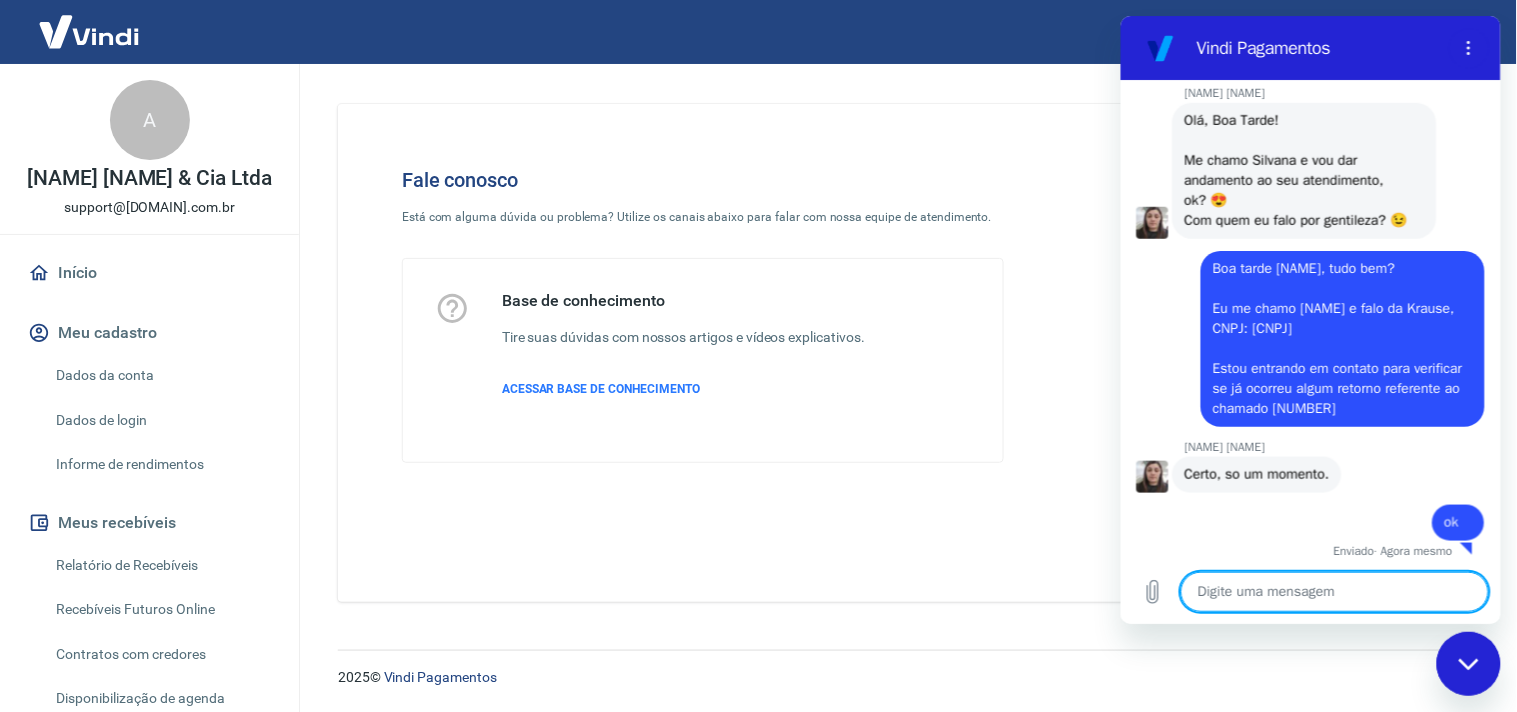 scroll, scrollTop: 468, scrollLeft: 0, axis: vertical 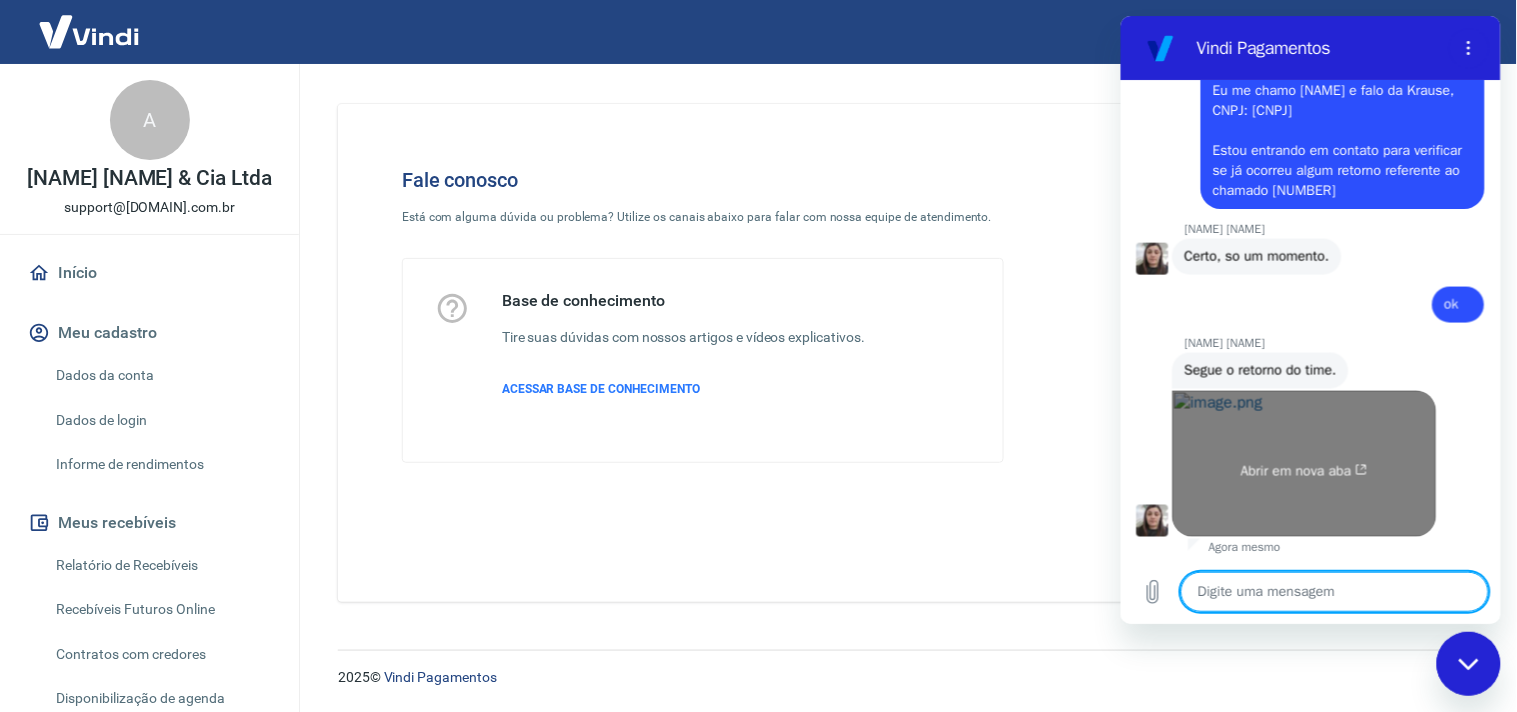 click on "Abrir em nova aba" at bounding box center [1304, 463] 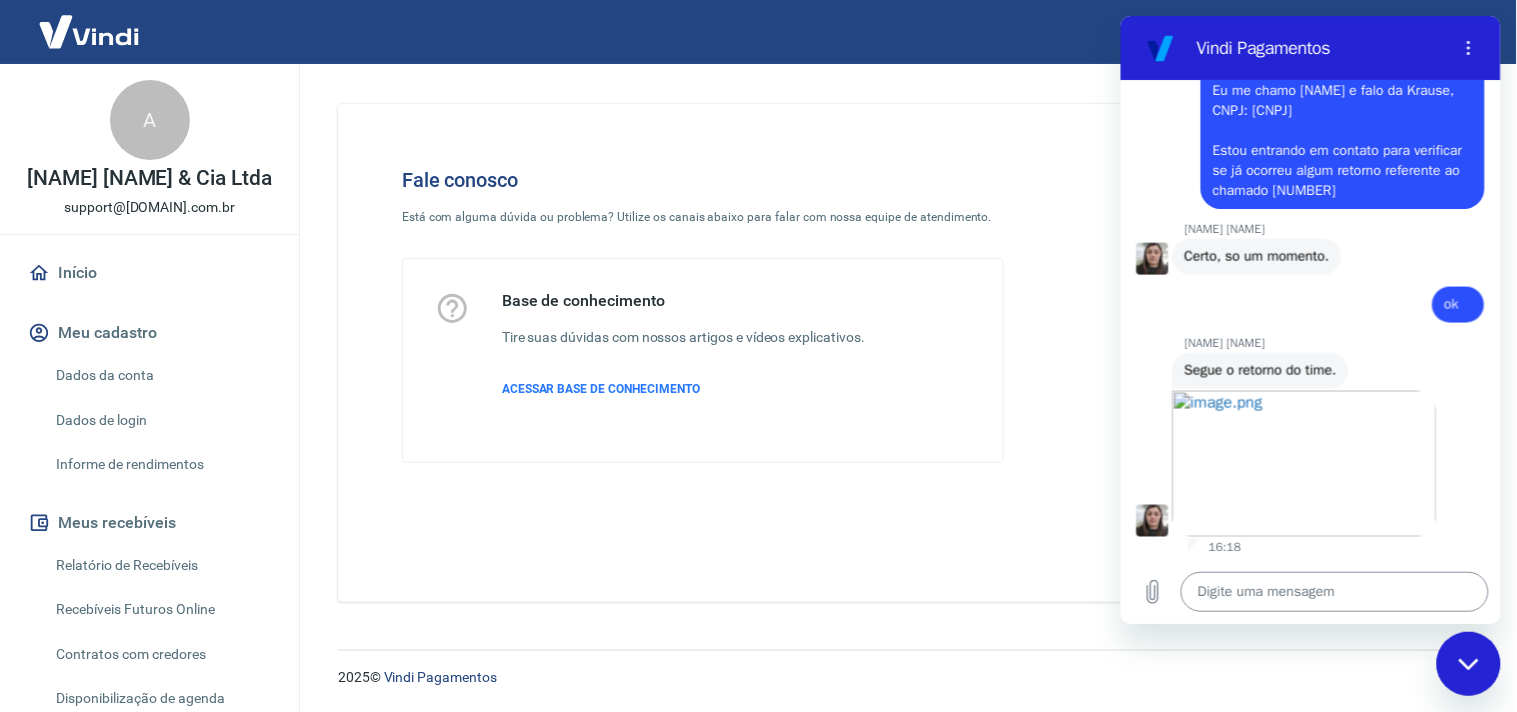 click at bounding box center (1334, 591) 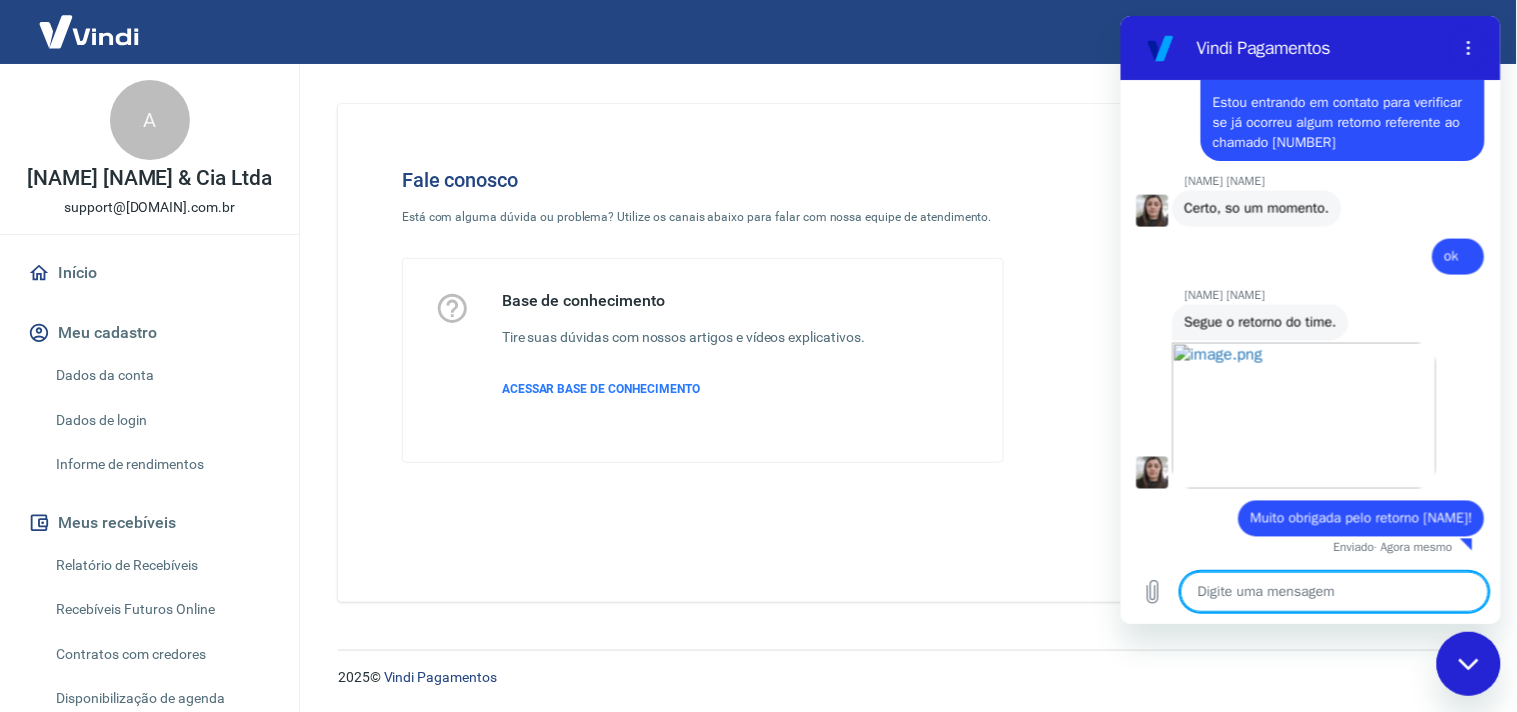 scroll, scrollTop: 731, scrollLeft: 0, axis: vertical 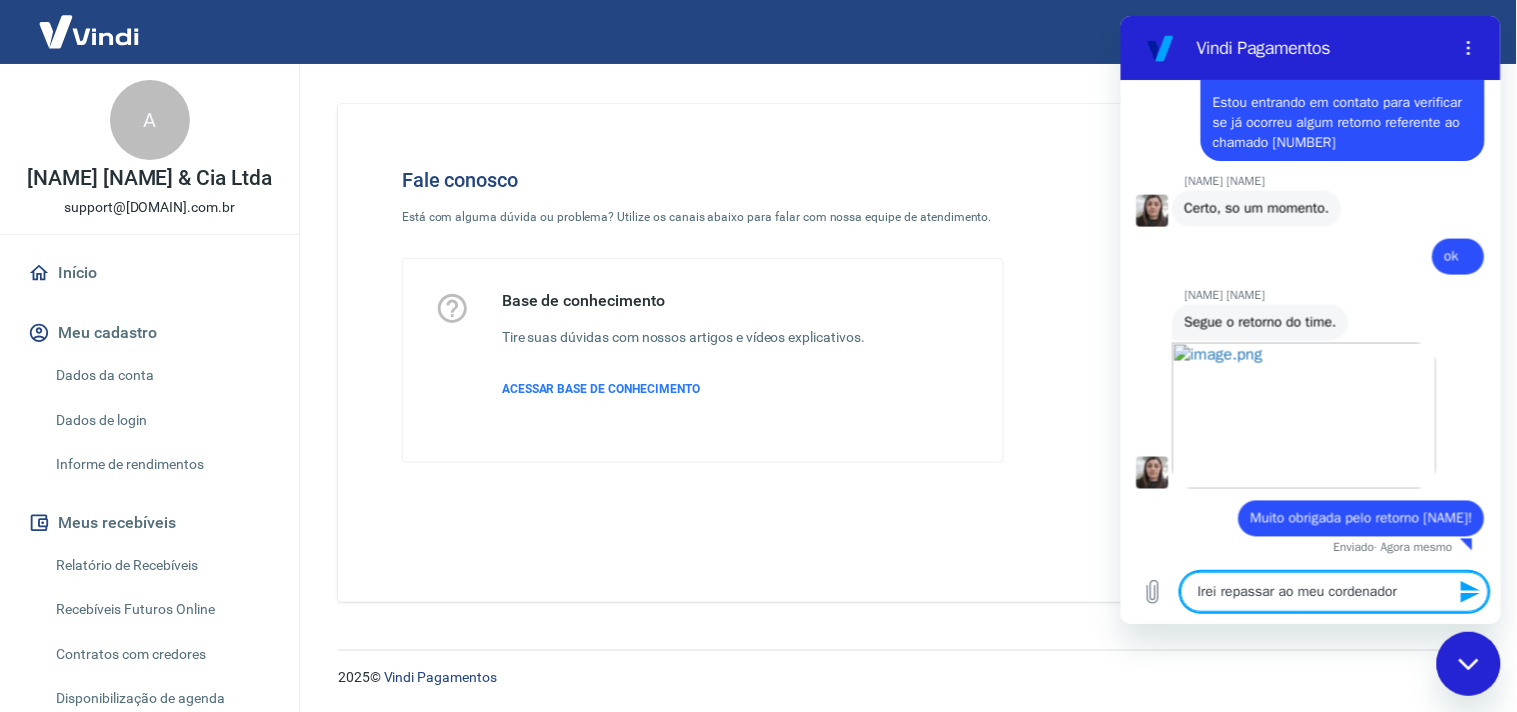 click on "Irei repassar ao meu cordenador" at bounding box center [1334, 591] 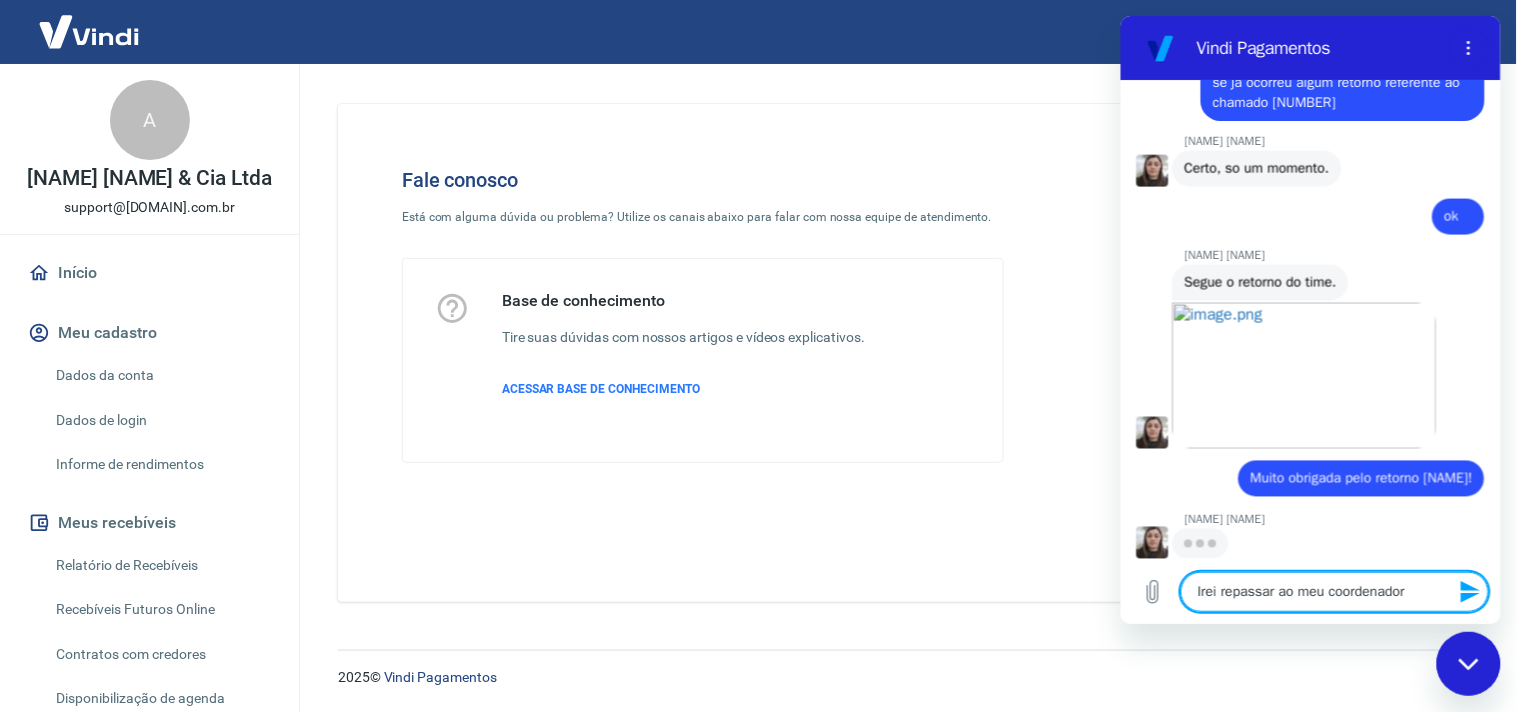 scroll, scrollTop: 768, scrollLeft: 0, axis: vertical 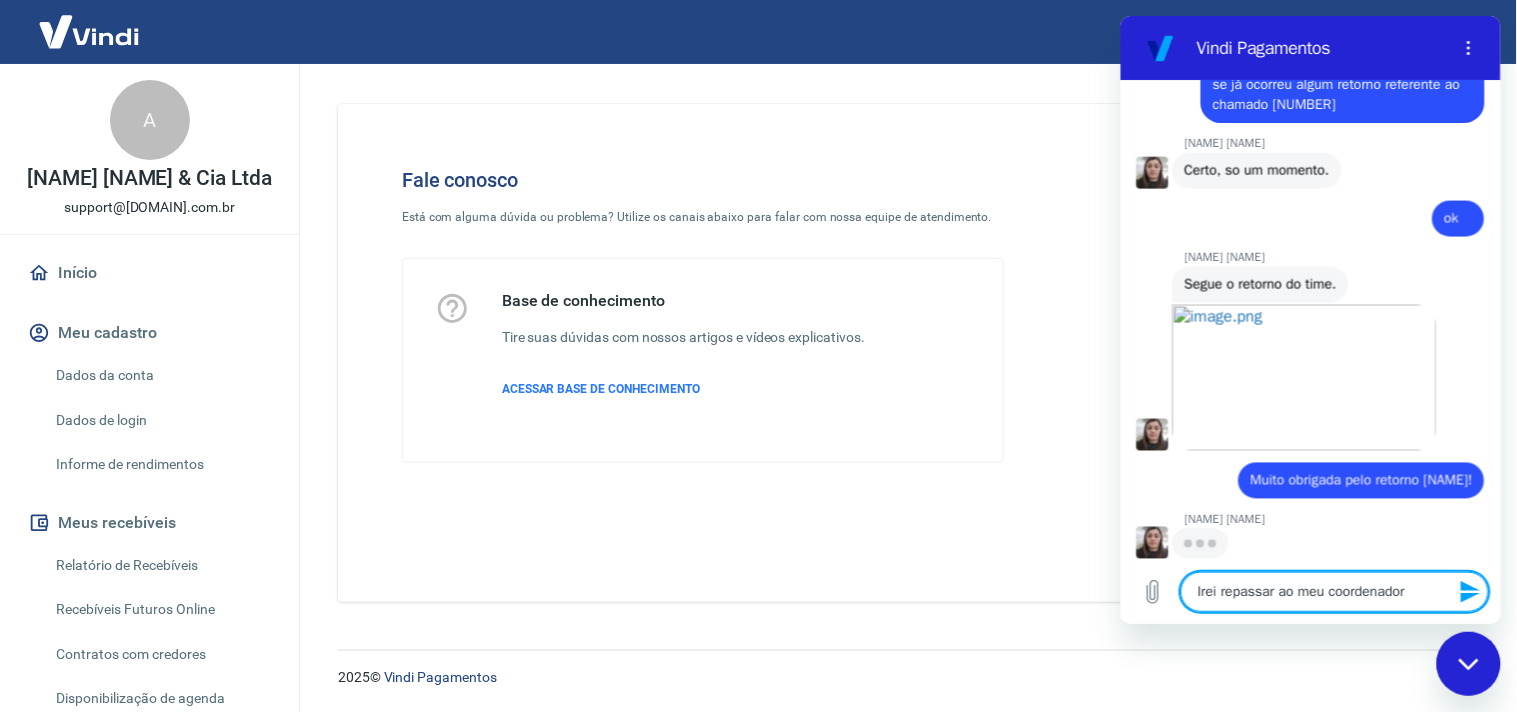 click on "Irei repassar ao meu coordenador" at bounding box center (1334, 591) 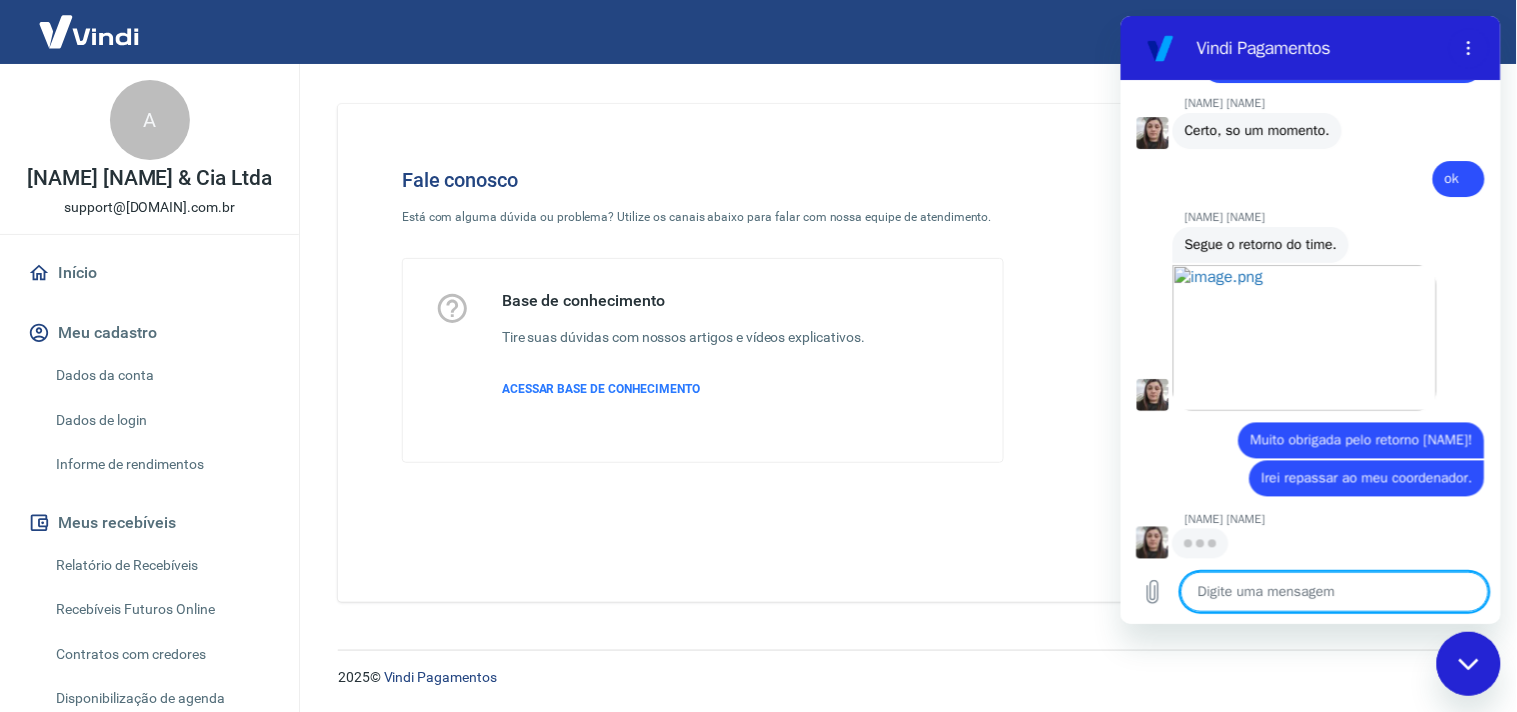 scroll, scrollTop: 806, scrollLeft: 0, axis: vertical 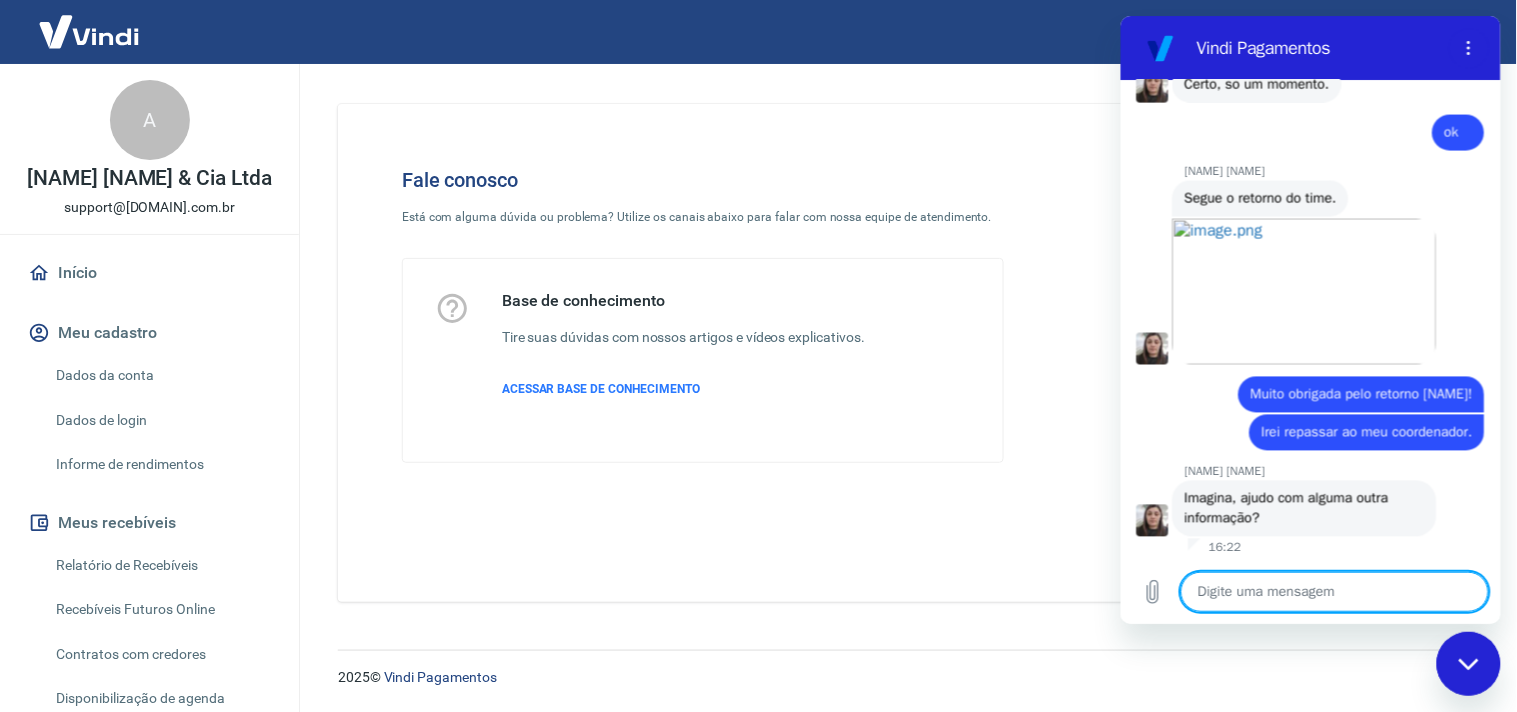 click at bounding box center [1334, 591] 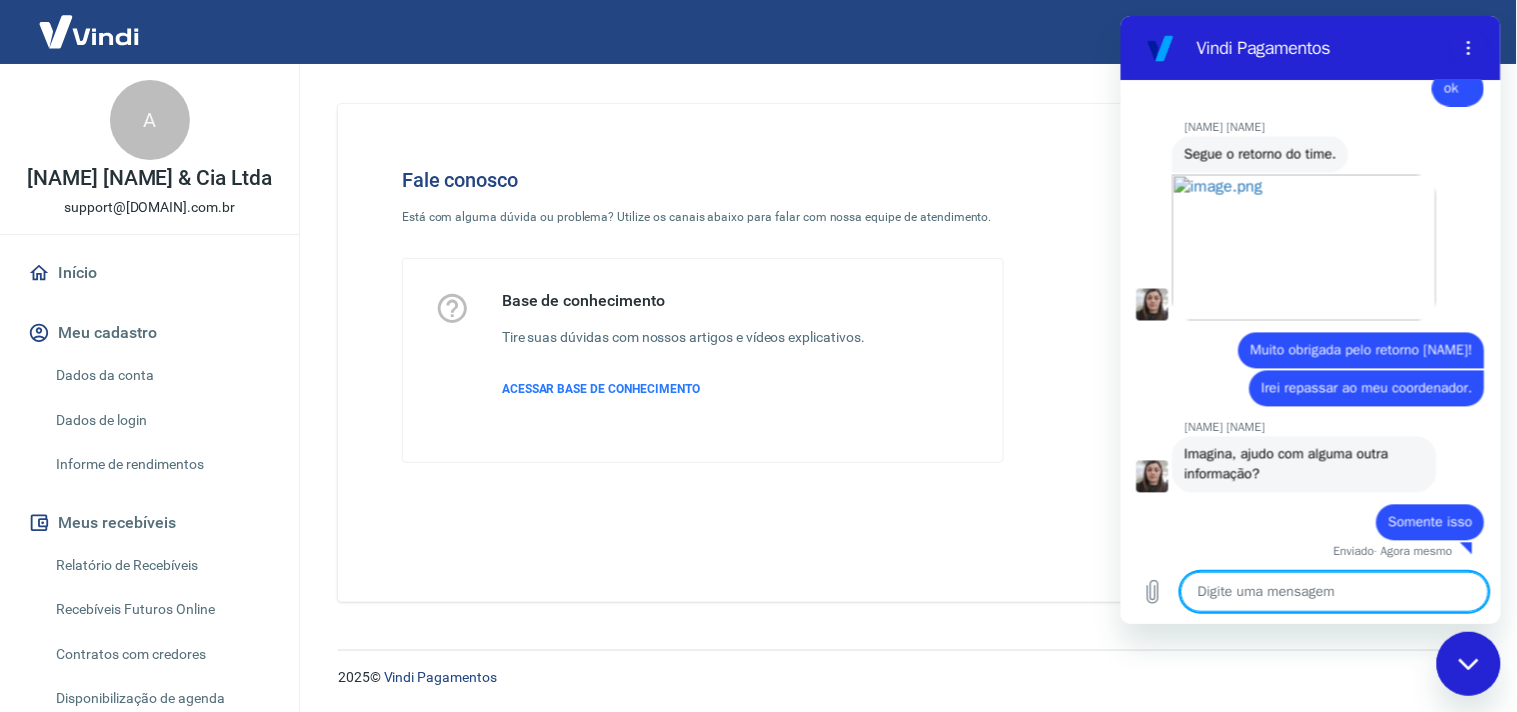 scroll, scrollTop: 902, scrollLeft: 0, axis: vertical 